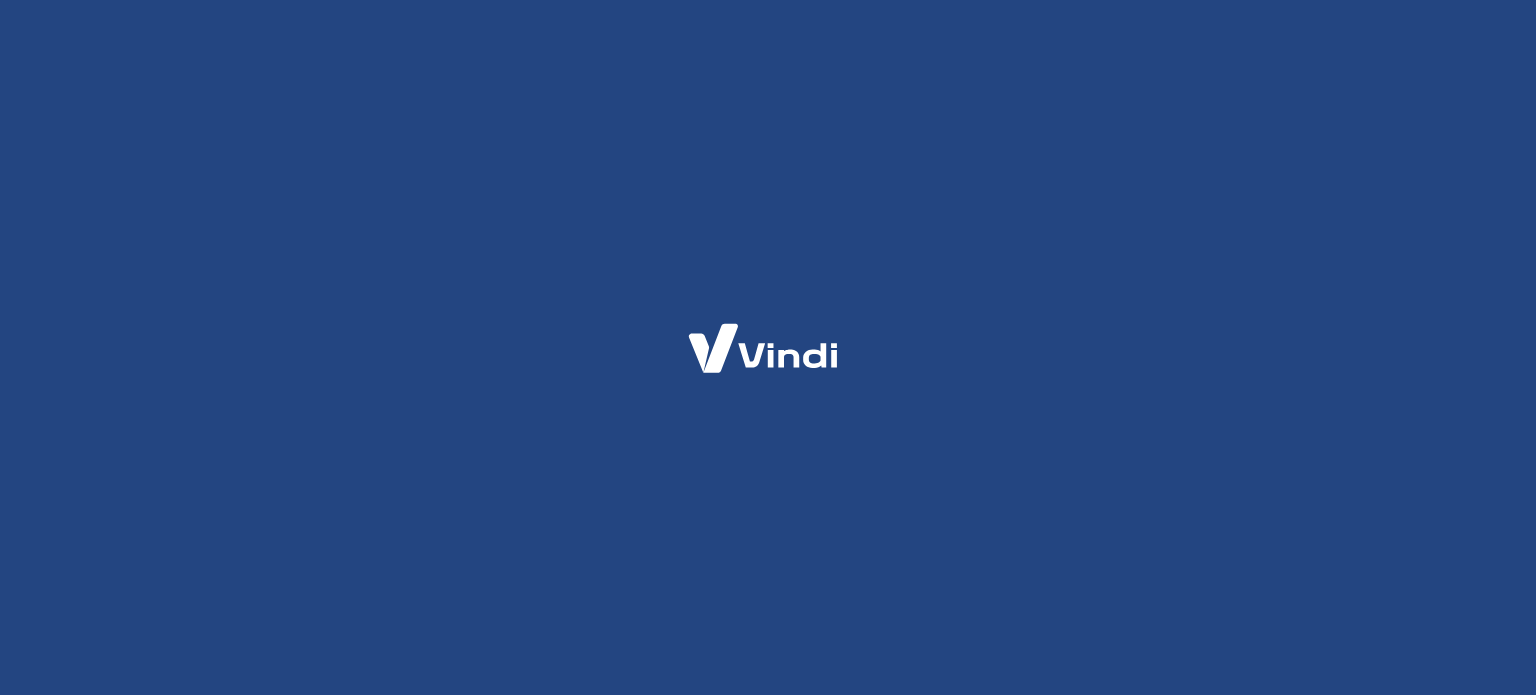 scroll, scrollTop: 0, scrollLeft: 0, axis: both 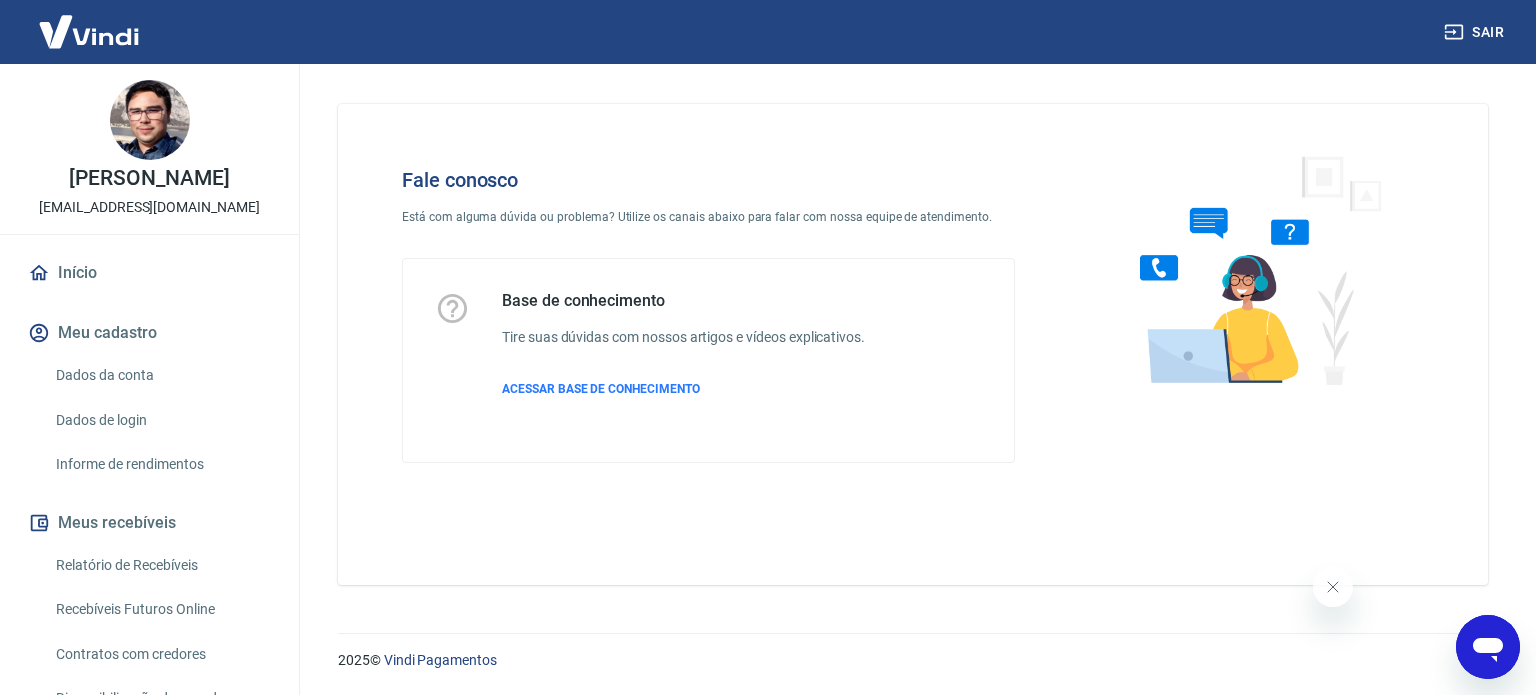 click at bounding box center (1488, 647) 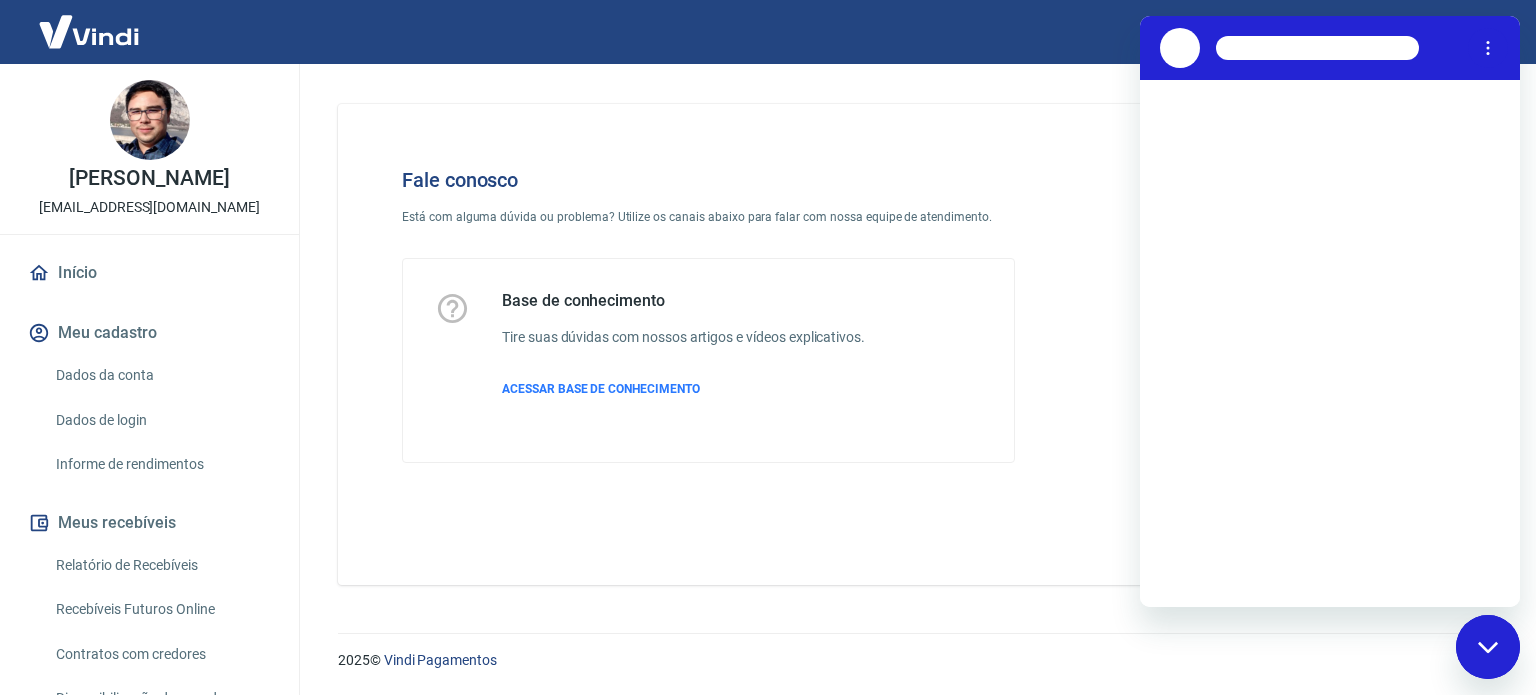 scroll, scrollTop: 0, scrollLeft: 0, axis: both 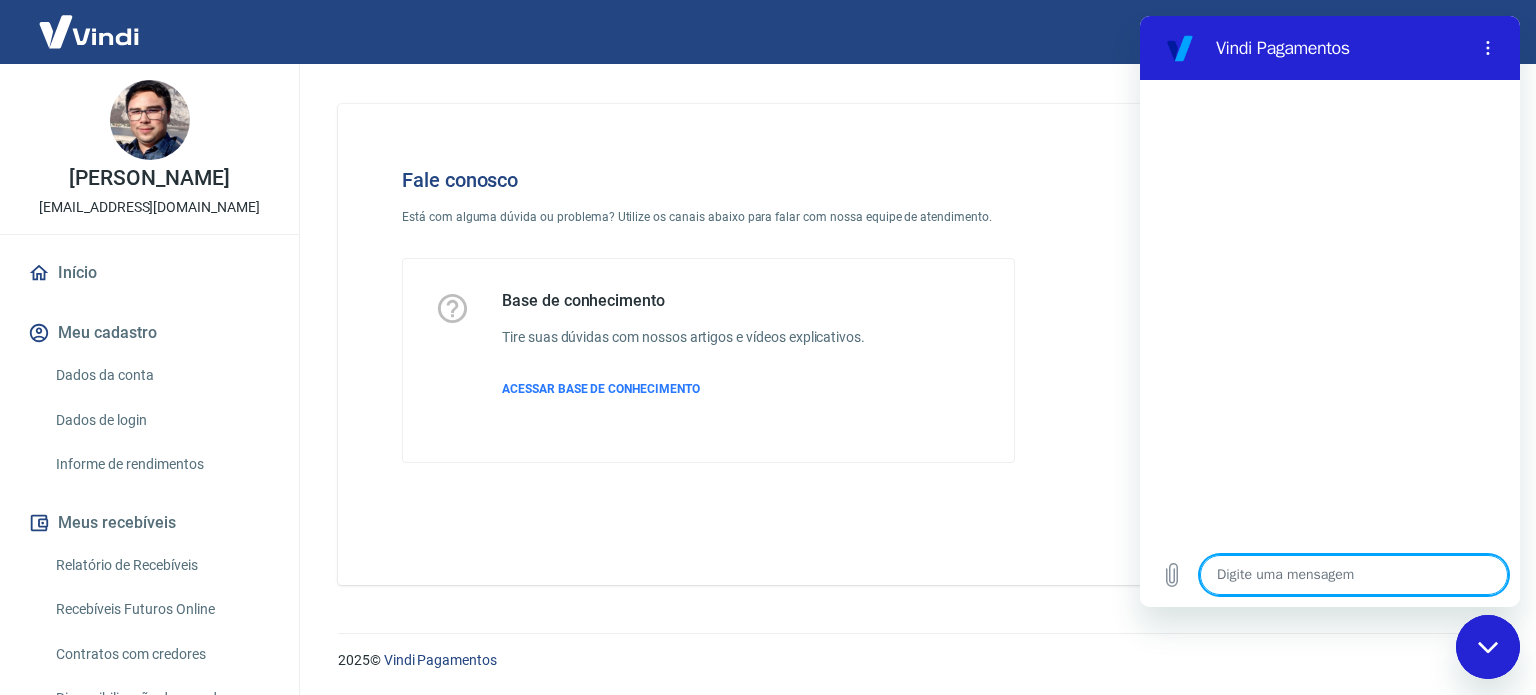 click at bounding box center (1354, 575) 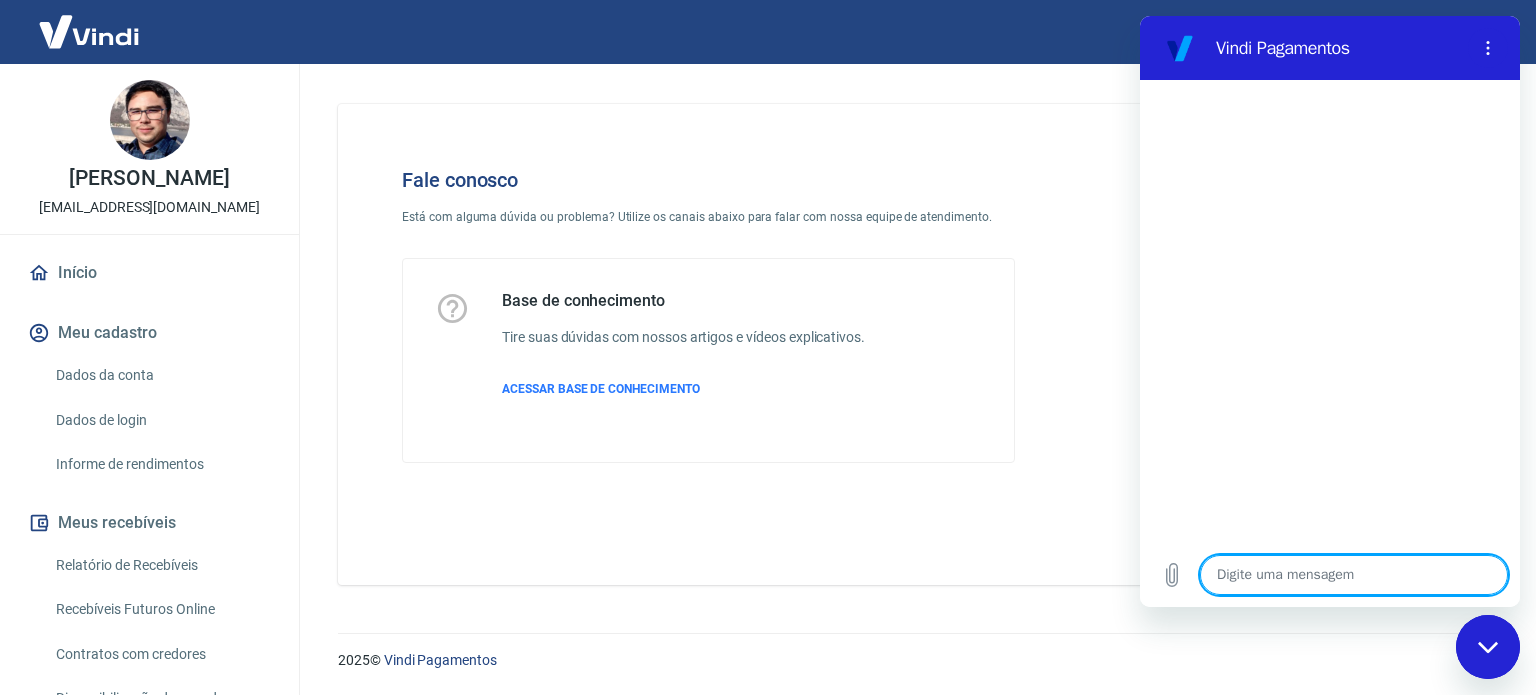 type on "o" 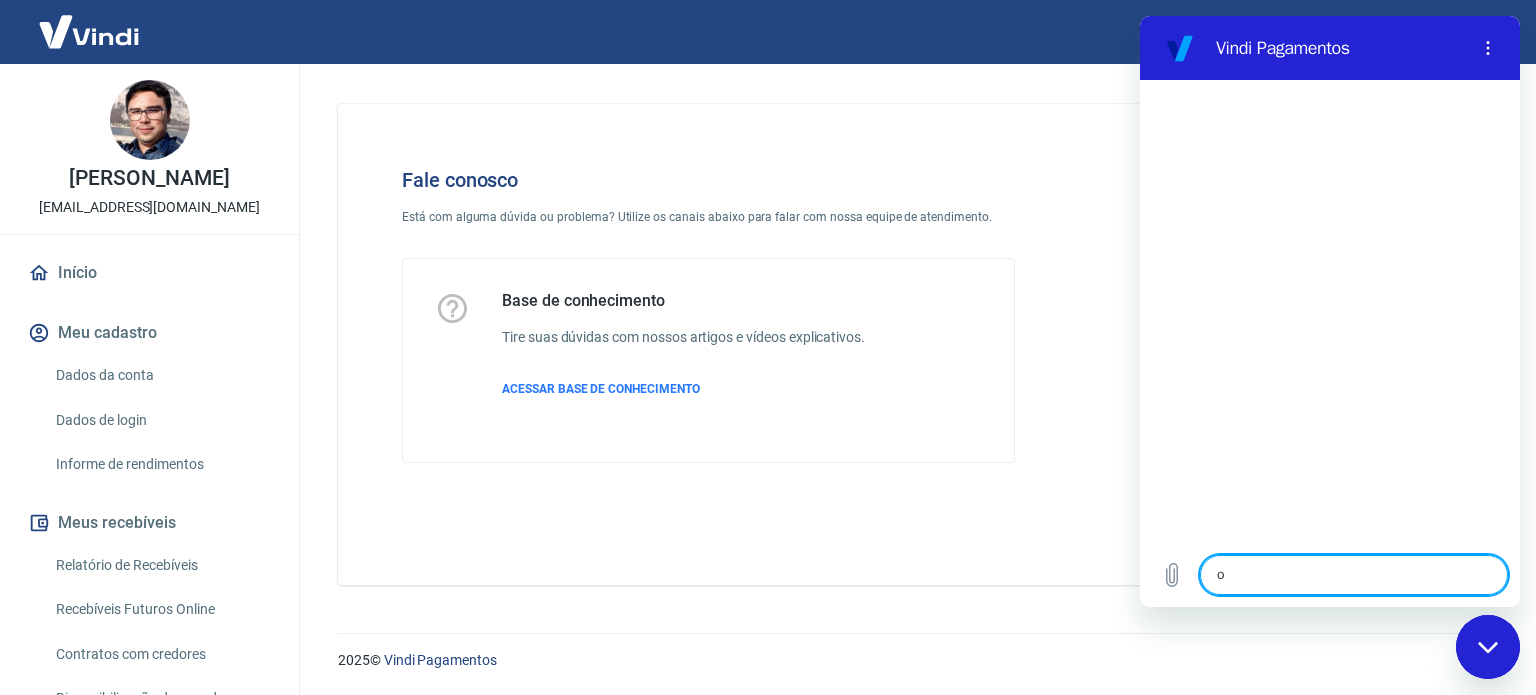 type on "oi" 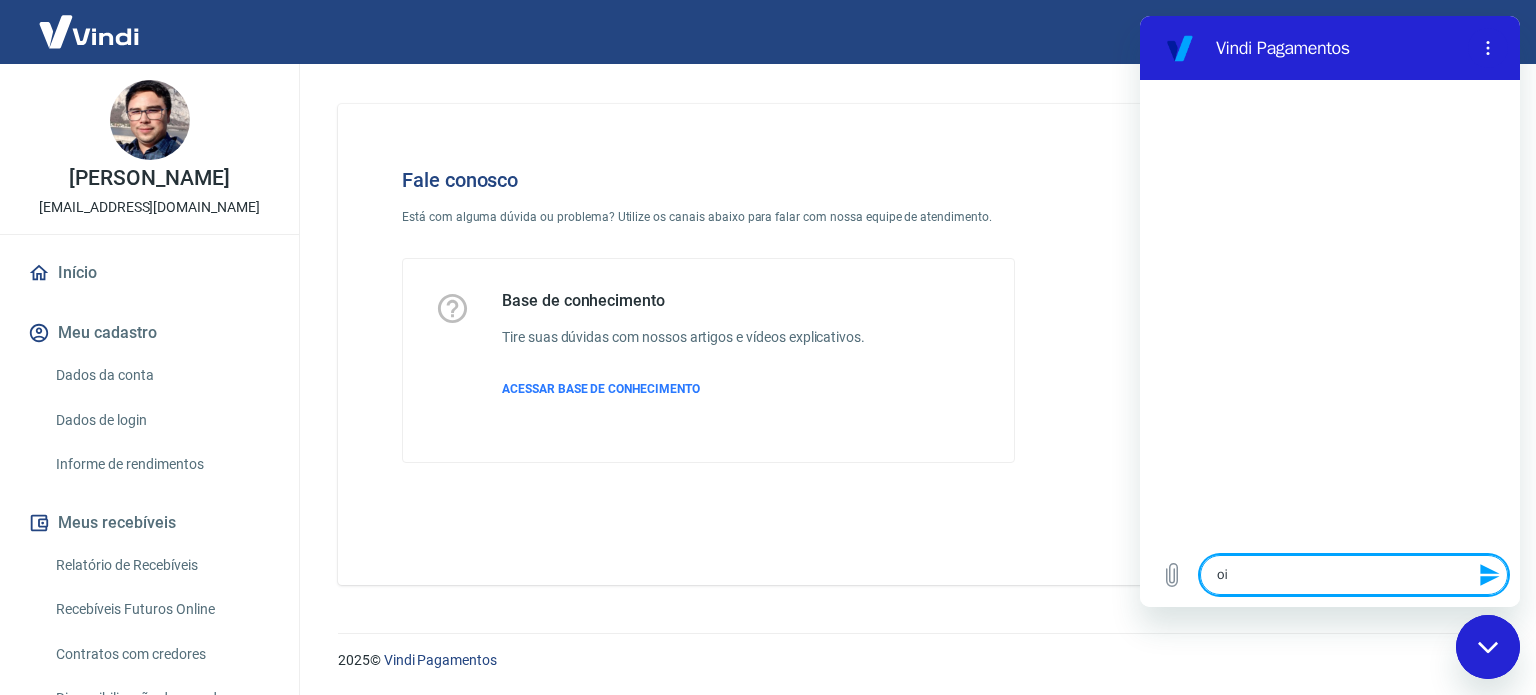 type 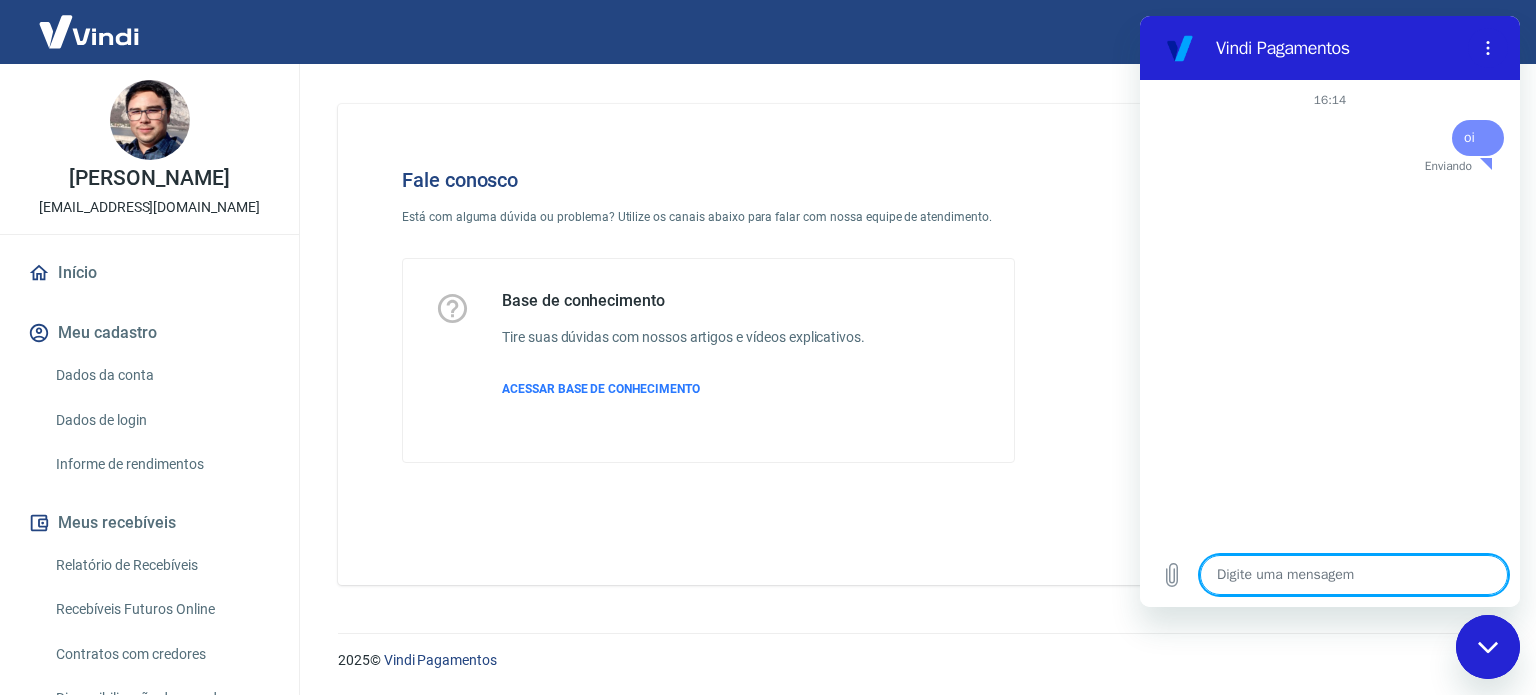type on "x" 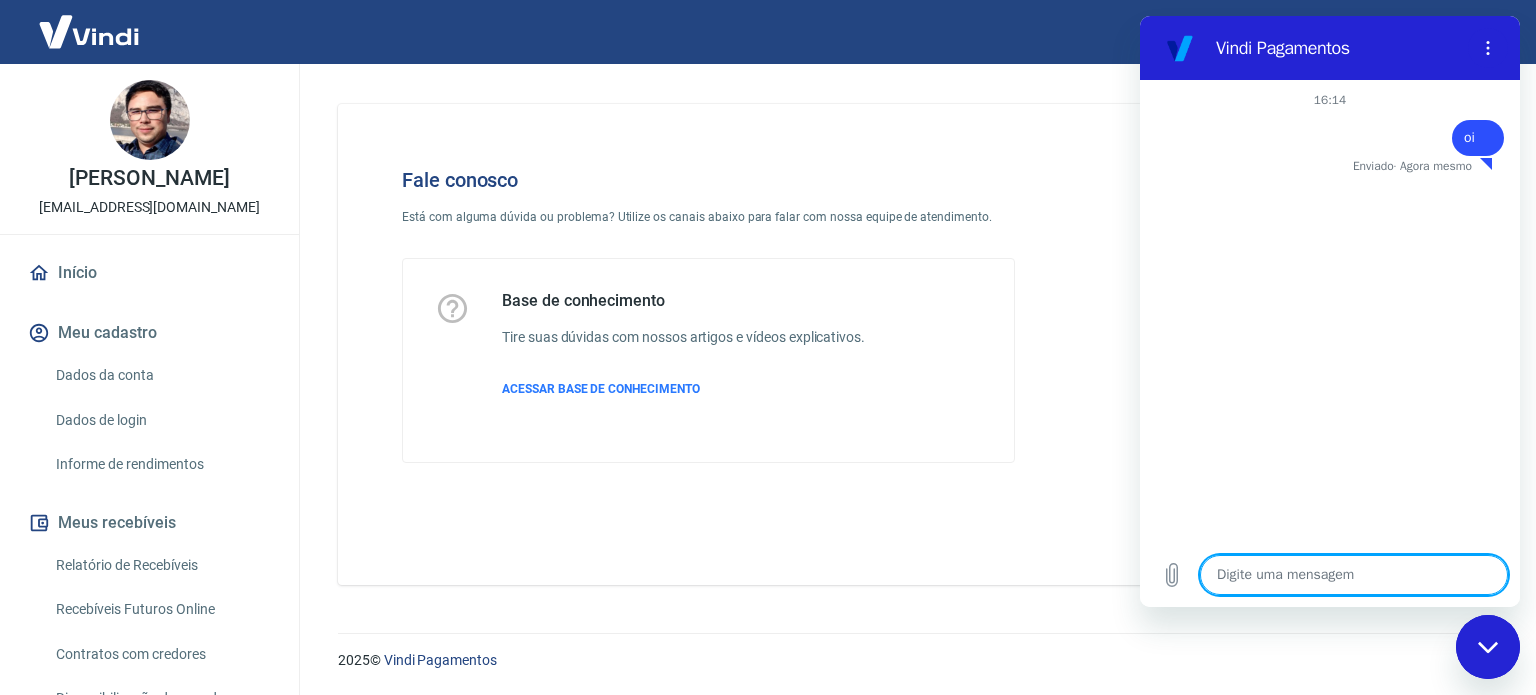 type on "Link de Pagamento #2554765" 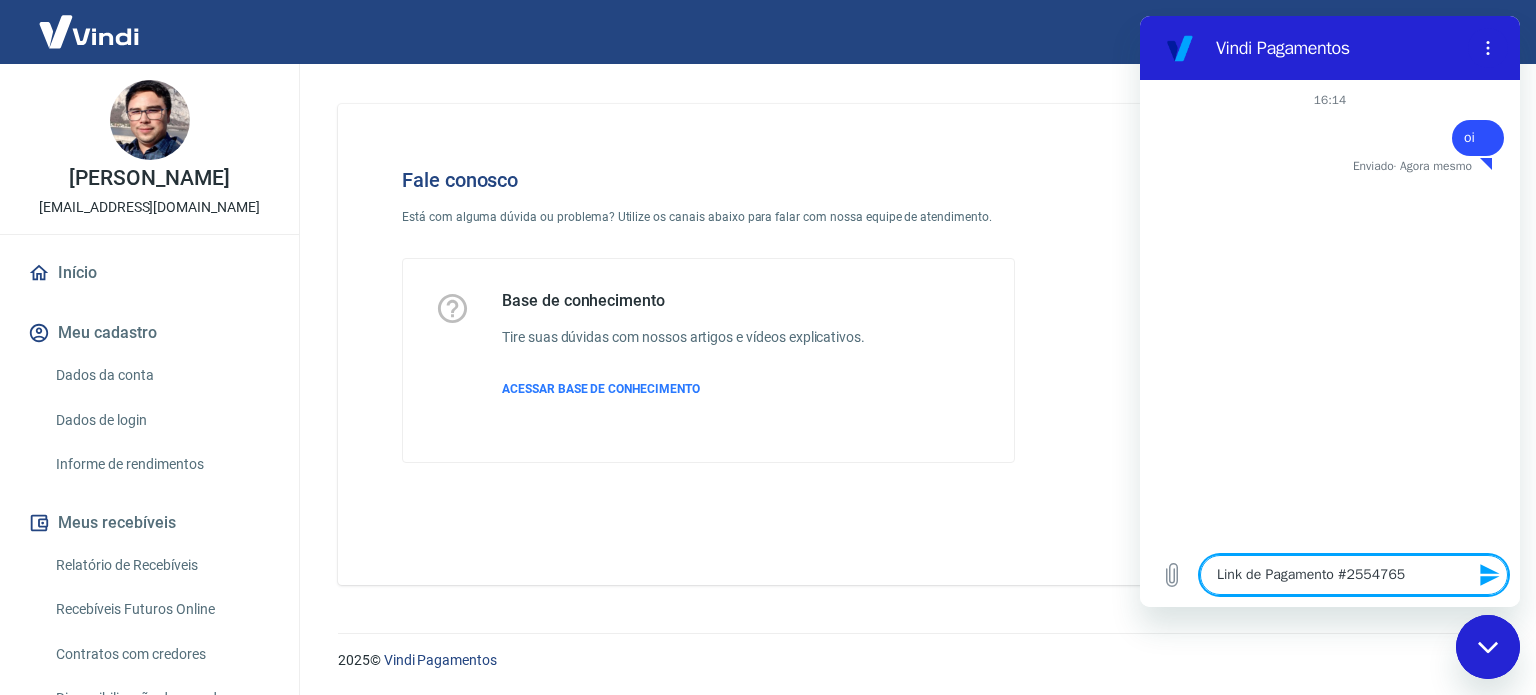 type on "Link de Pagamento #2554765" 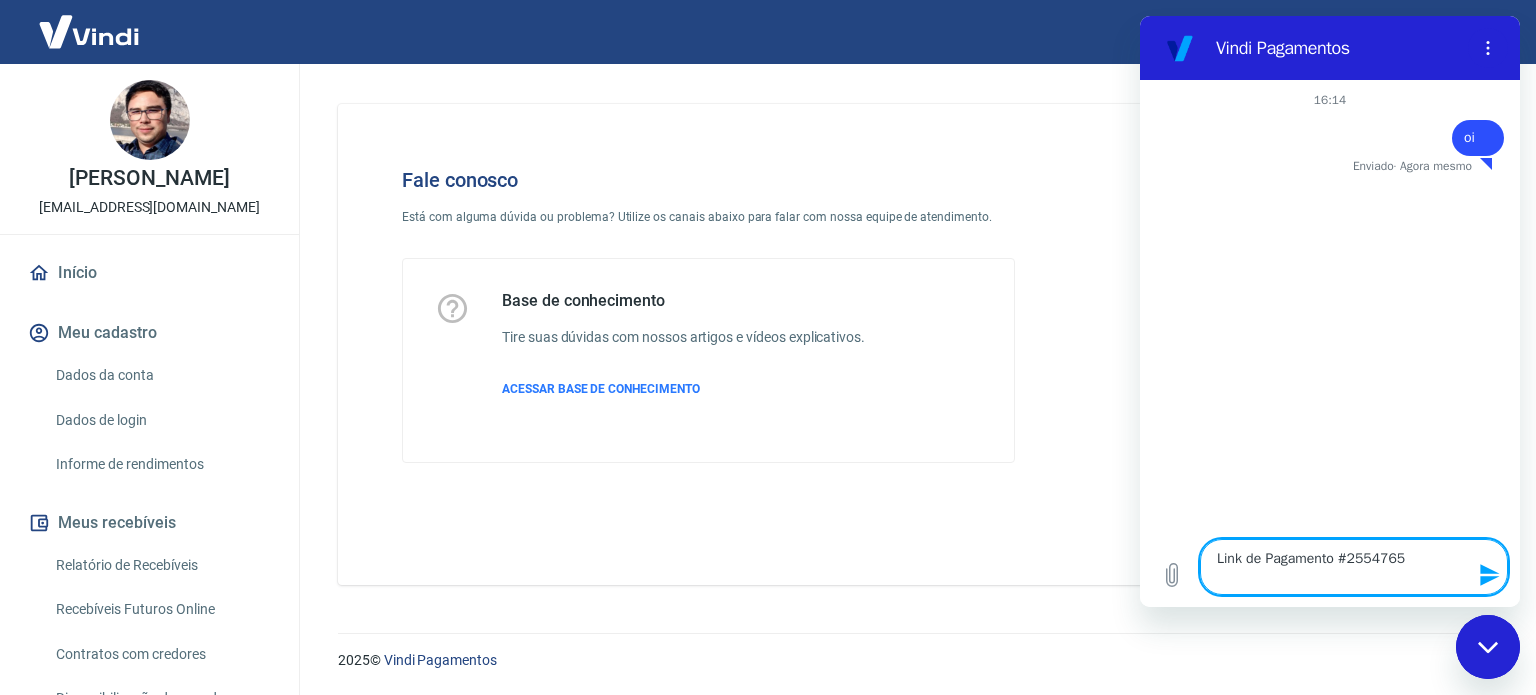 type on "Link de Pagamento #2554765" 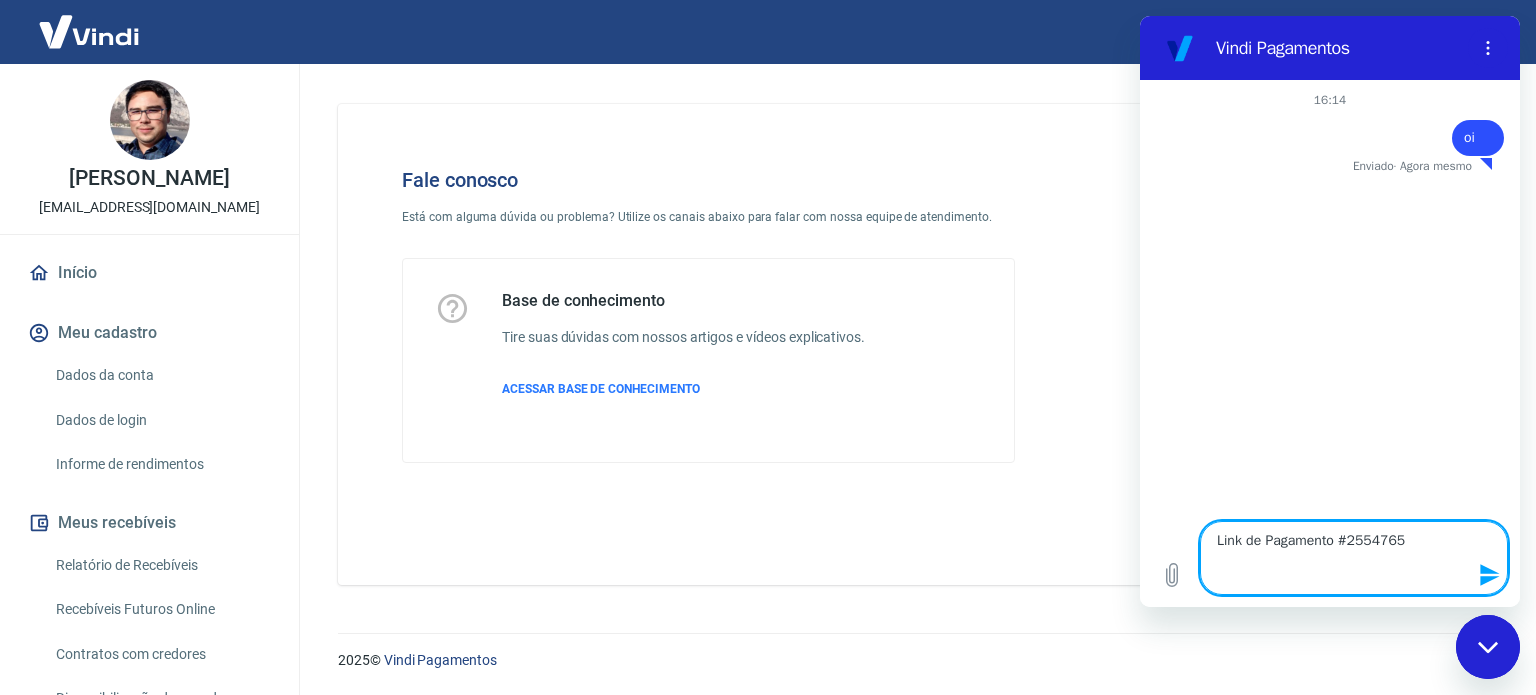 type on "Link de Pagamento #2554765
j" 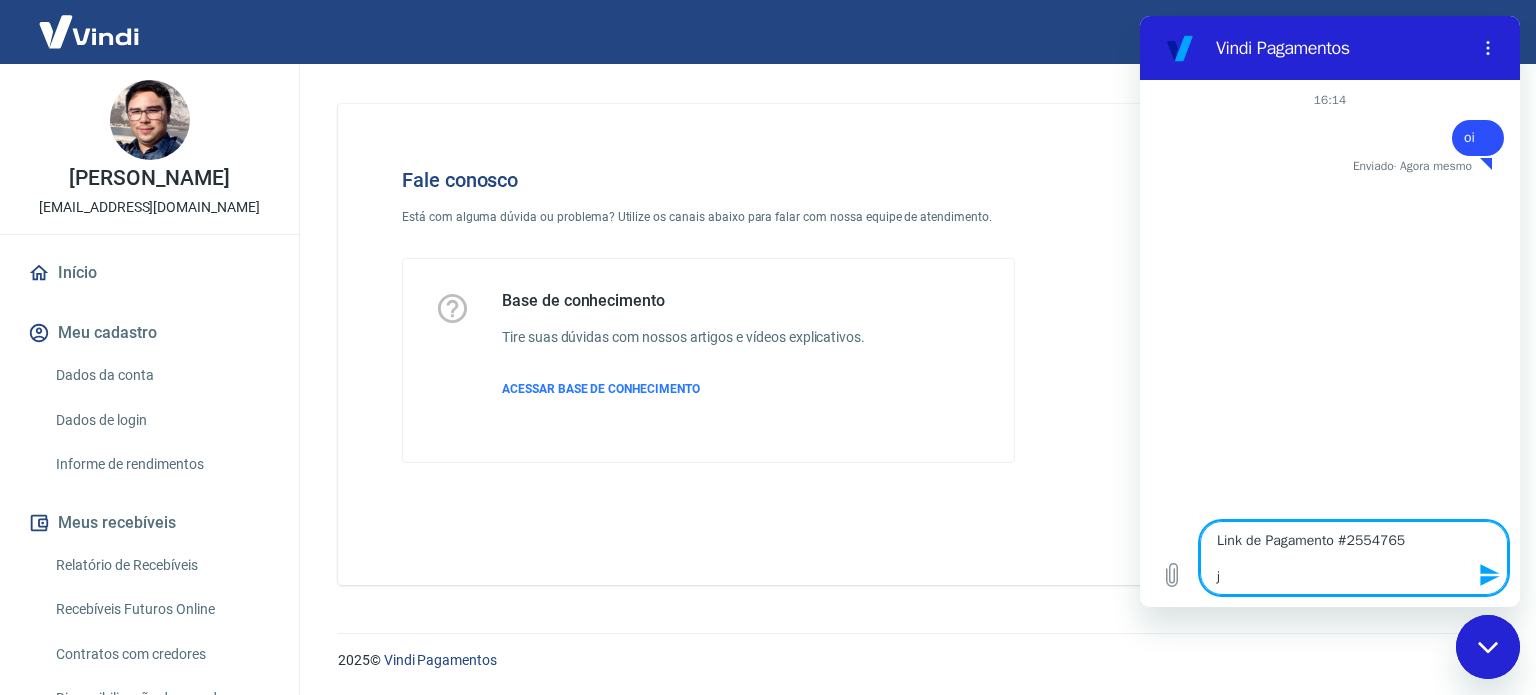 type on "Link de Pagamento #2554765
já" 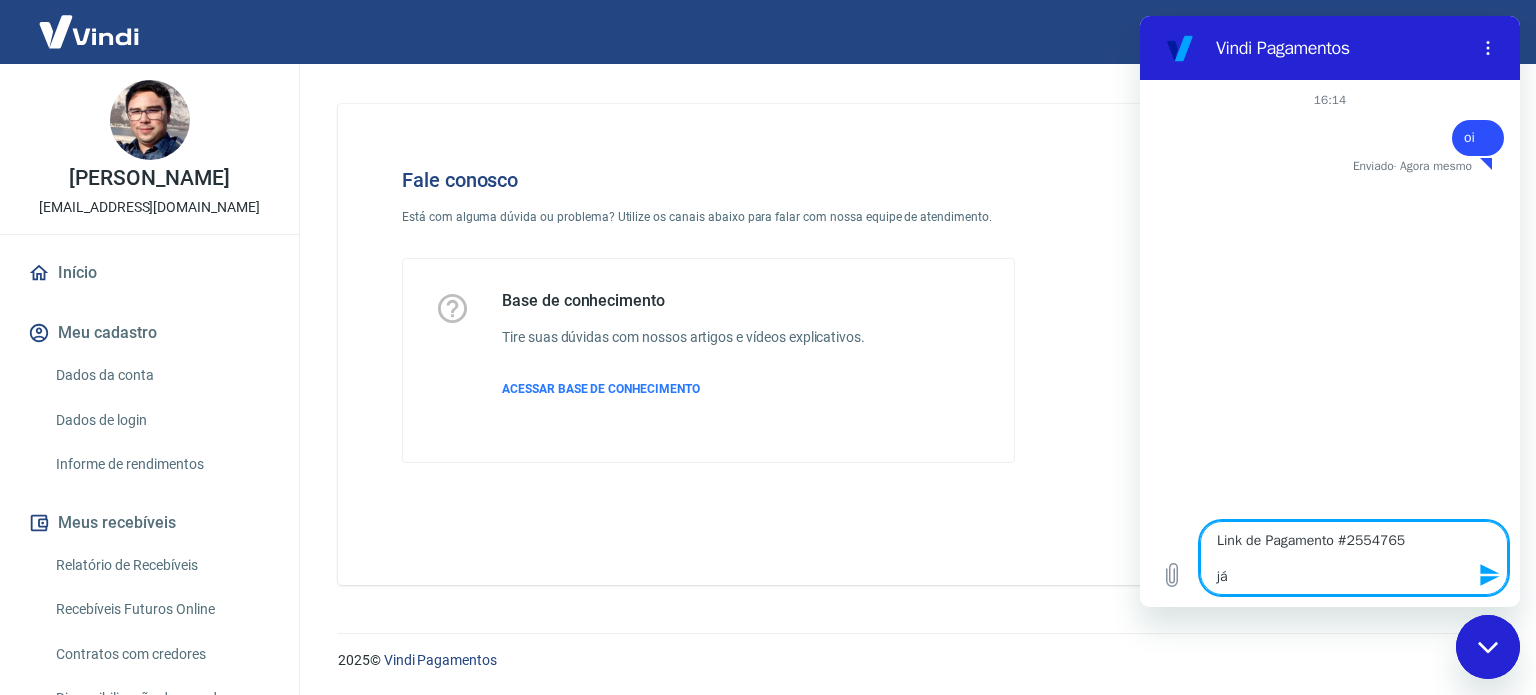 type on "Link de Pagamento #2554765
já" 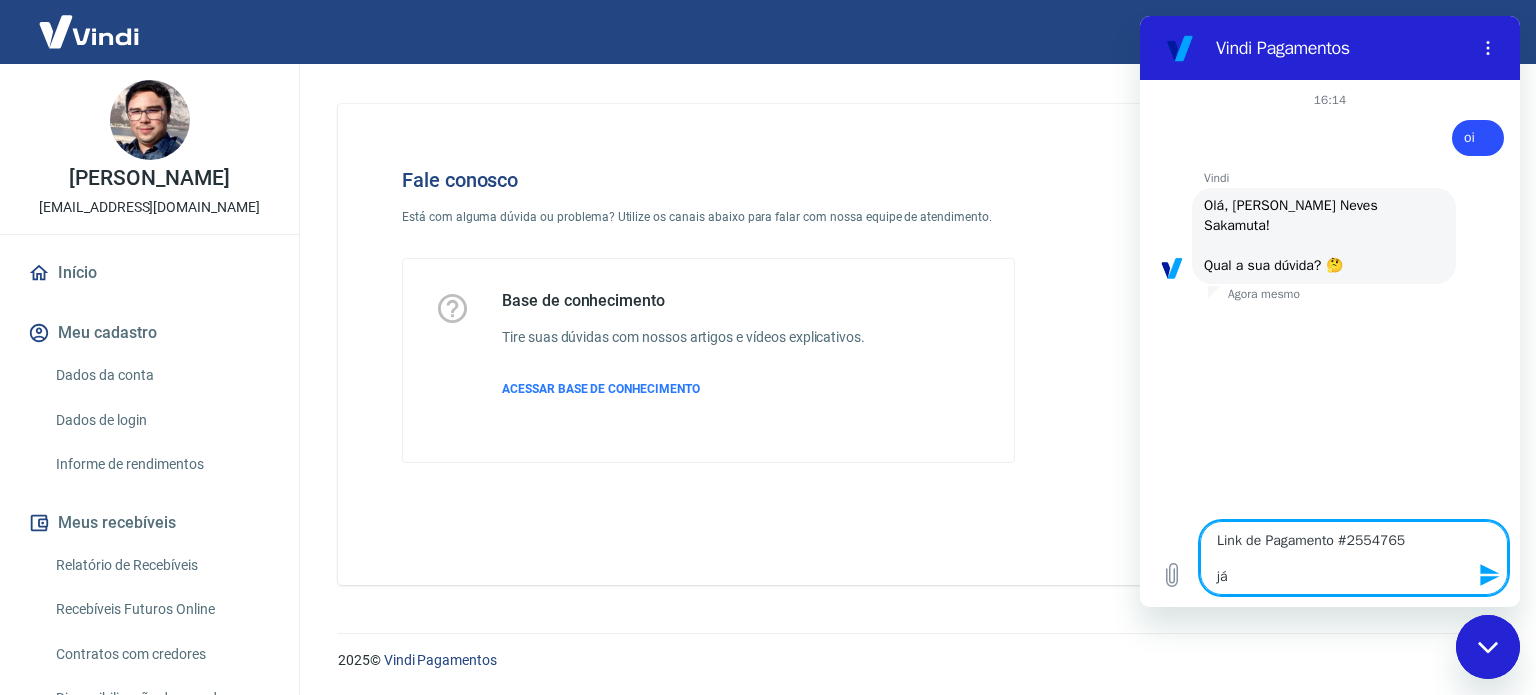 type on "Link de Pagamento #2554765
já p" 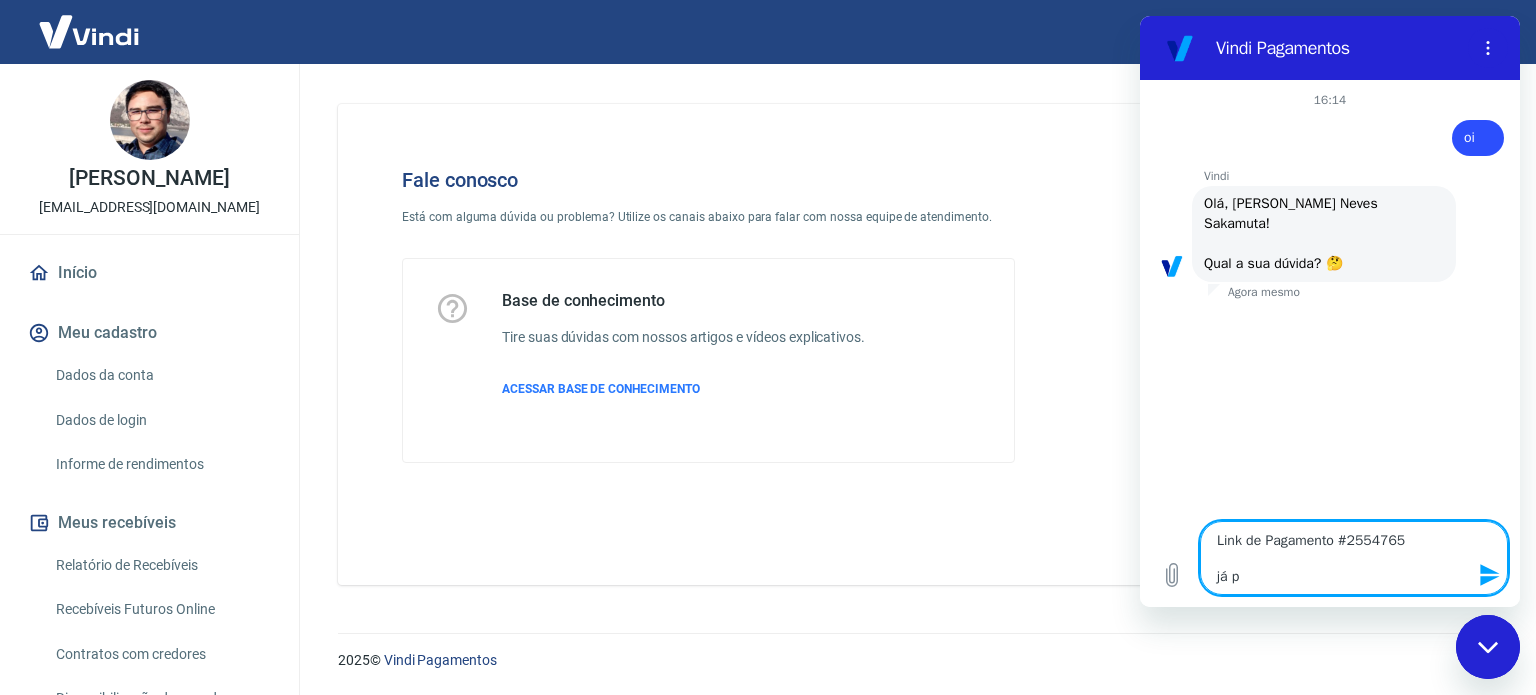 type on "Link de Pagamento #2554765
já pa" 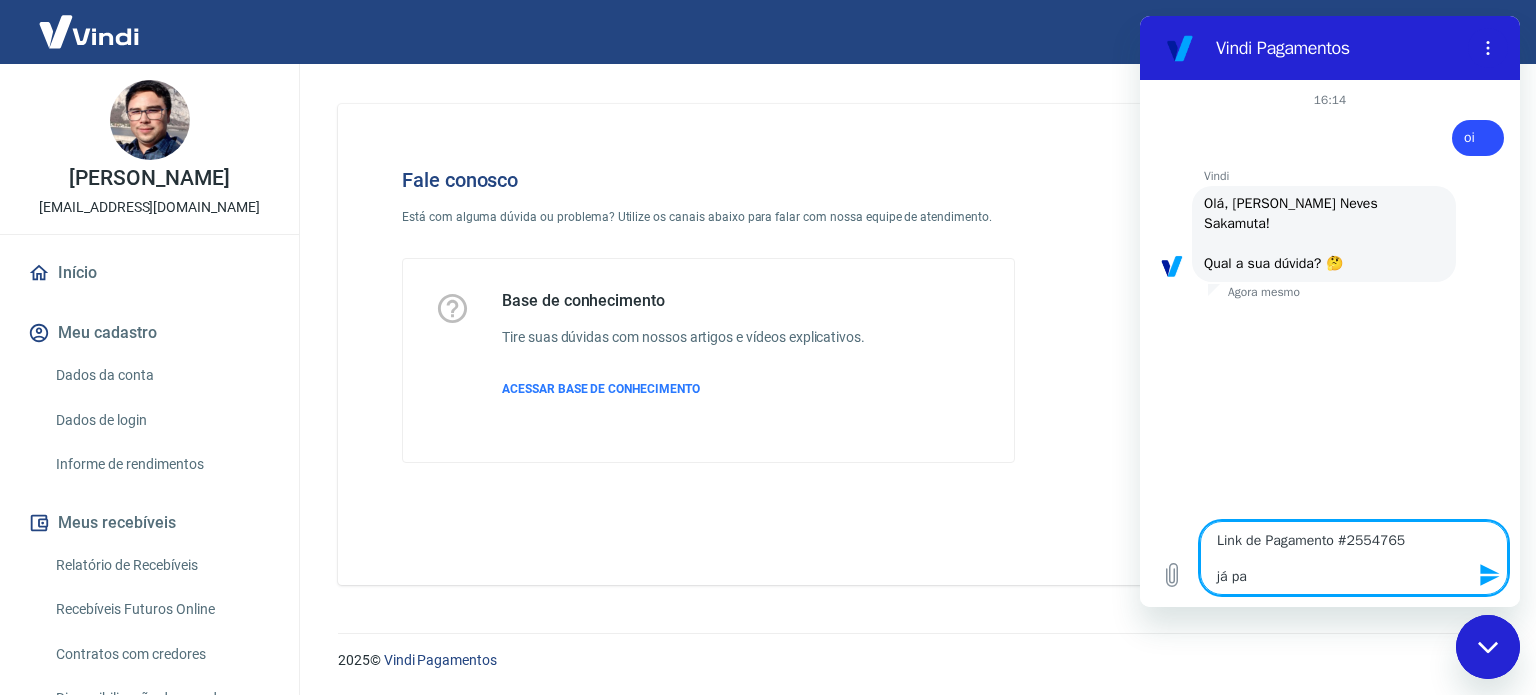 type on "Link de Pagamento #2554765
já pas" 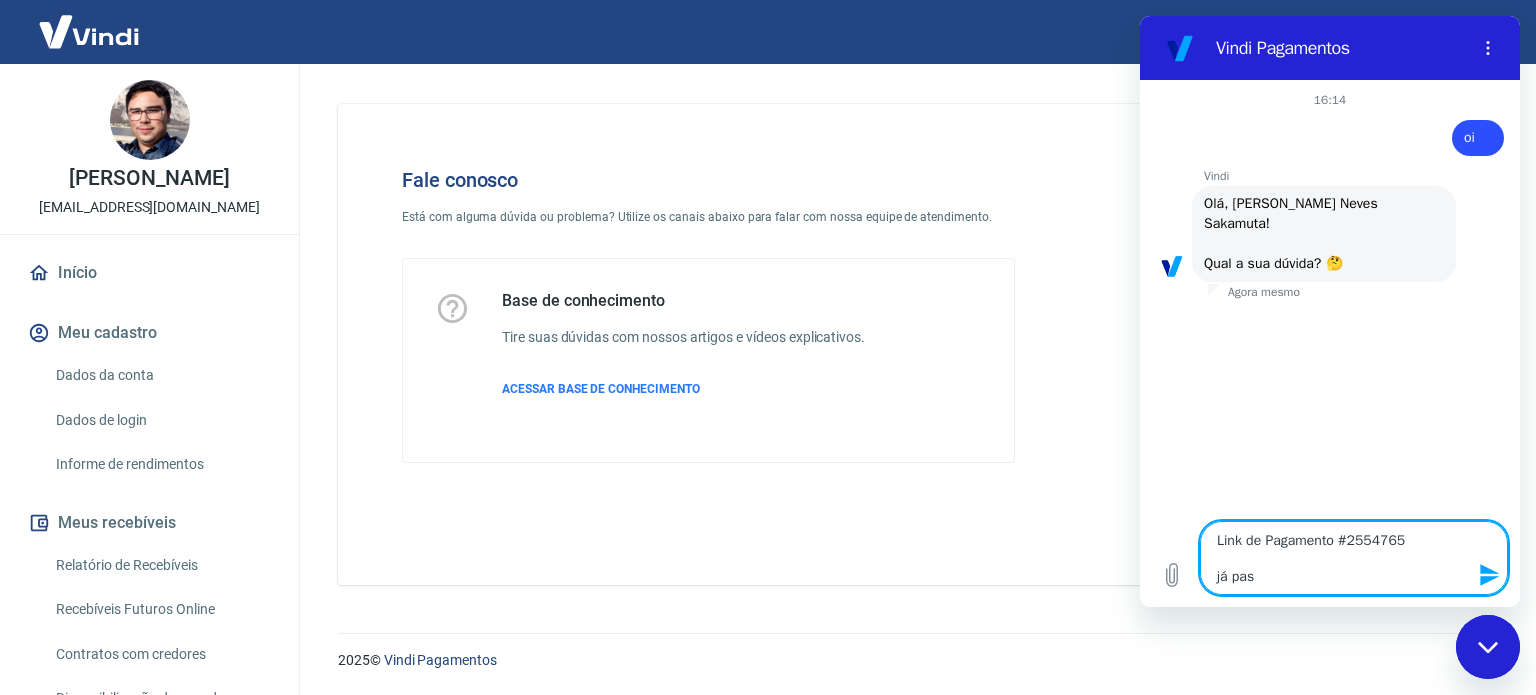 type on "Link de Pagamento #2554765
já pass" 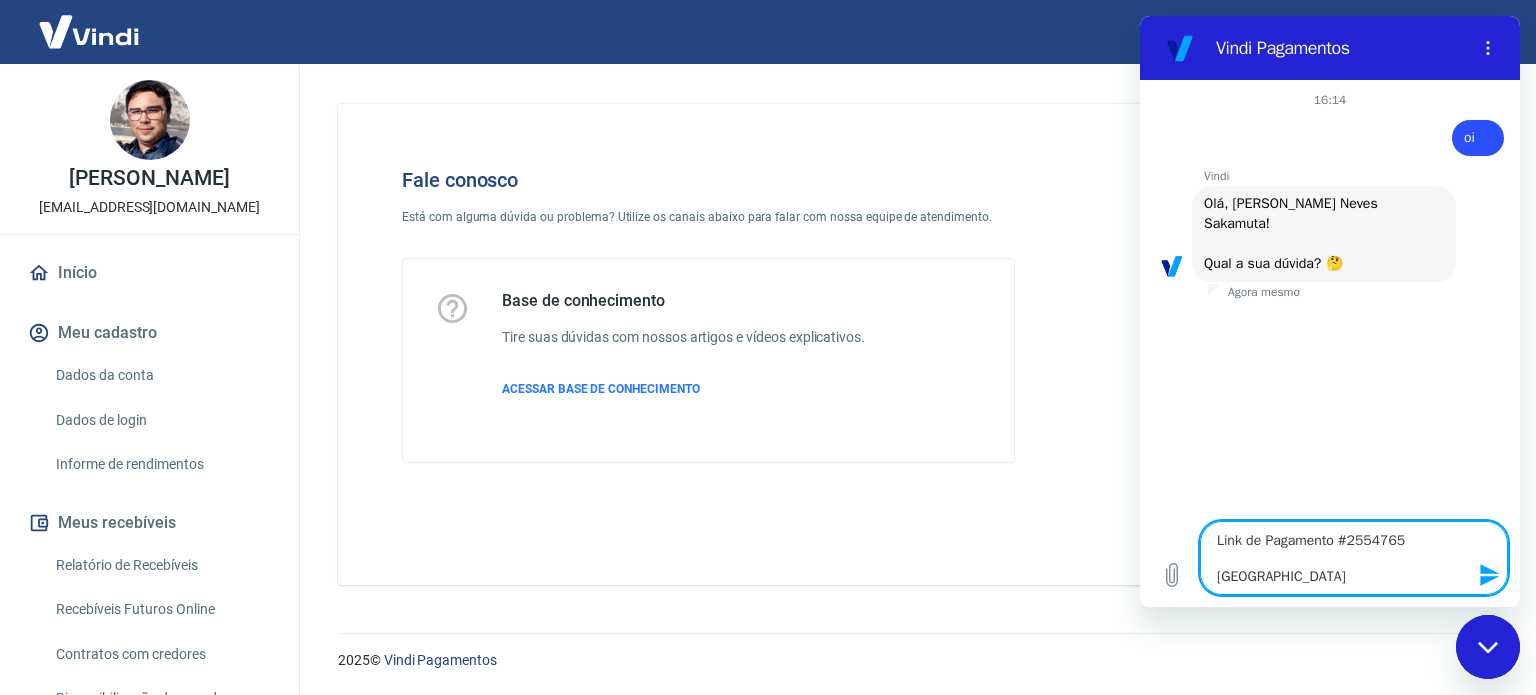 type on "Link de Pagamento #2554765
já passo" 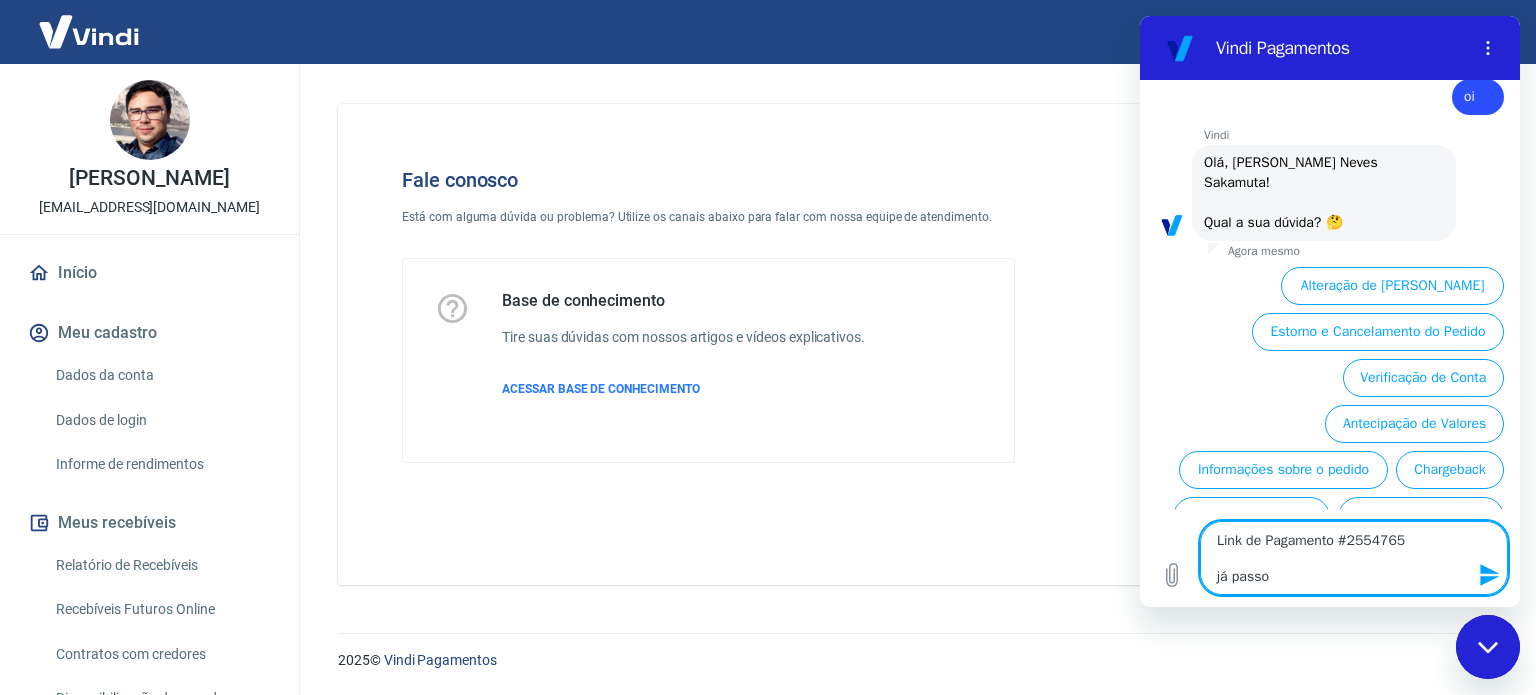 scroll, scrollTop: 114, scrollLeft: 0, axis: vertical 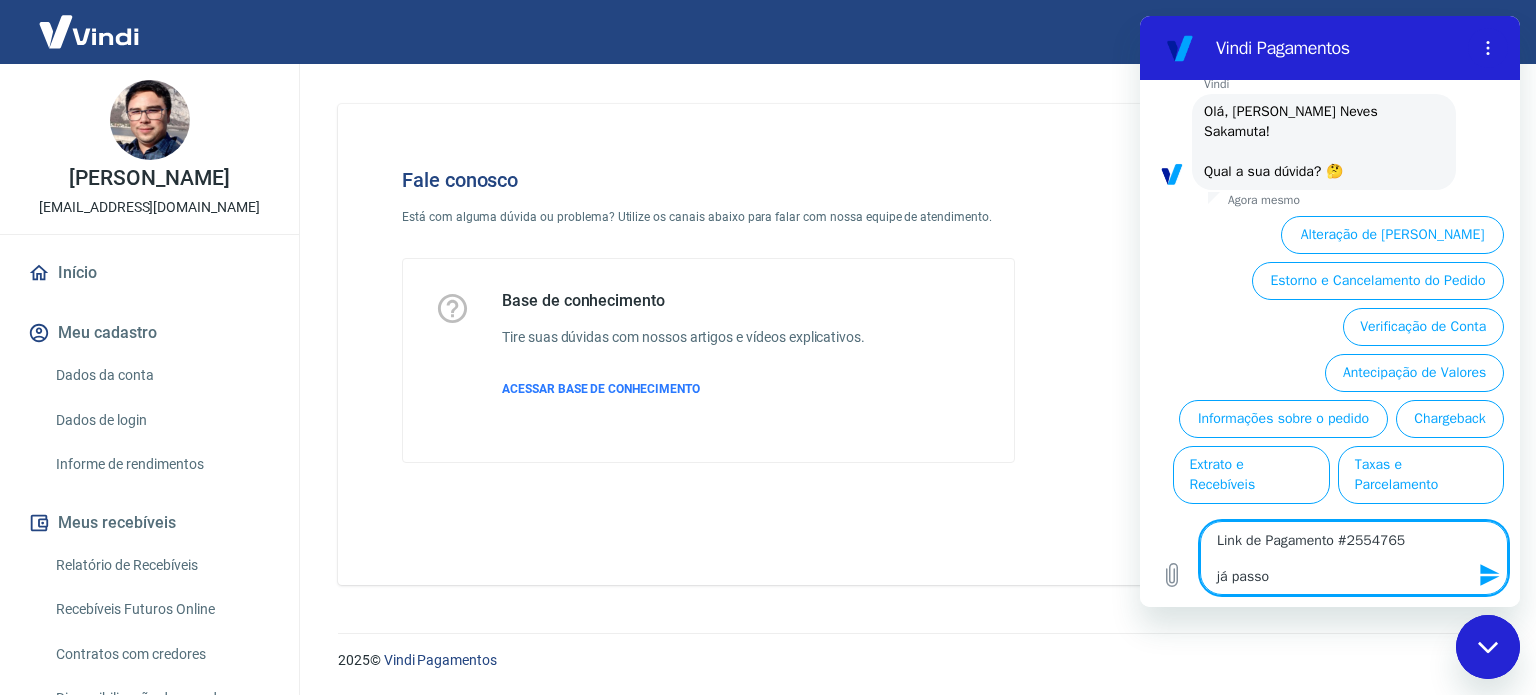 type on "Link de Pagamento #2554765
já passou" 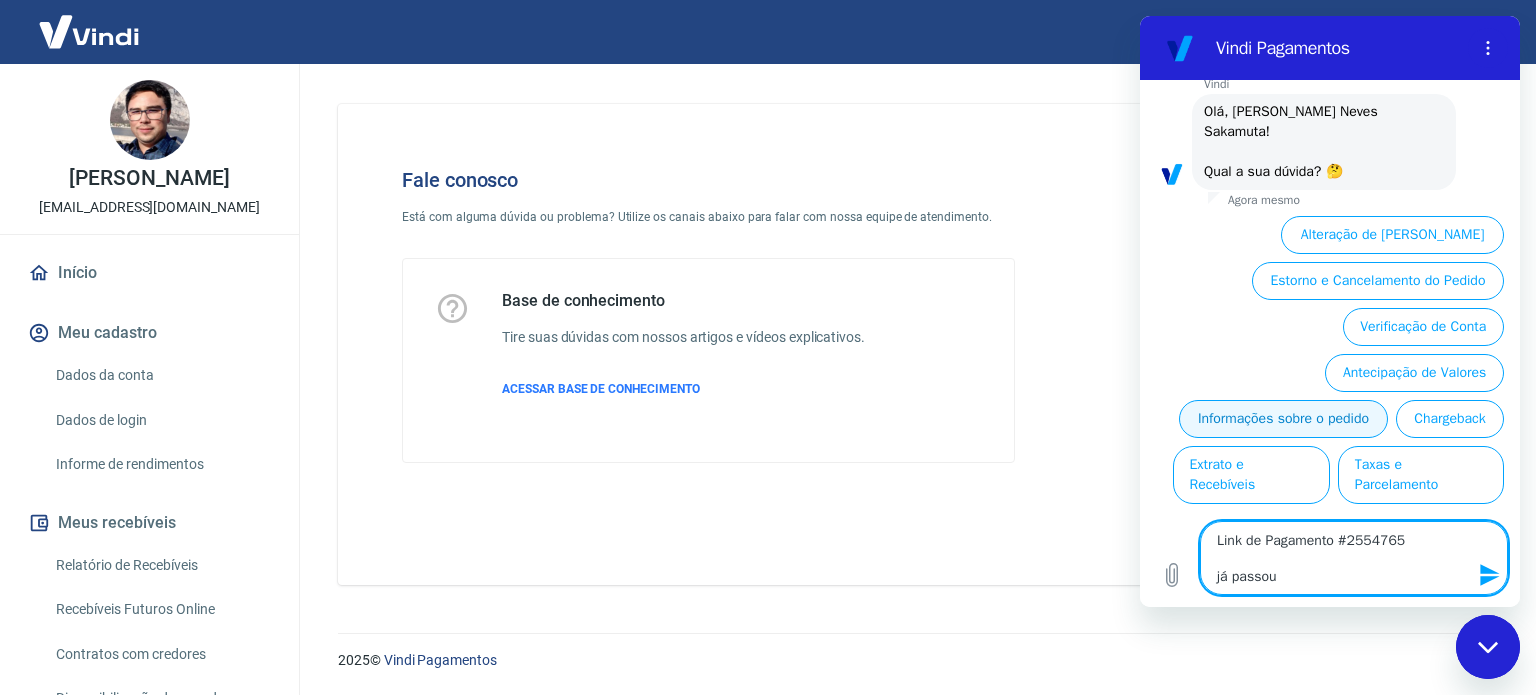 type on "Link de Pagamento #2554765
já passou" 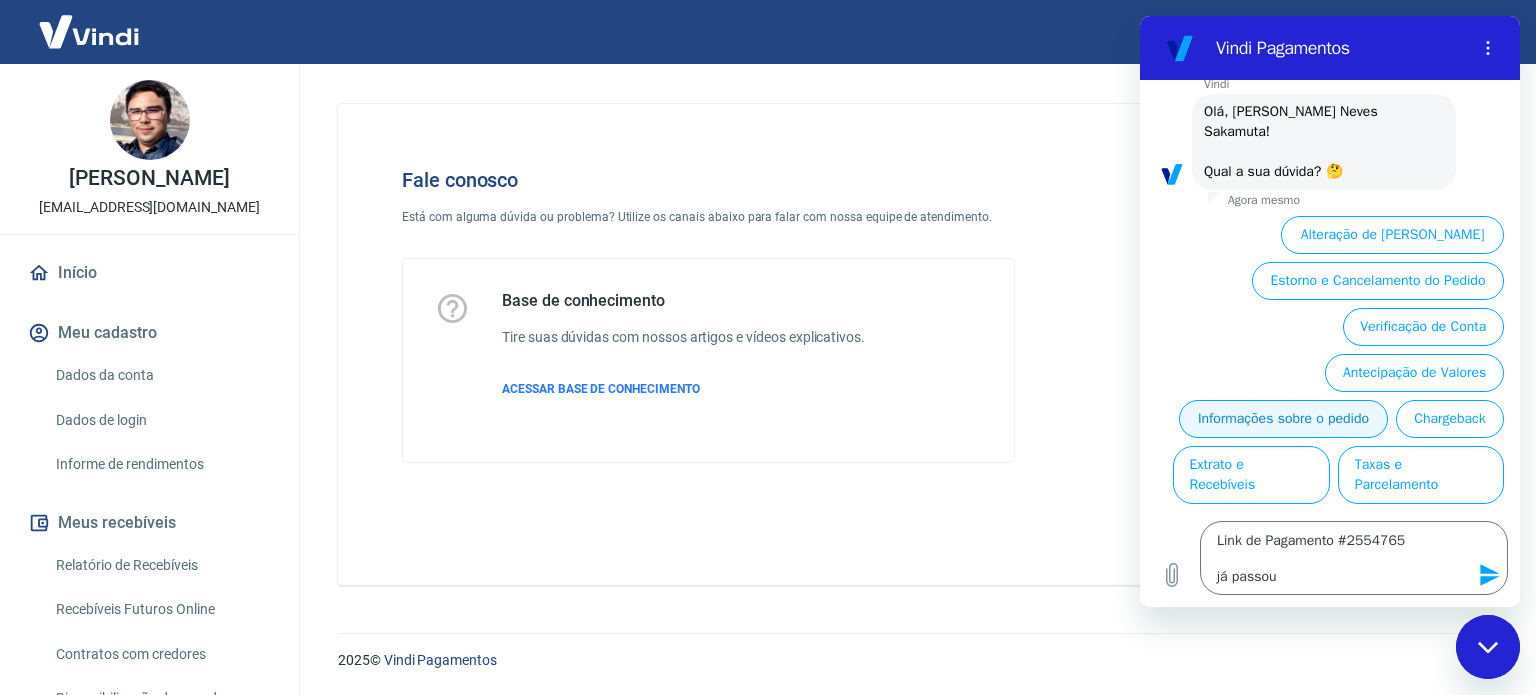 click on "Informações sobre o pedido" at bounding box center [1283, 419] 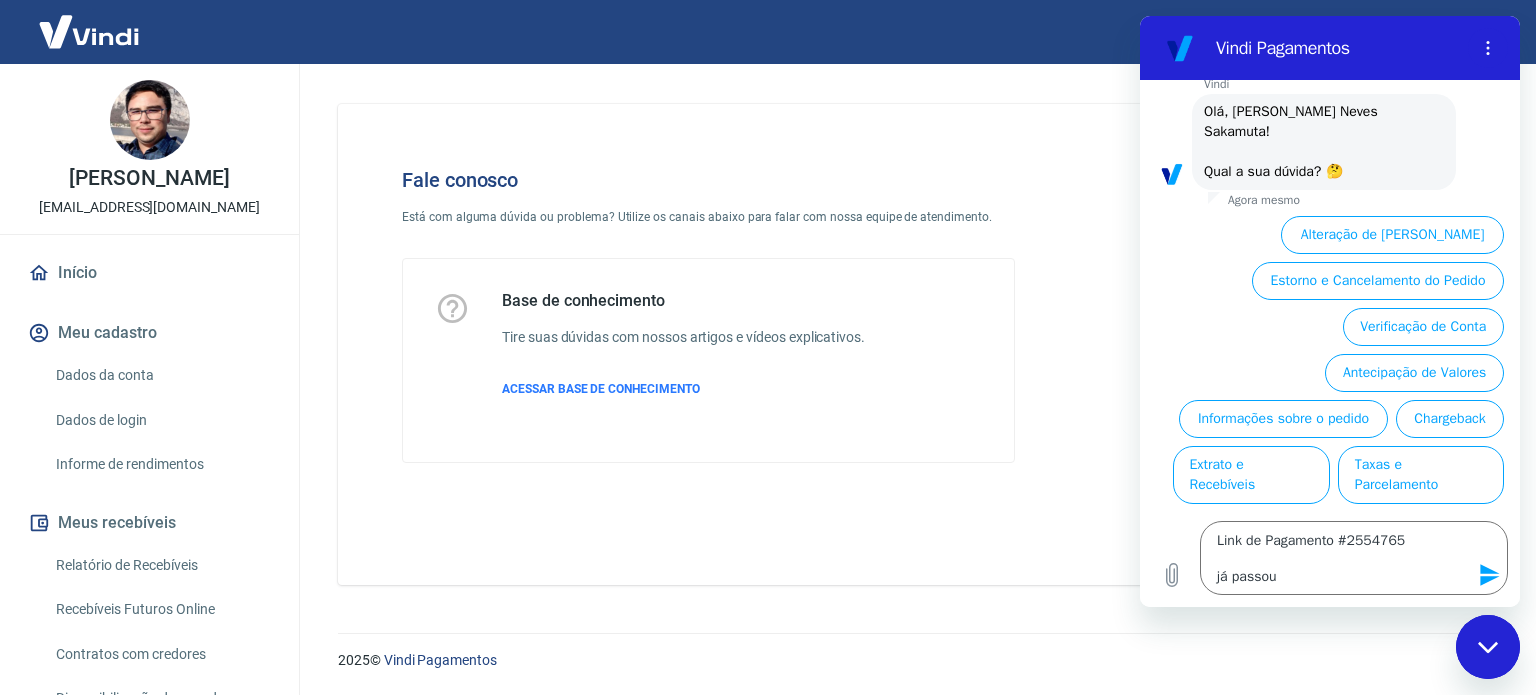 scroll, scrollTop: 0, scrollLeft: 0, axis: both 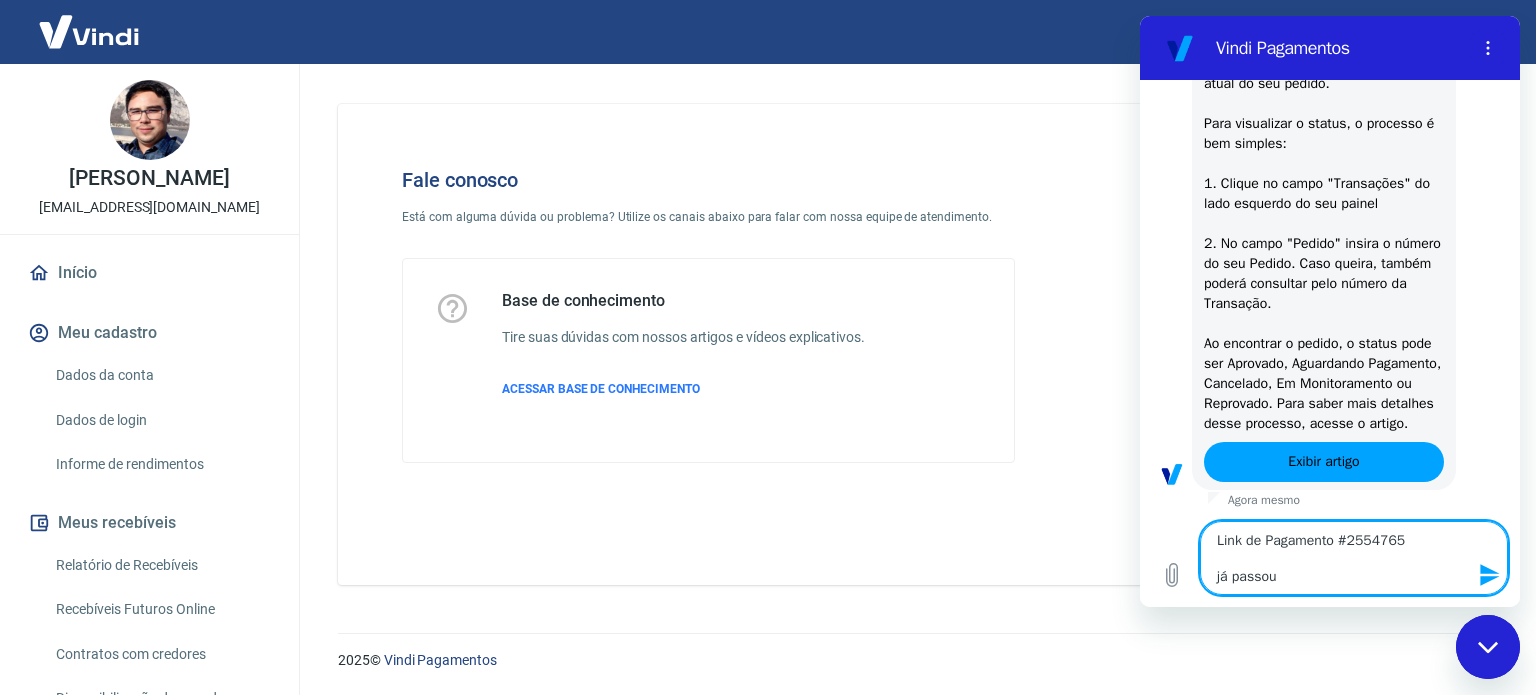 type on "x" 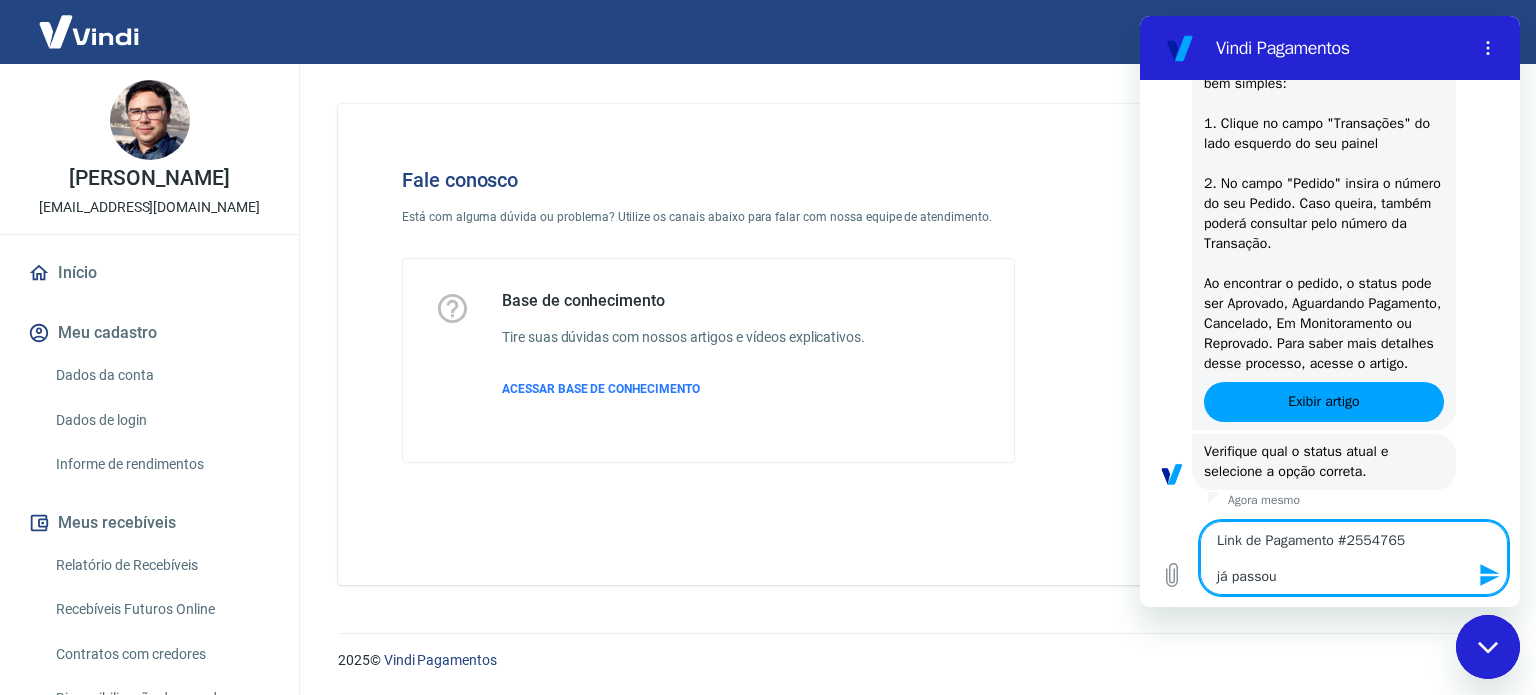 type on "Link de Pagamento #2554765
já passou m" 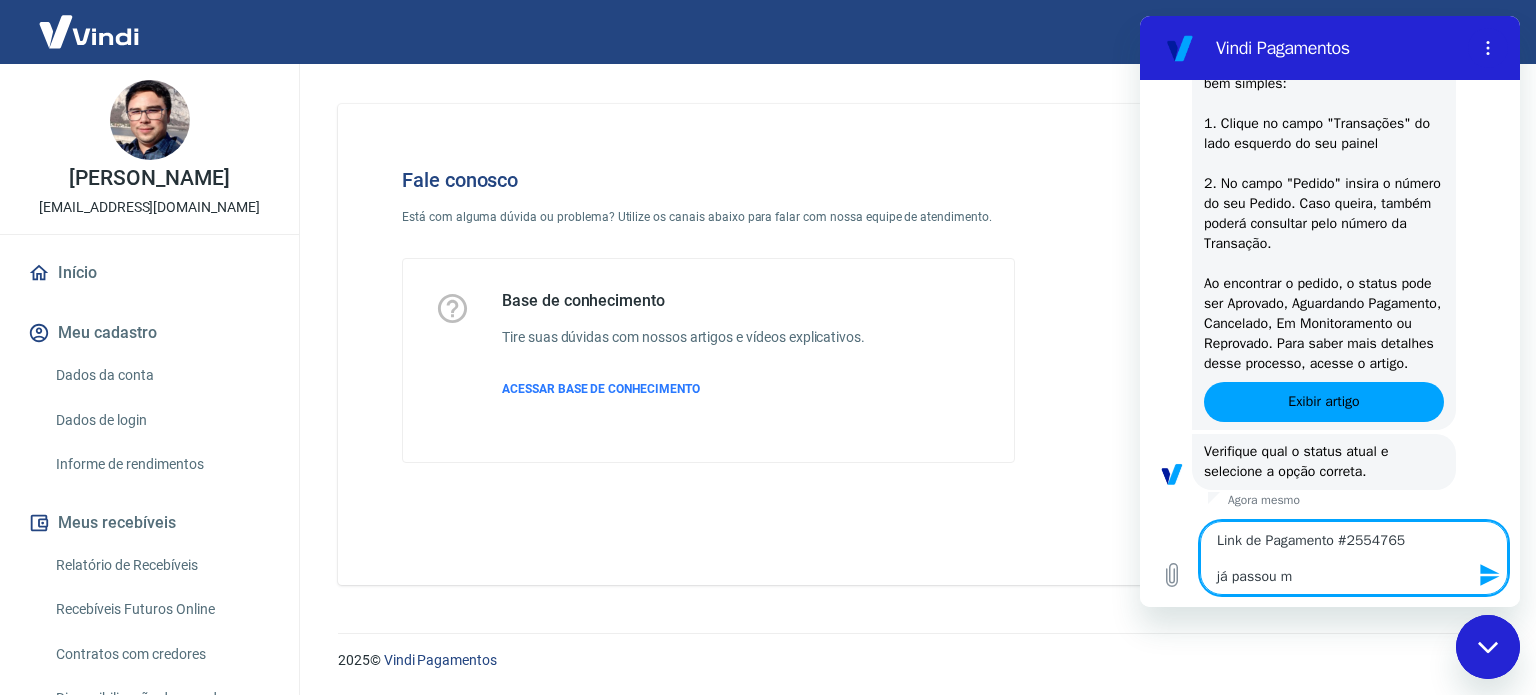 type on "Link de Pagamento #2554765
já passou ma" 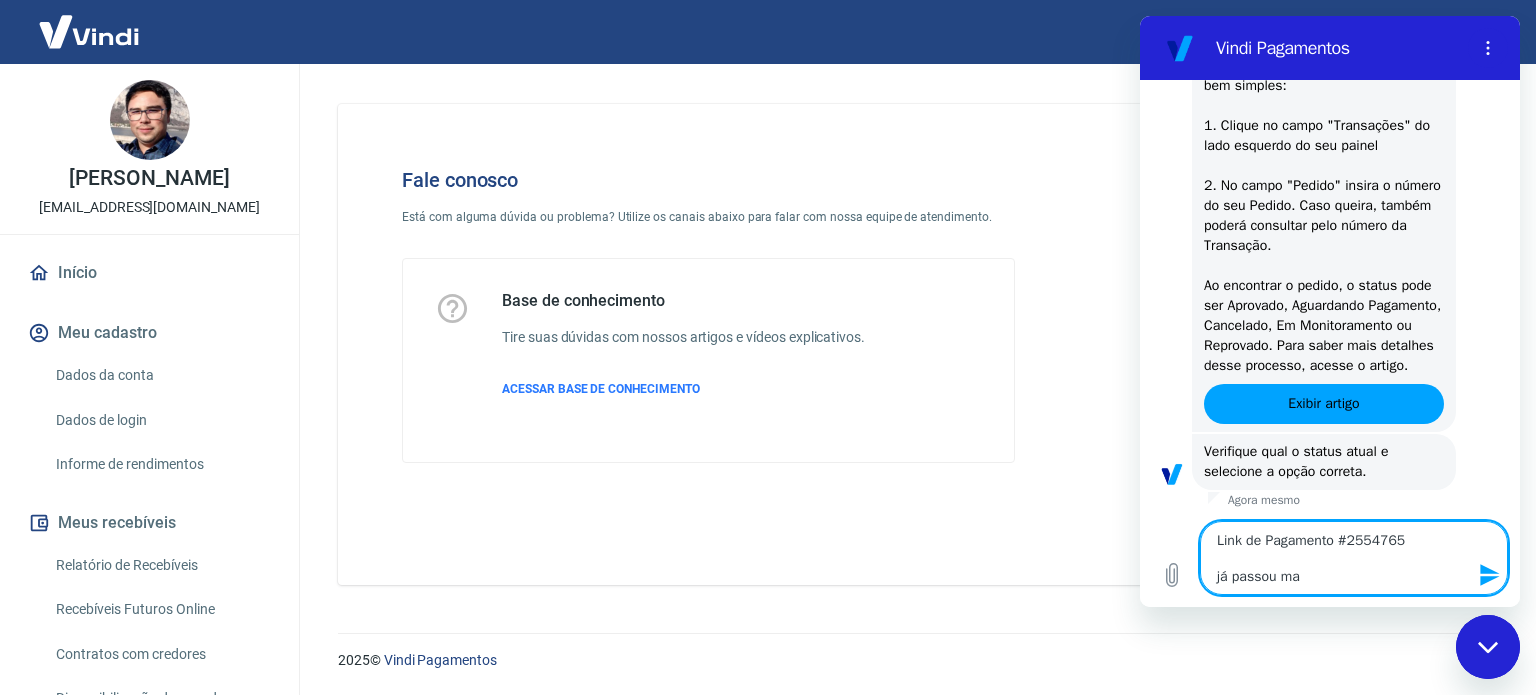 type on "Link de Pagamento #2554765
já passou mai" 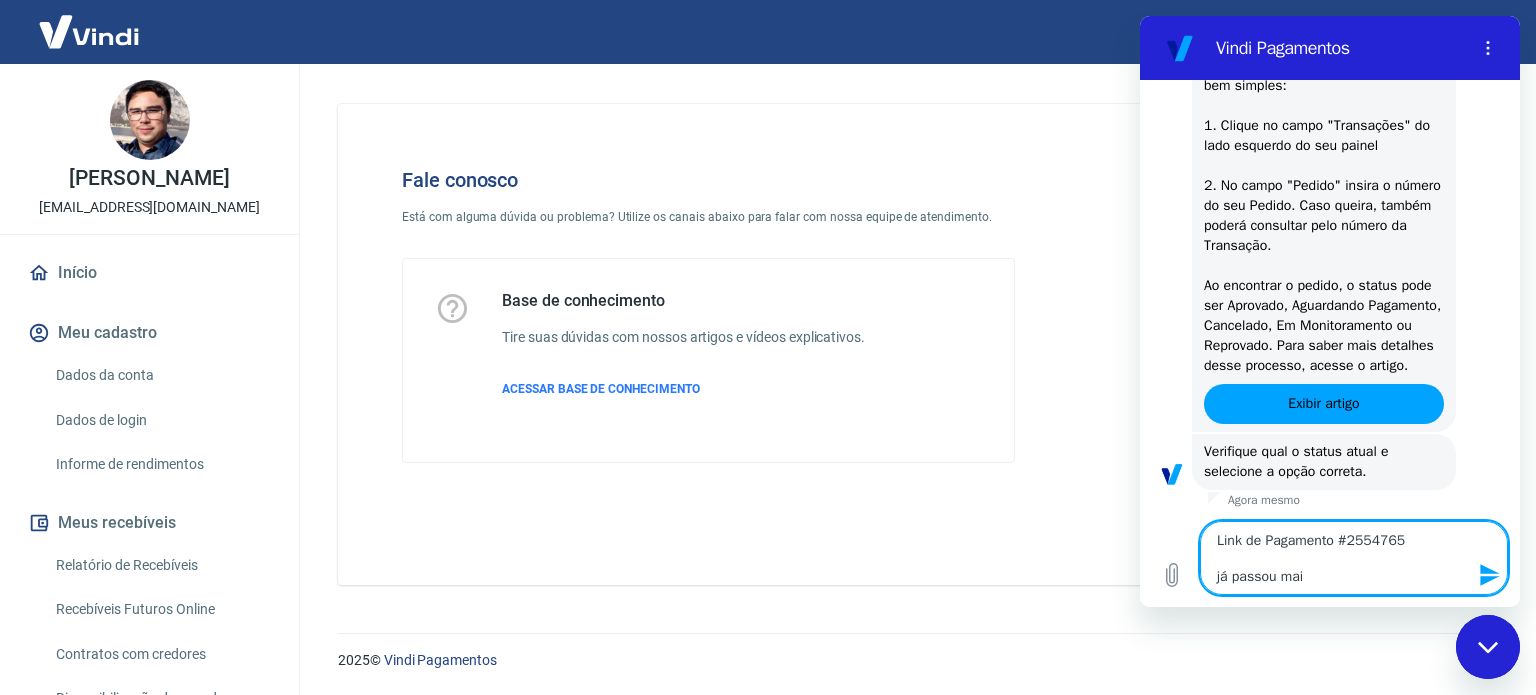 type on "Link de Pagamento #2554765
já passou mais" 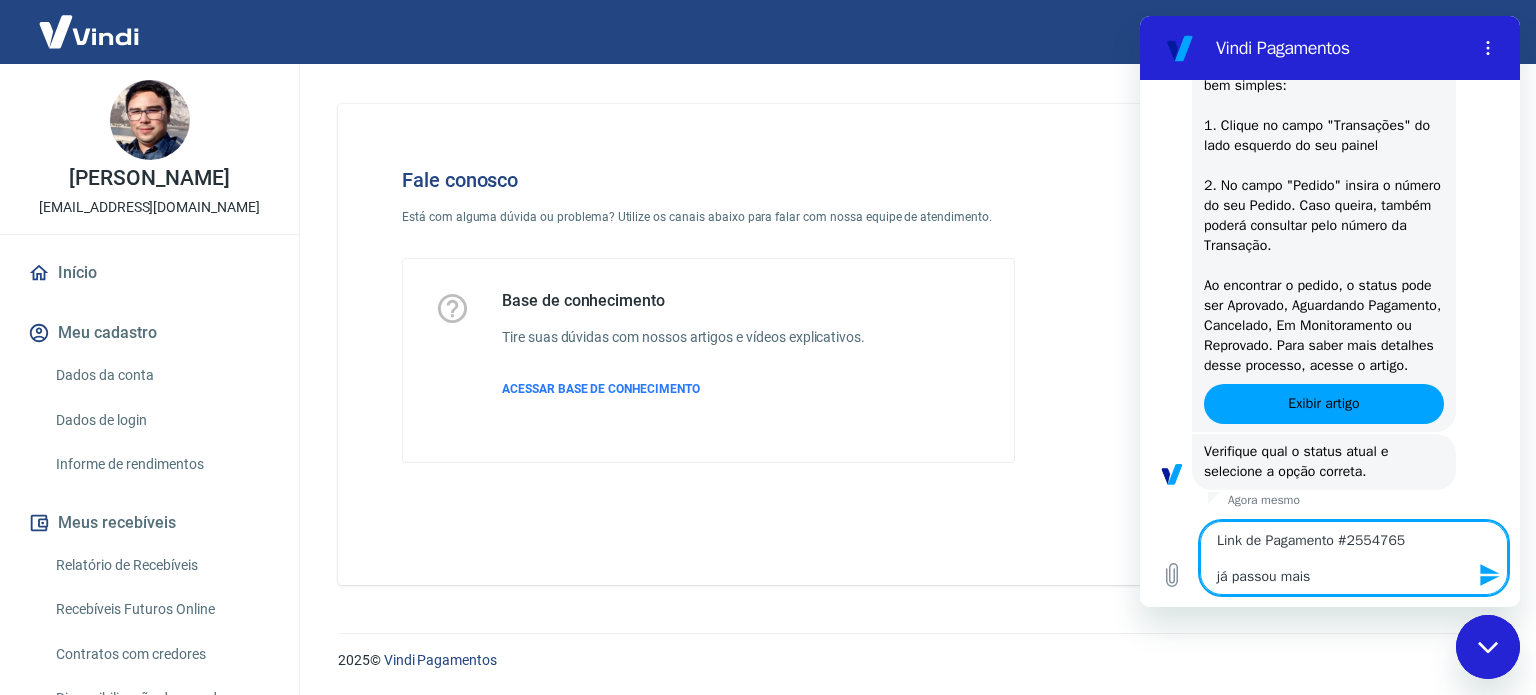 type on "Link de Pagamento #2554765
já passou mais" 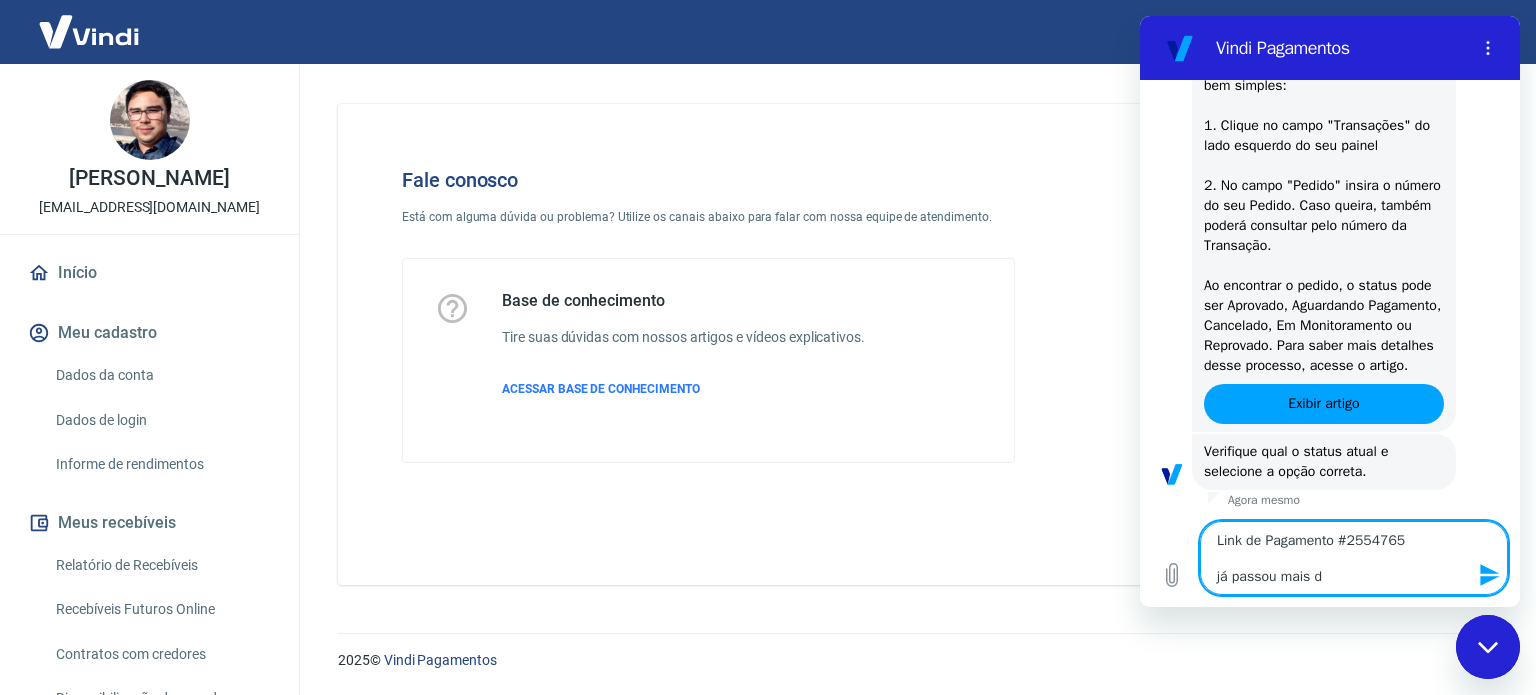 type on "Link de Pagamento #2554765
já passou mais de" 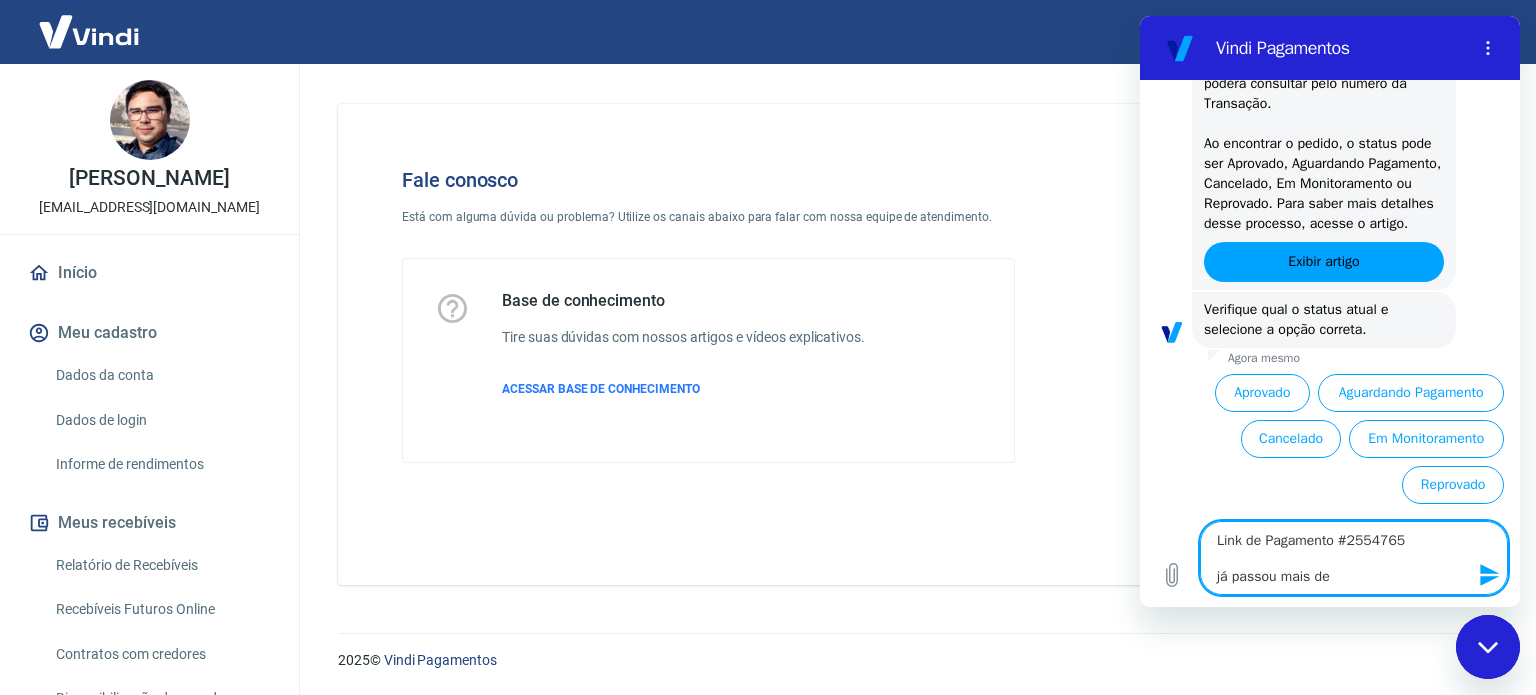 type on "Link de Pagamento #2554765
já passou mais de" 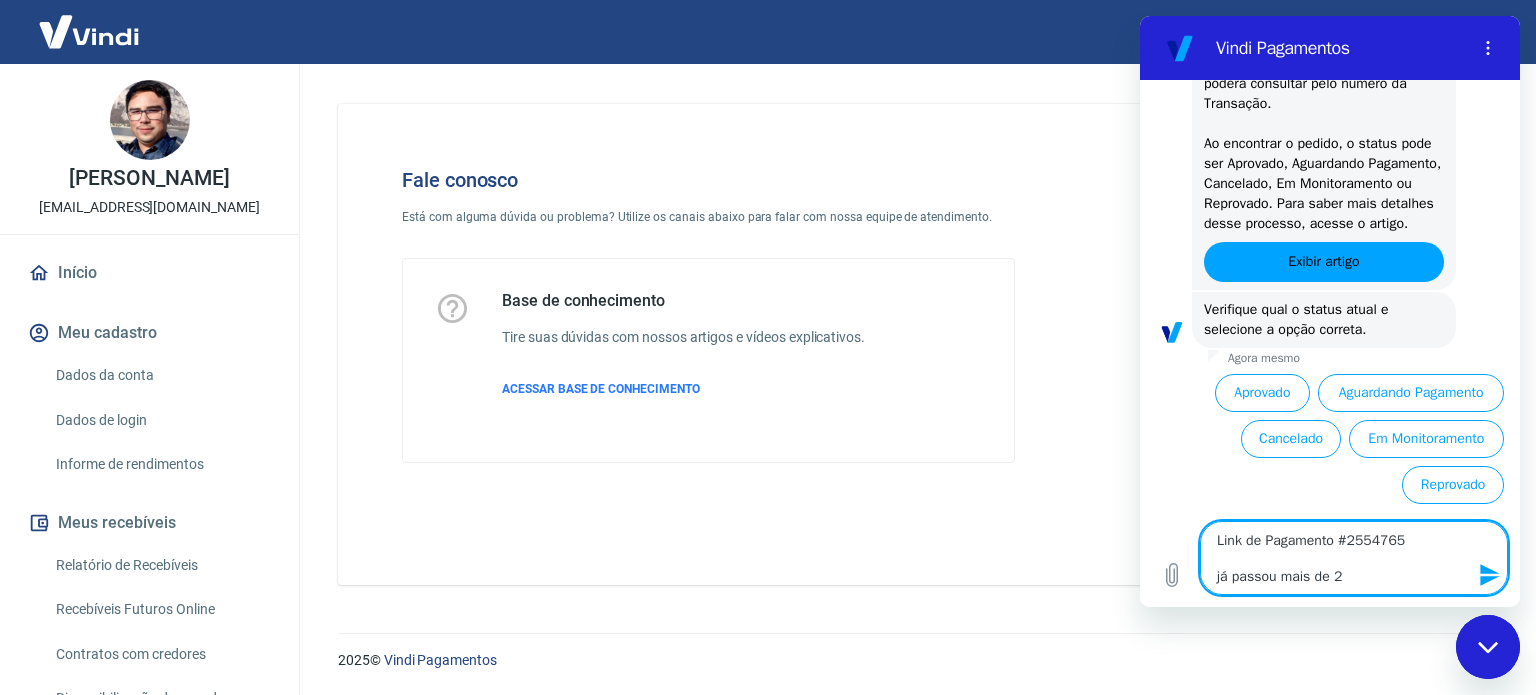 type on "Link de Pagamento #2554765
já passou mais de 24" 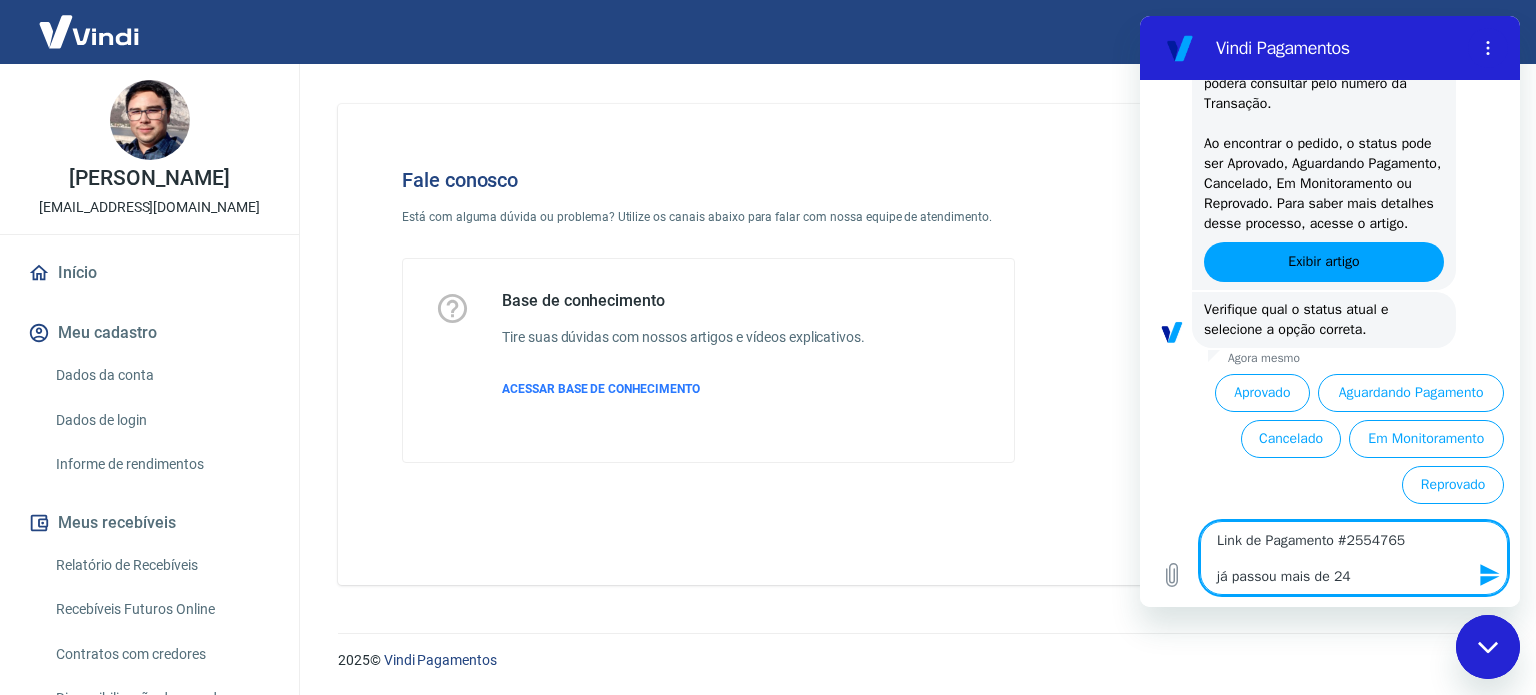 type on "Link de Pagamento #2554765
já passou mais de 24h" 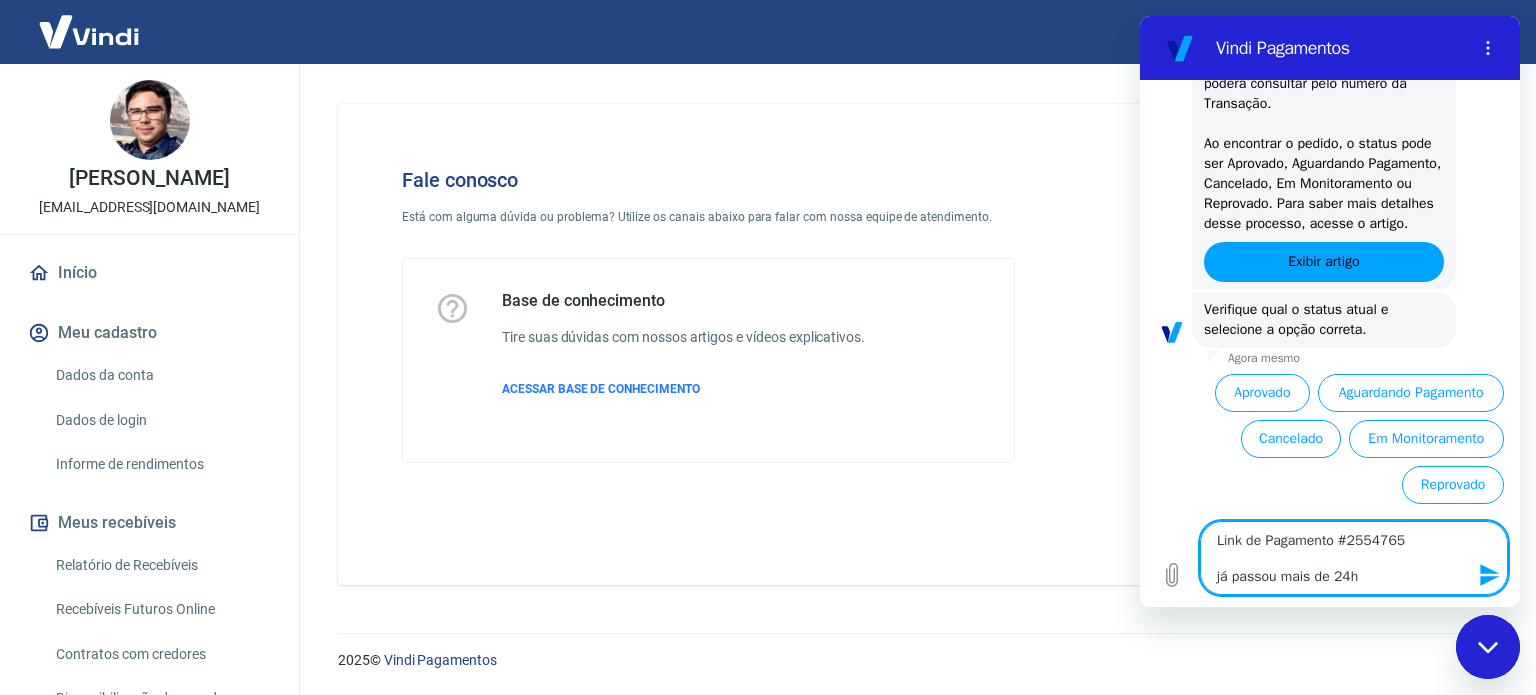 type on "Link de Pagamento #2554765
já passou mais de 24h" 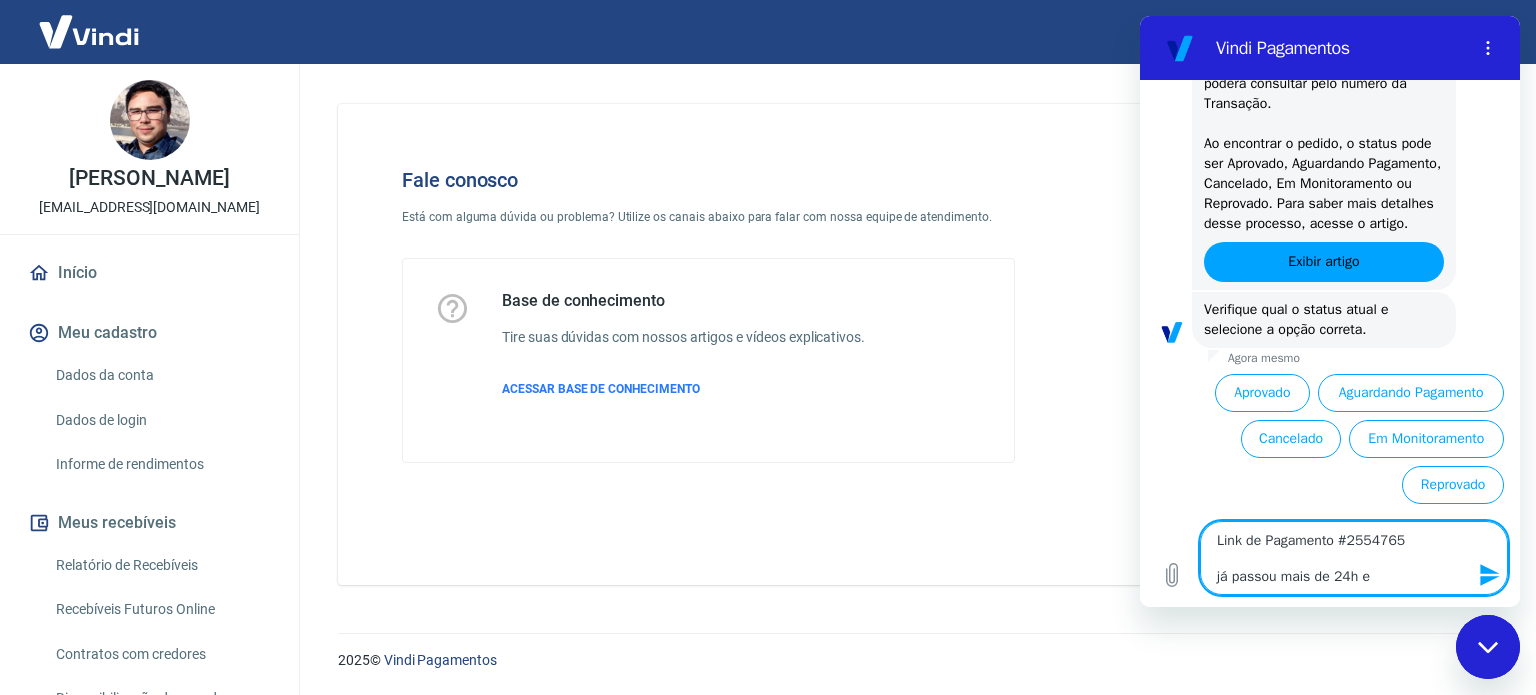 type on "Link de Pagamento #2554765
já passou mais de 24h e" 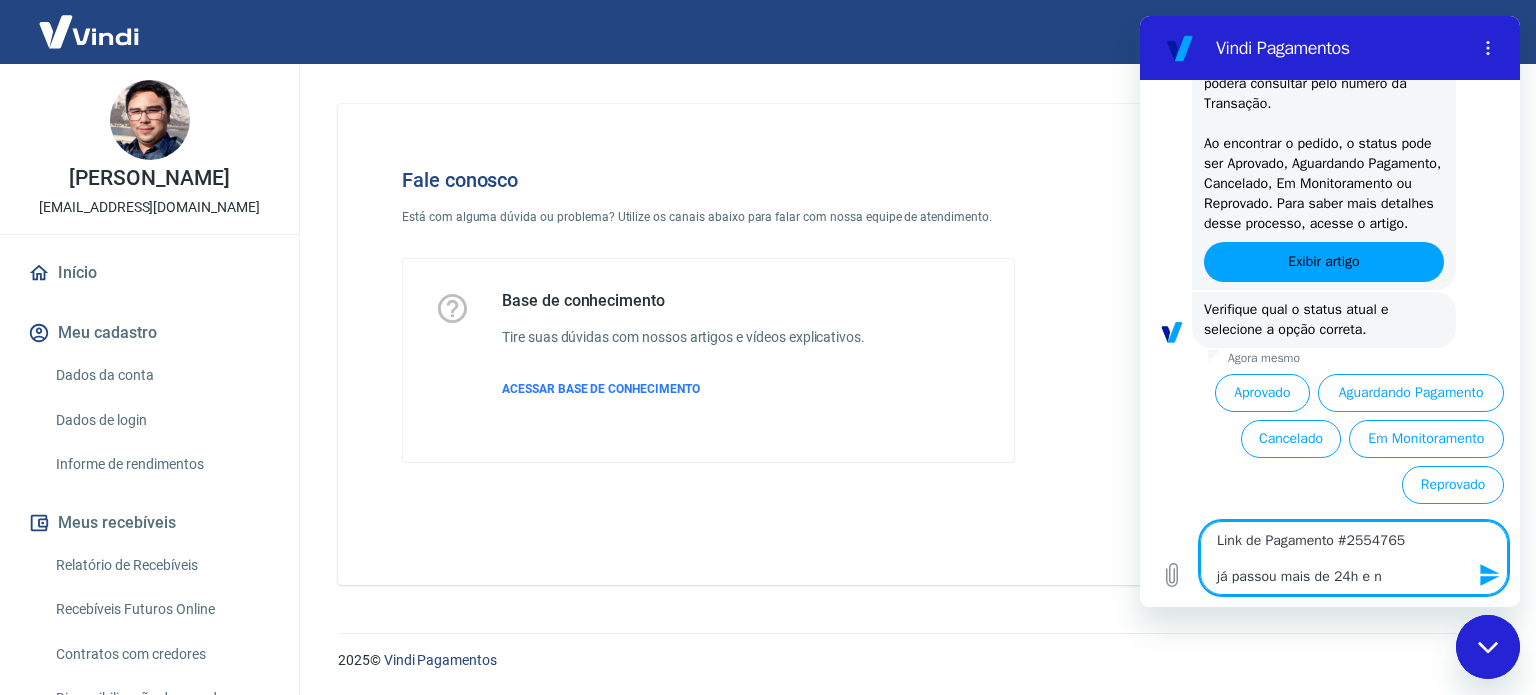 type on "x" 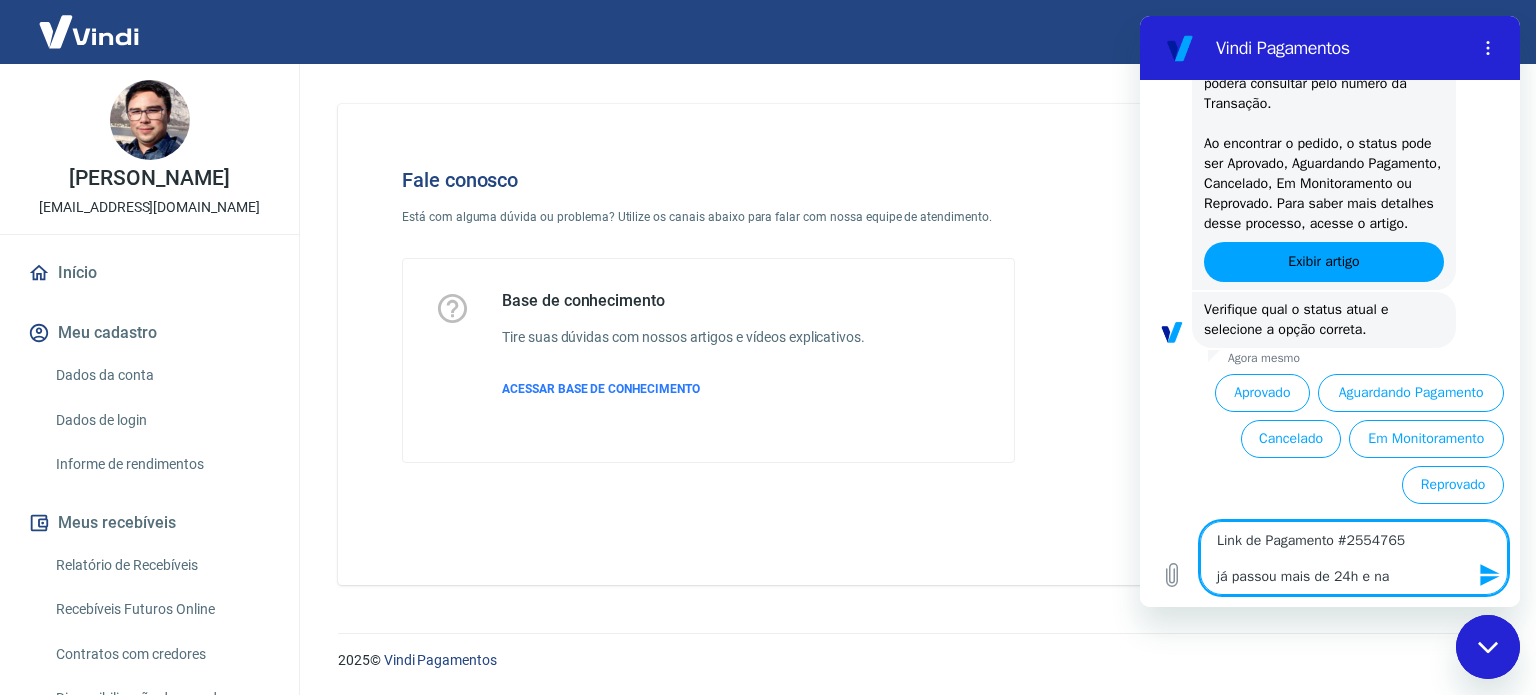 type on "Link de Pagamento #2554765
já passou mais de 24h e nao" 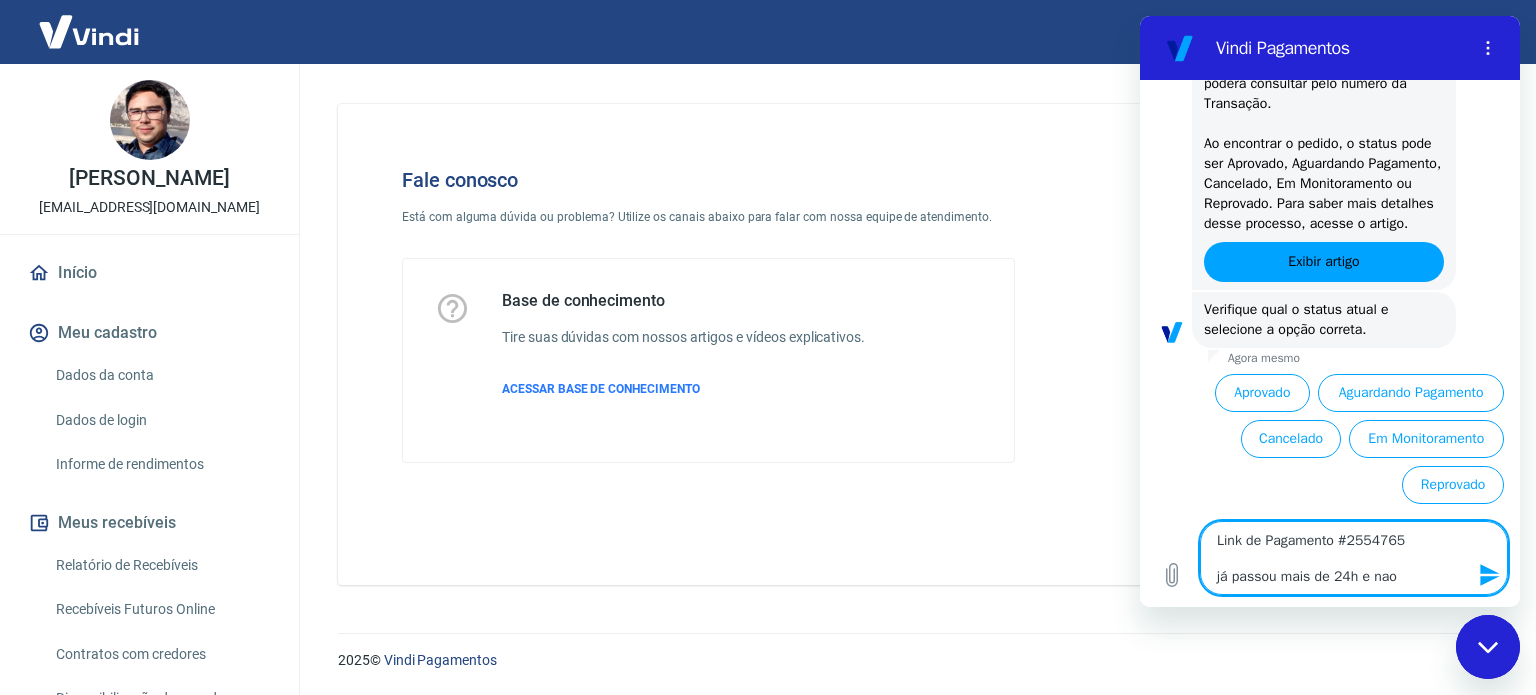 type on "Link de Pagamento #2554765
já passou mais de 24h e nao" 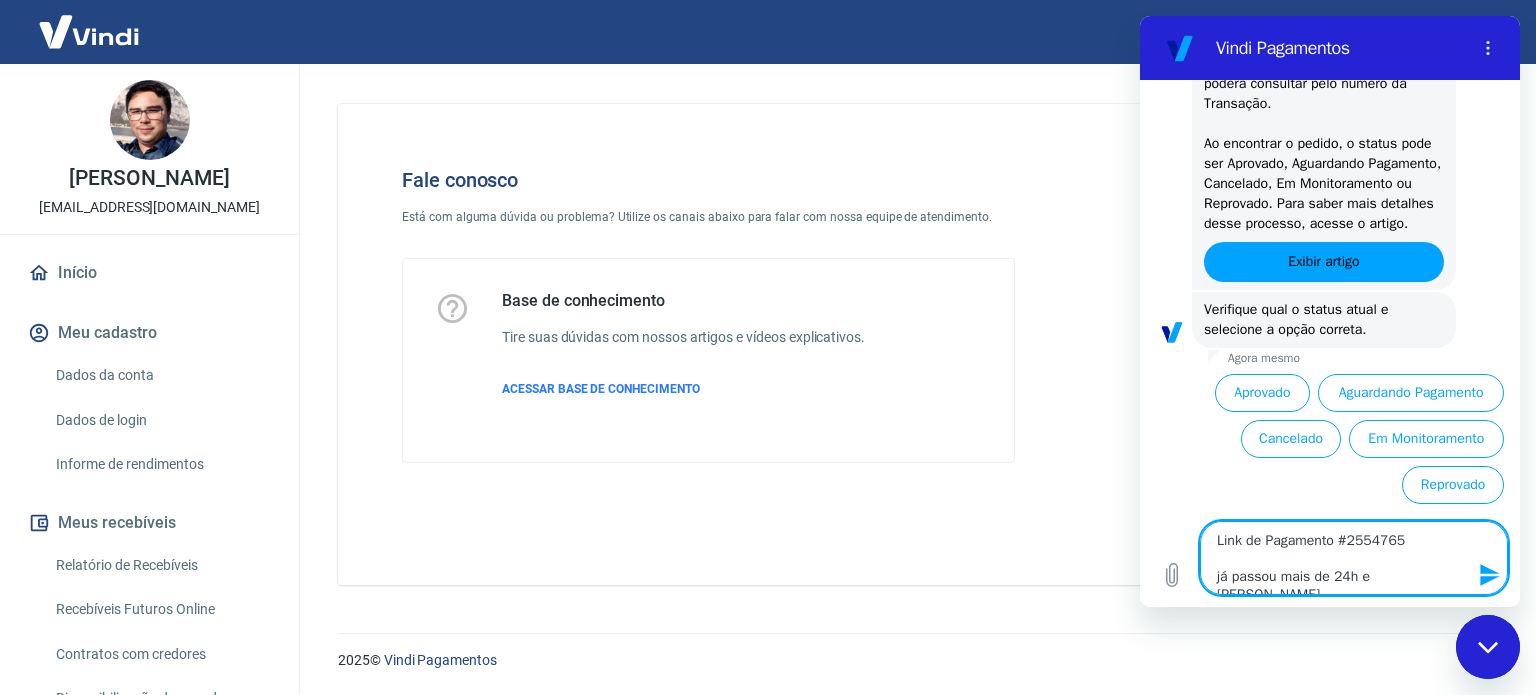 type on "x" 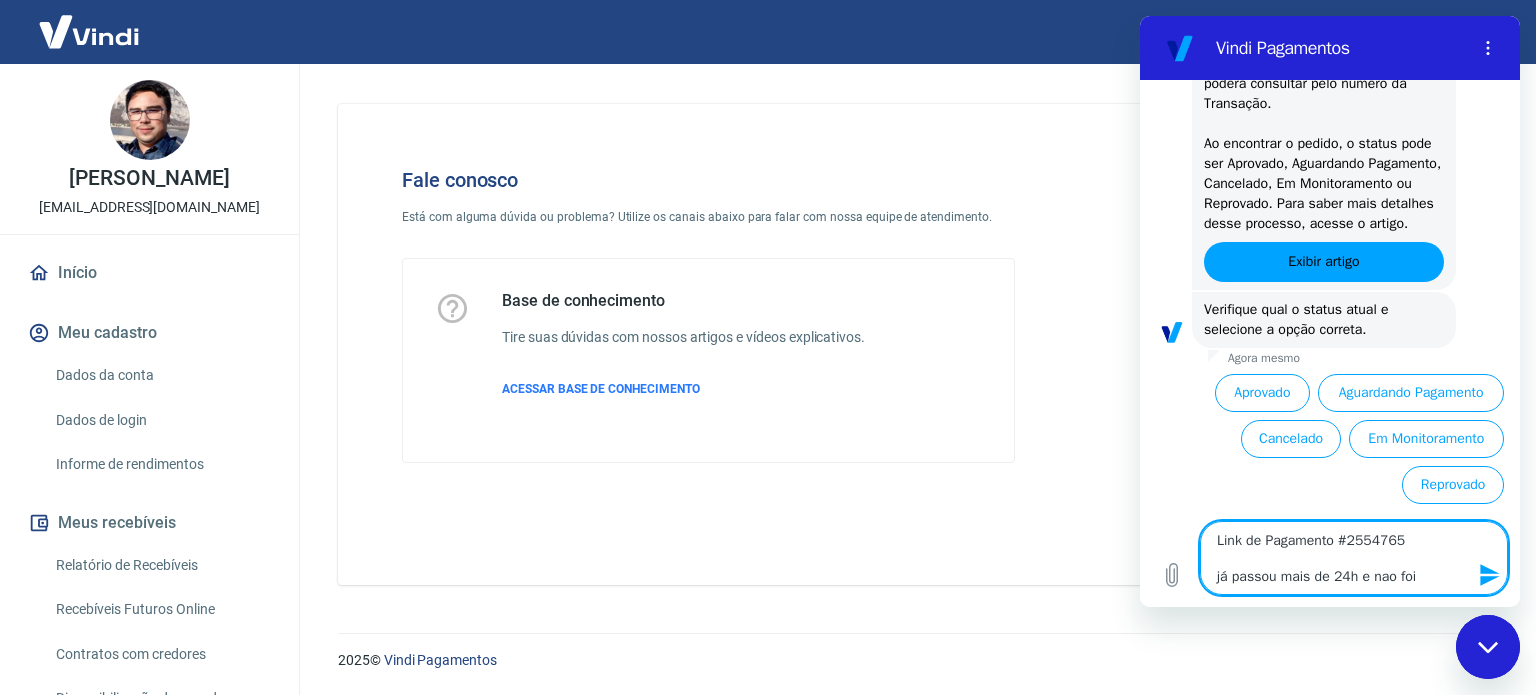 type on "Link de Pagamento #2554765
já passou mais de 24h e nao foi" 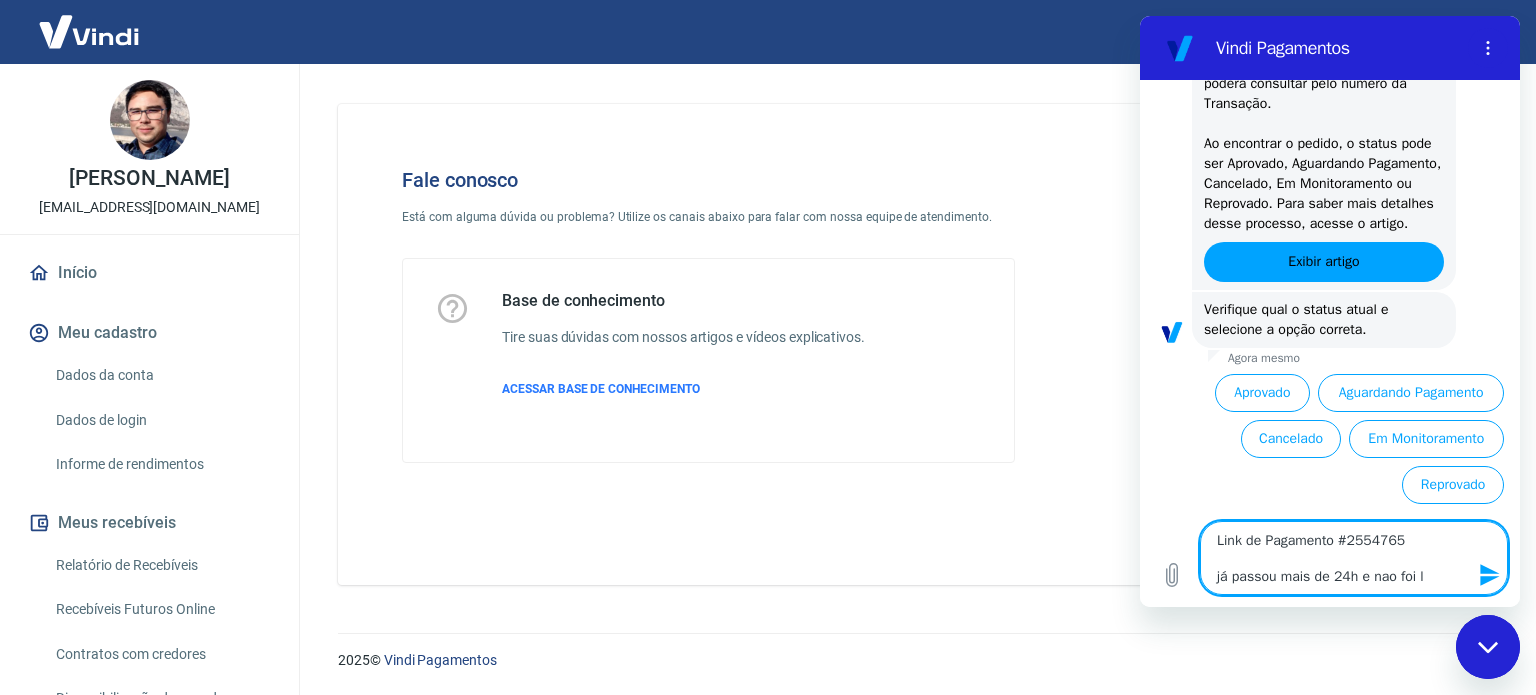 type on "Link de Pagamento #2554765
já passou mais de 24h e nao foi li" 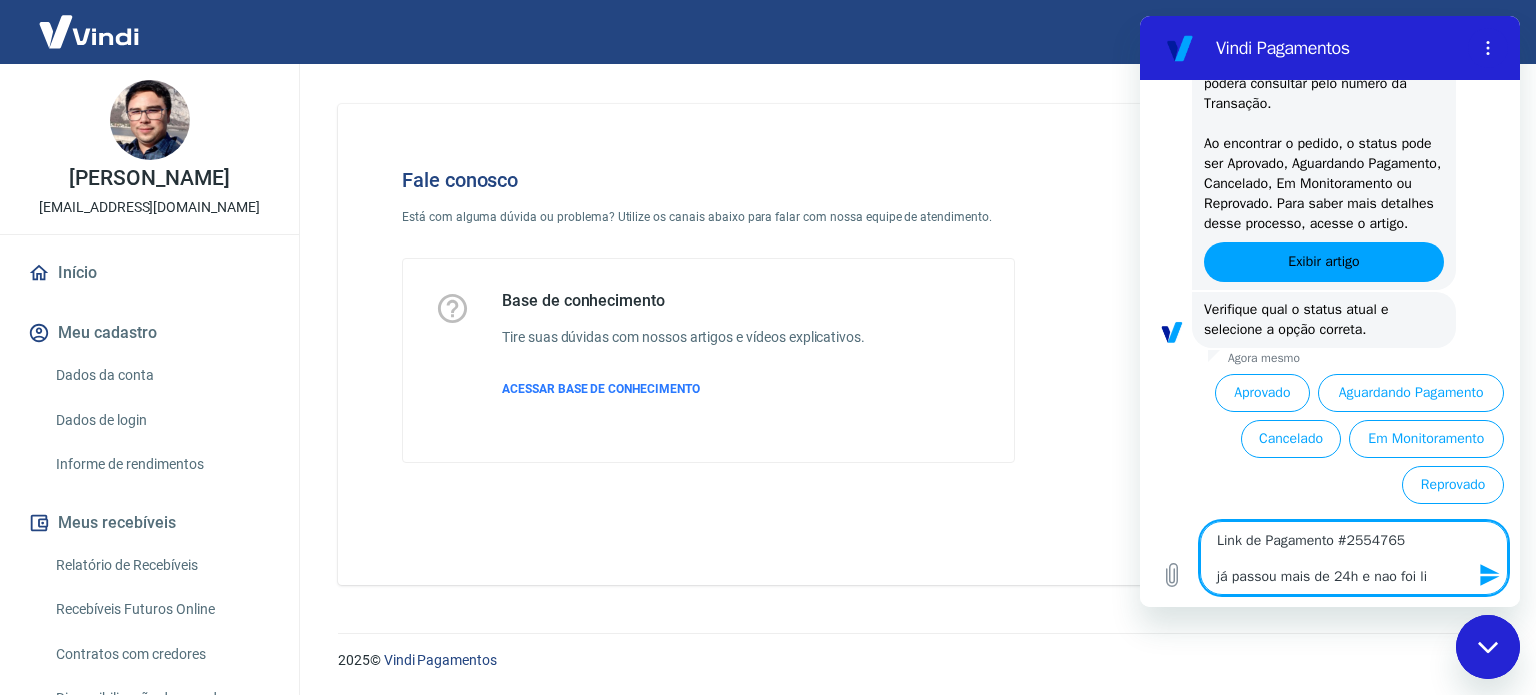 type on "Link de Pagamento #2554765
já passou mais de 24h e nao foi lib" 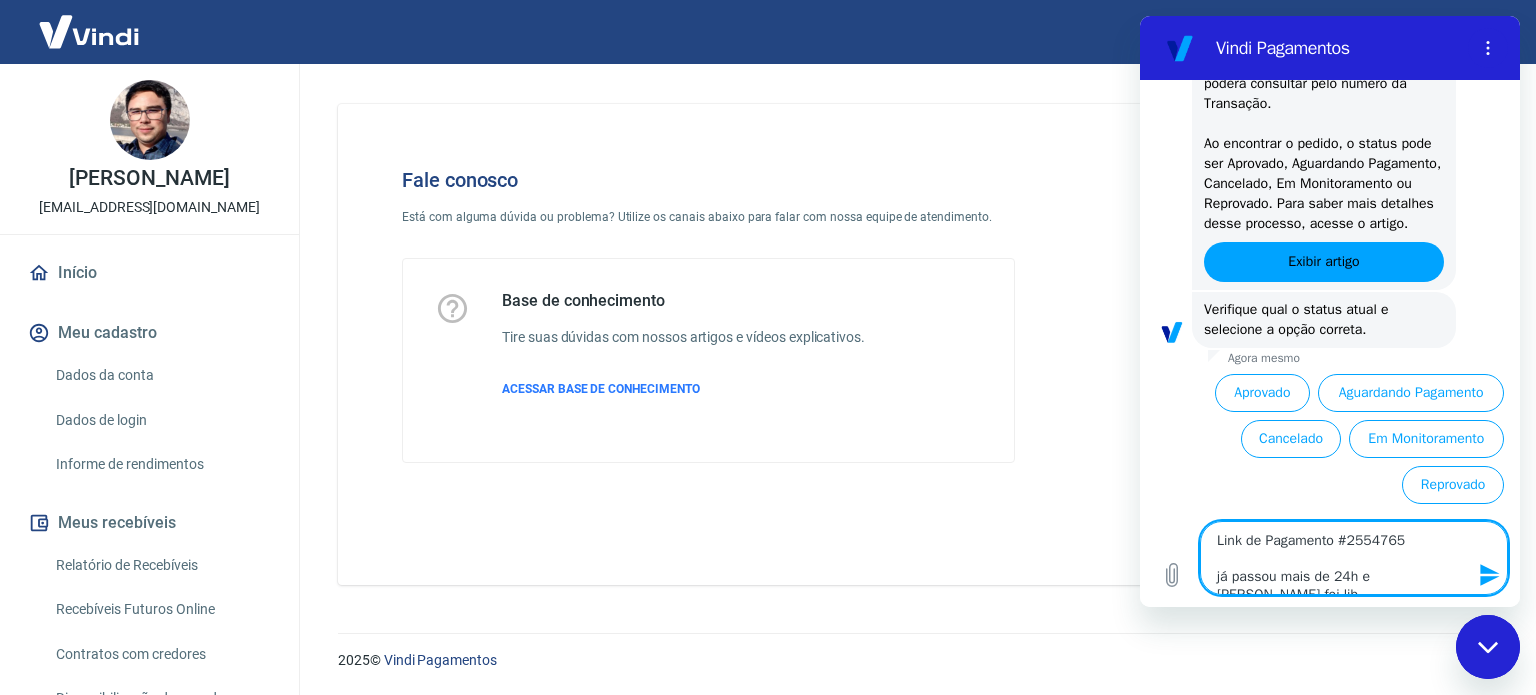 type on "Link de Pagamento #2554765
já passou mais de 24h e nao foi libe" 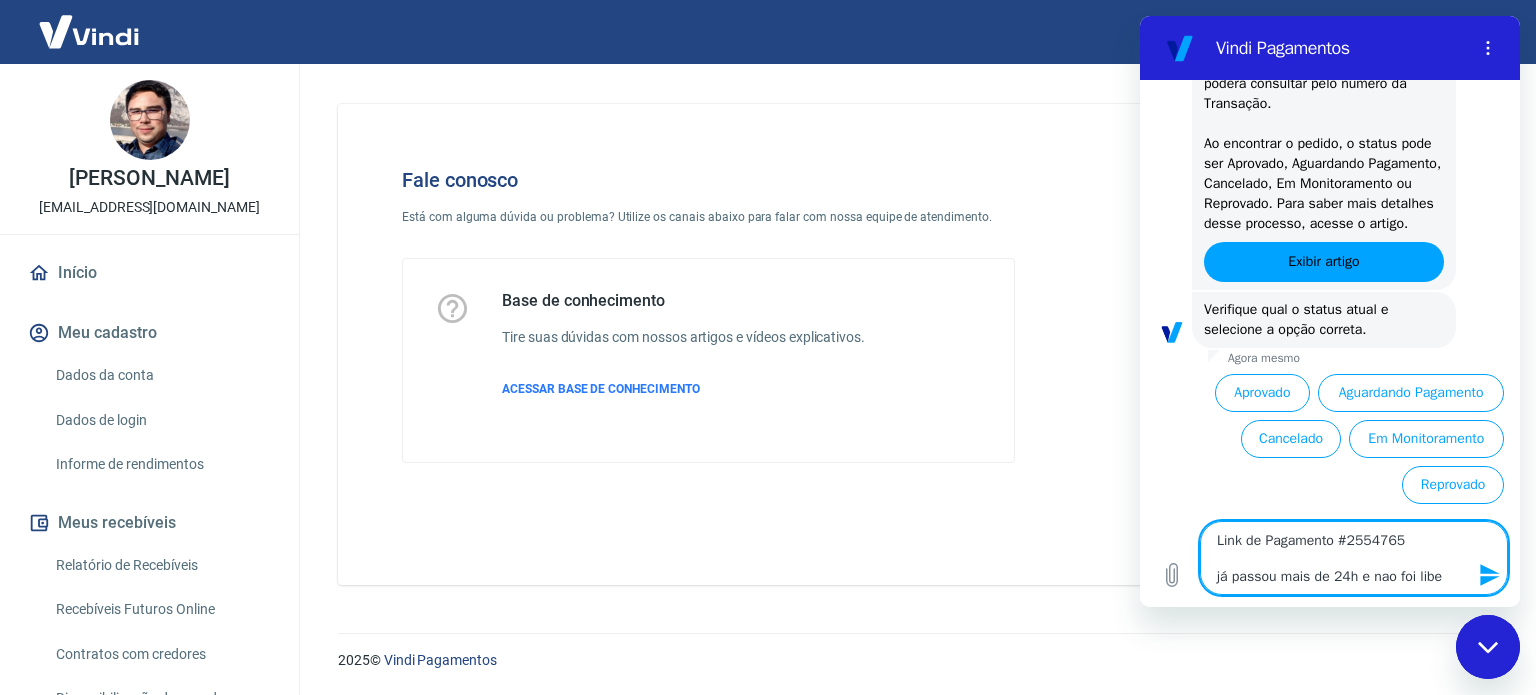 type on "x" 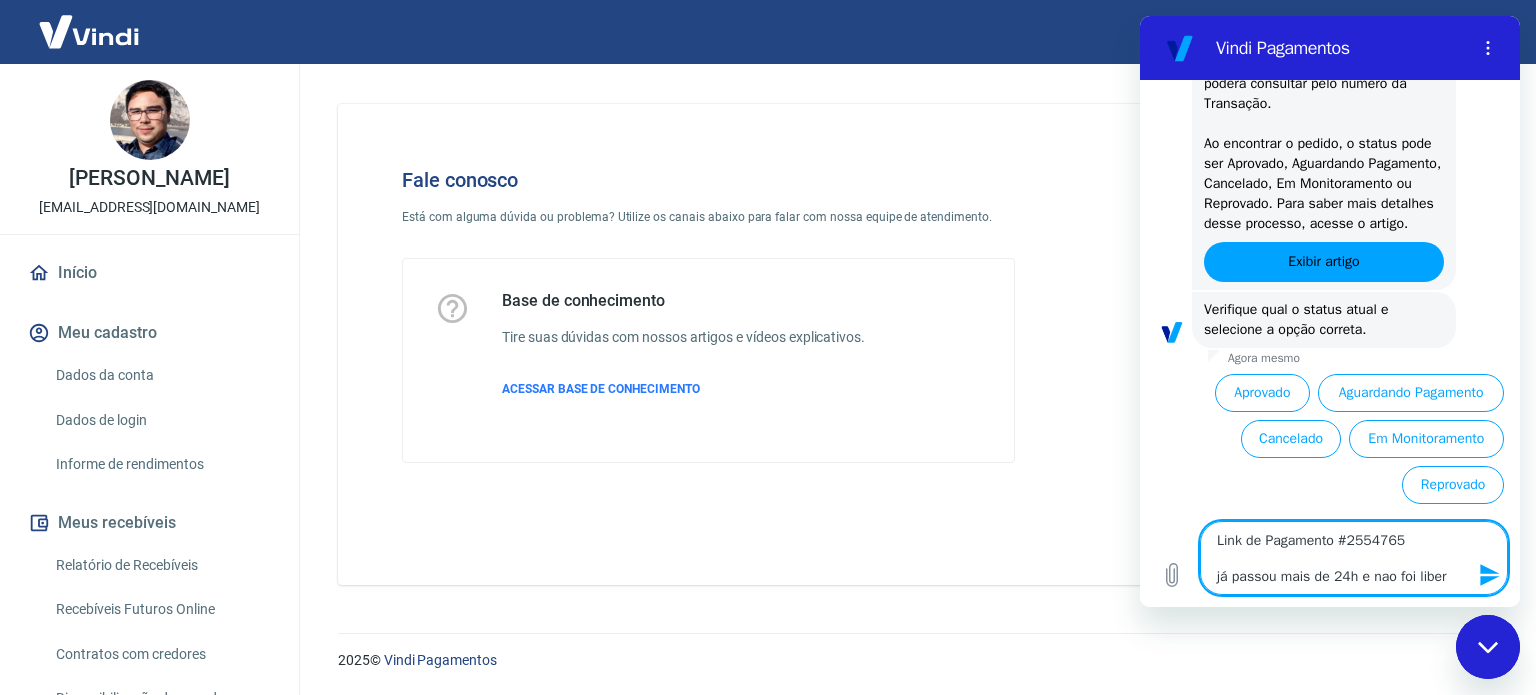 type on "Link de Pagamento #2554765
já passou mais de 24h e nao foi libera" 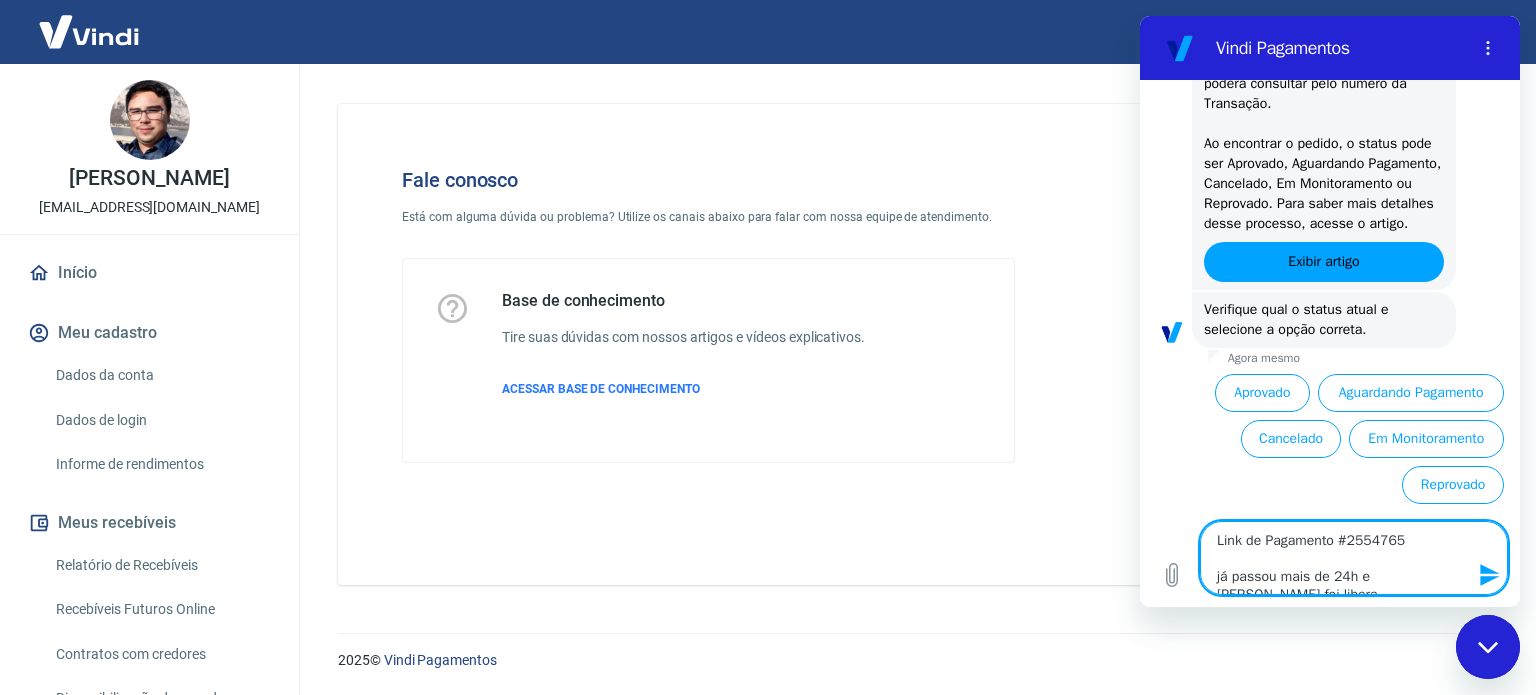 type on "Link de Pagamento #2554765
já passou mais de 24h e nao foi liberad" 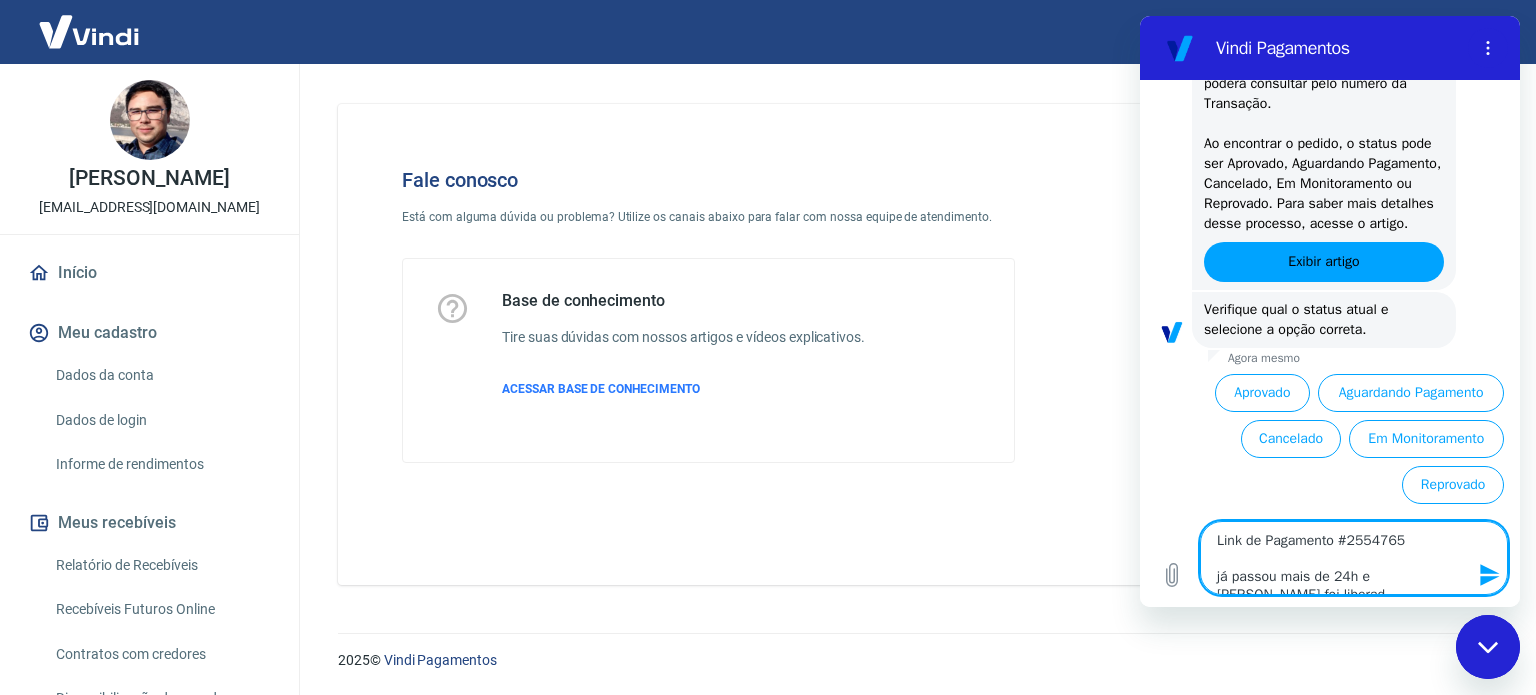 type on "Link de Pagamento #2554765
já passou mais de 24h e nao foi liberad." 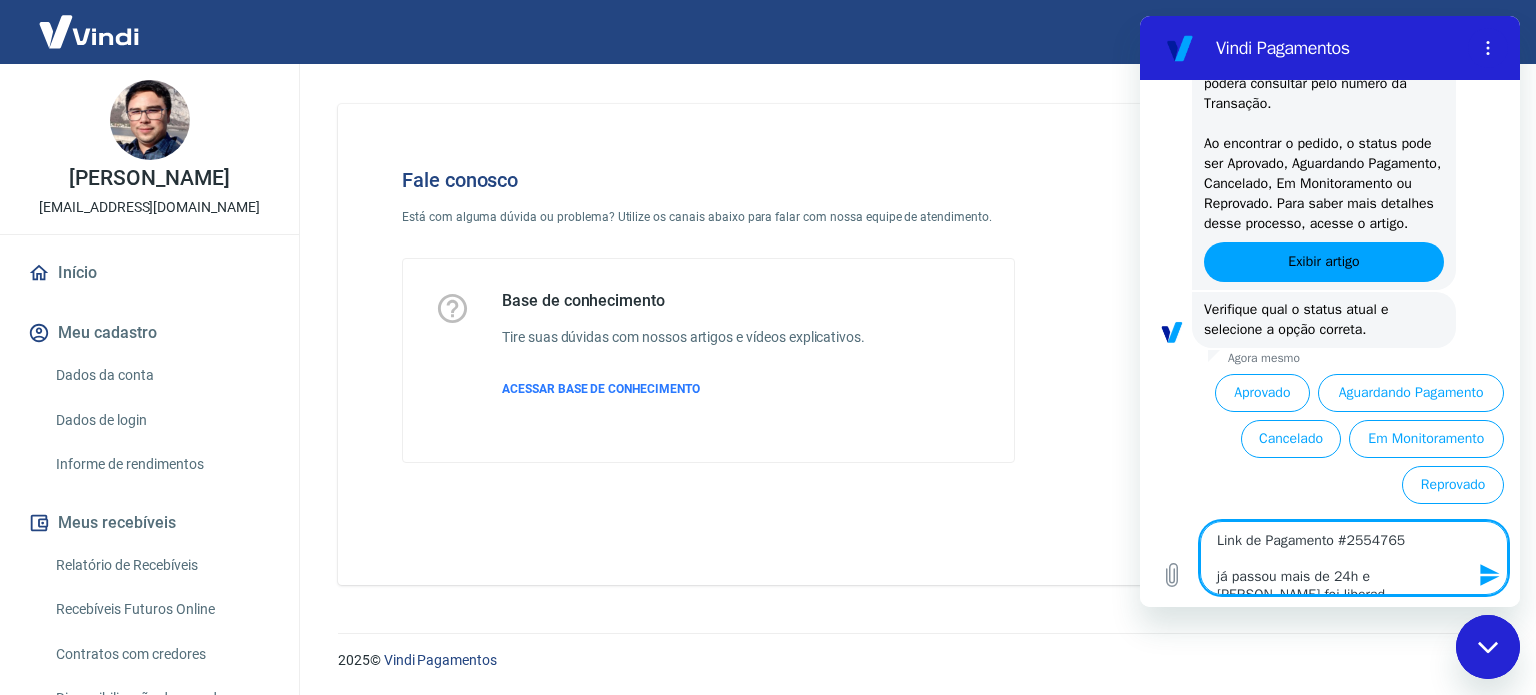 type on "Link de Pagamento #2554765
já passou mais de 24h e nao foi liberad" 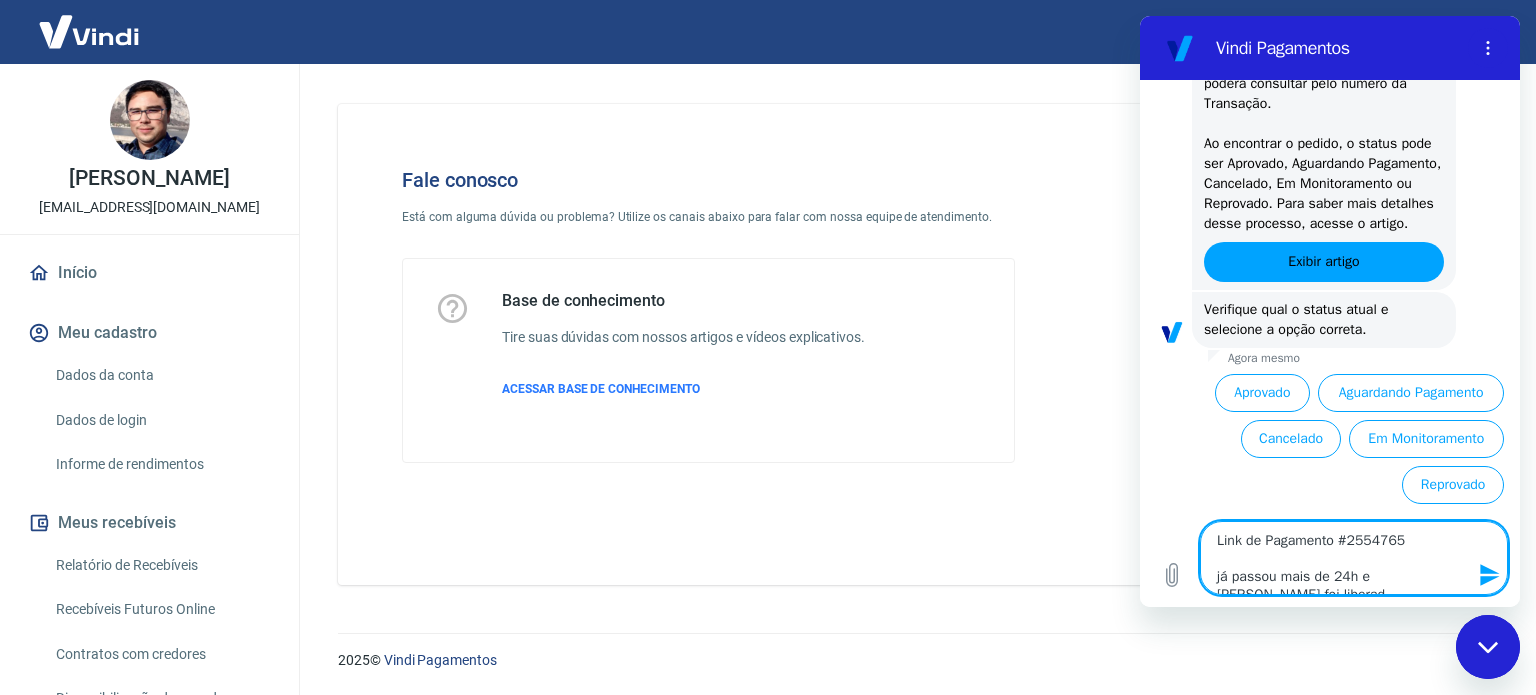 type on "Link de Pagamento #2554765
já passou mais de 24h e nao foi liberado" 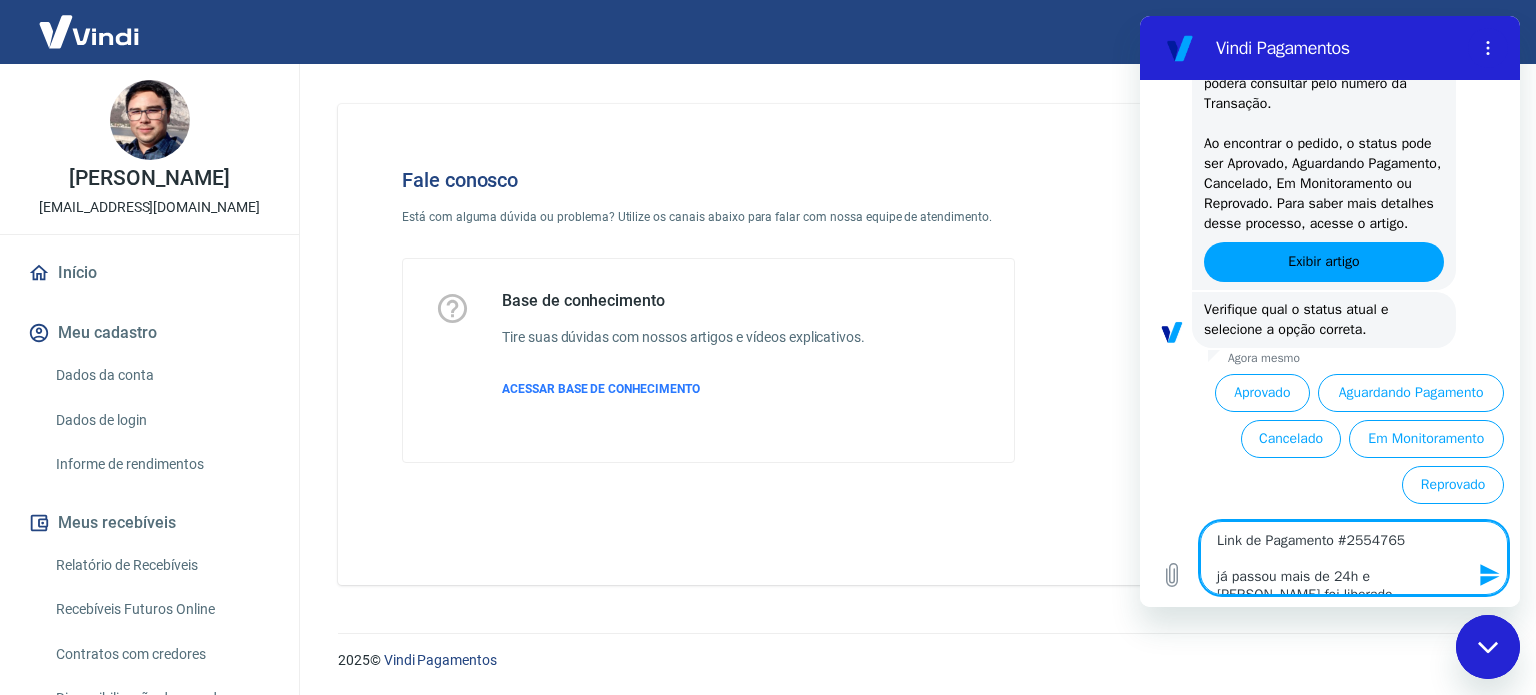 type on "Link de Pagamento #2554765
já passou mais de 24h e nao foi liberado." 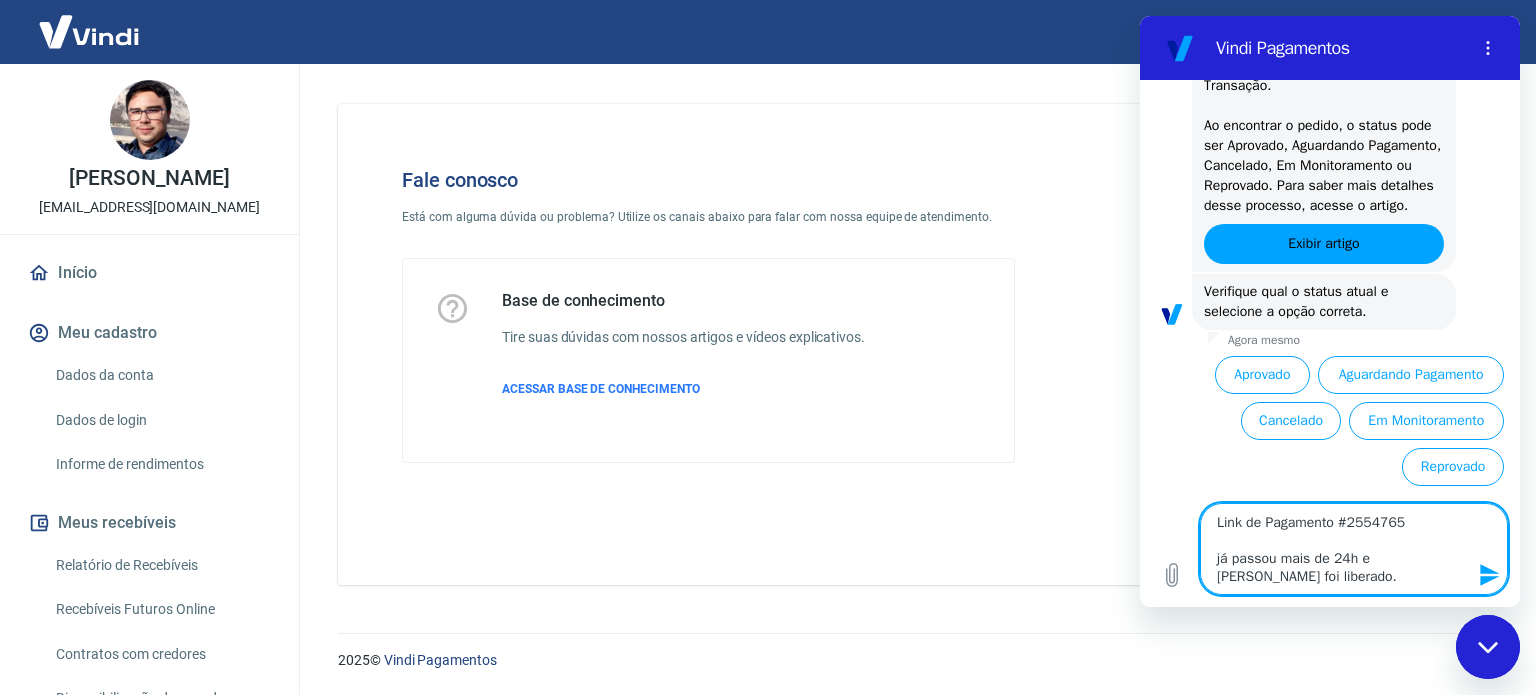type on "Link de Pagamento #2554765
já passou mais de 24h e nao foi liberado." 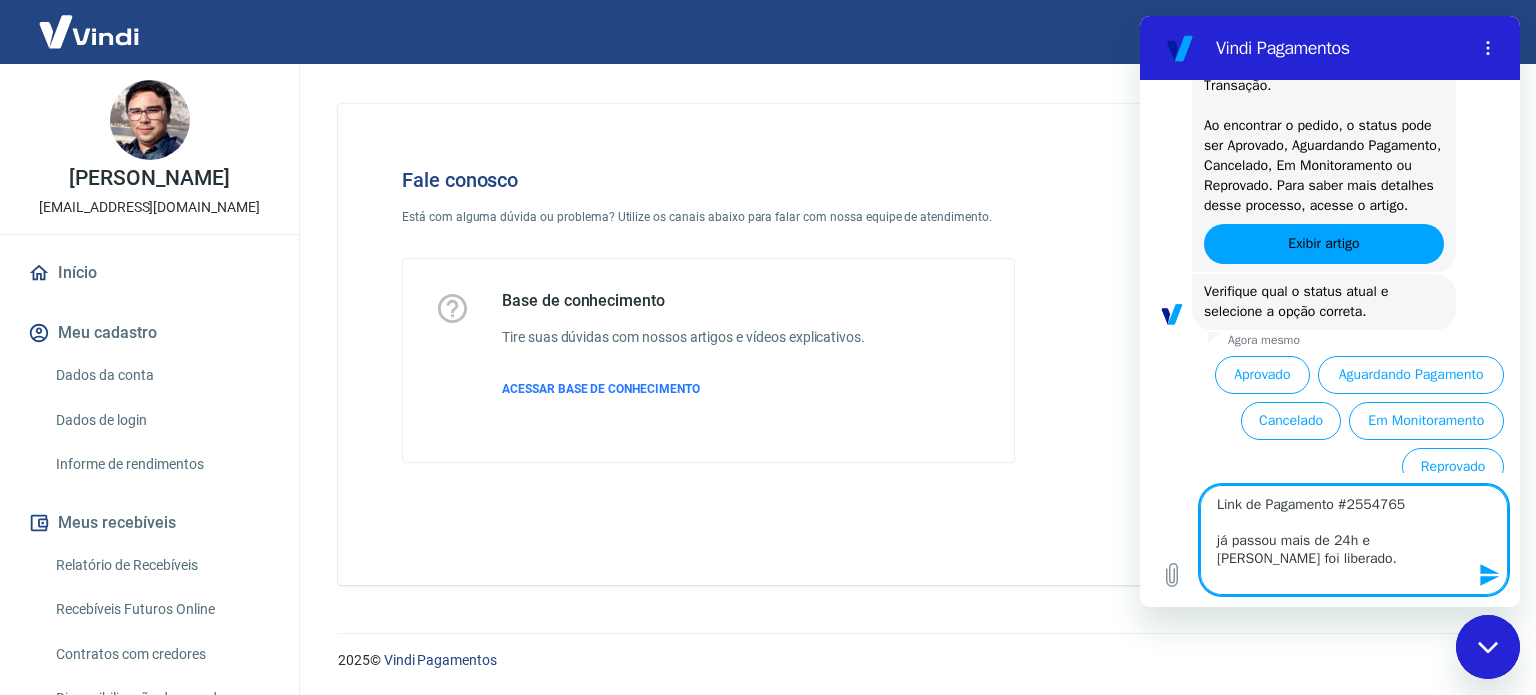 scroll, scrollTop: 9, scrollLeft: 0, axis: vertical 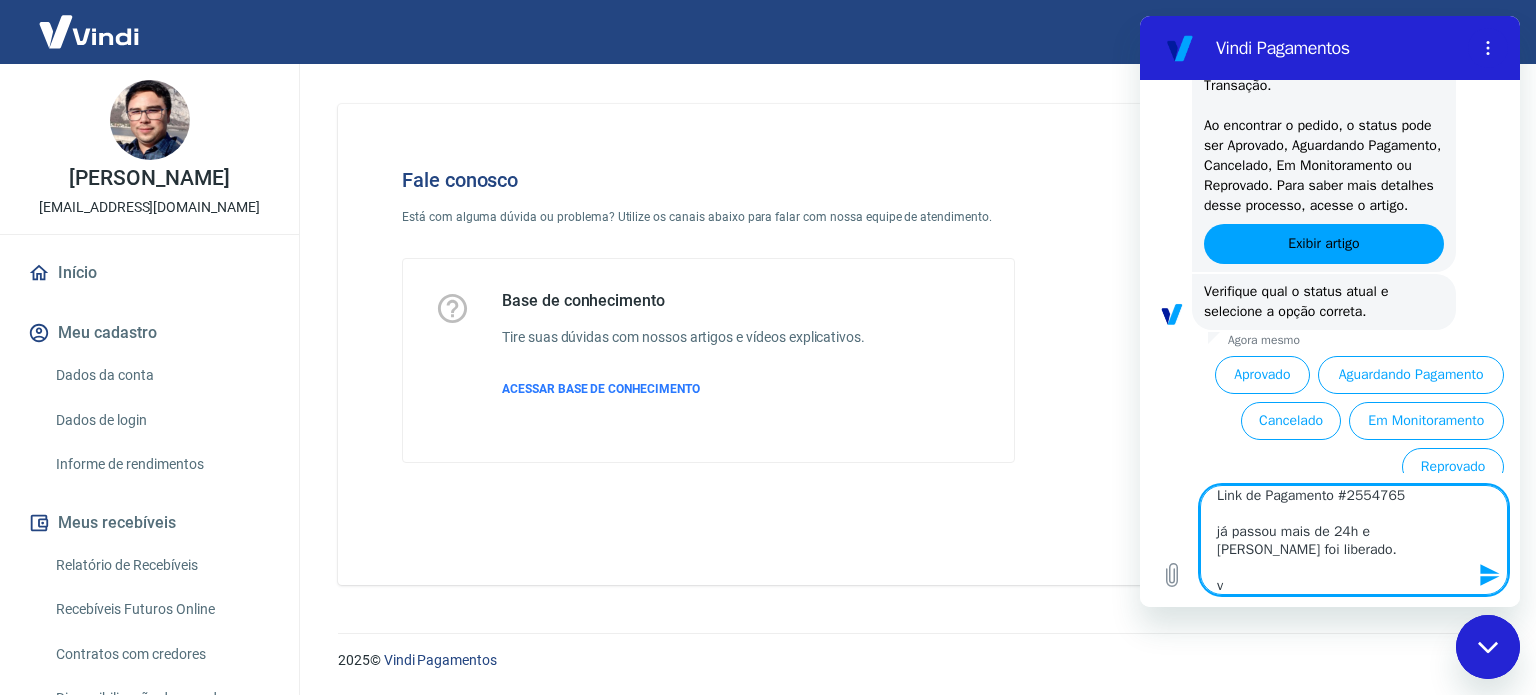 type on "Link de Pagamento #2554765
já passou mais de 24h e nao foi liberado.
vc" 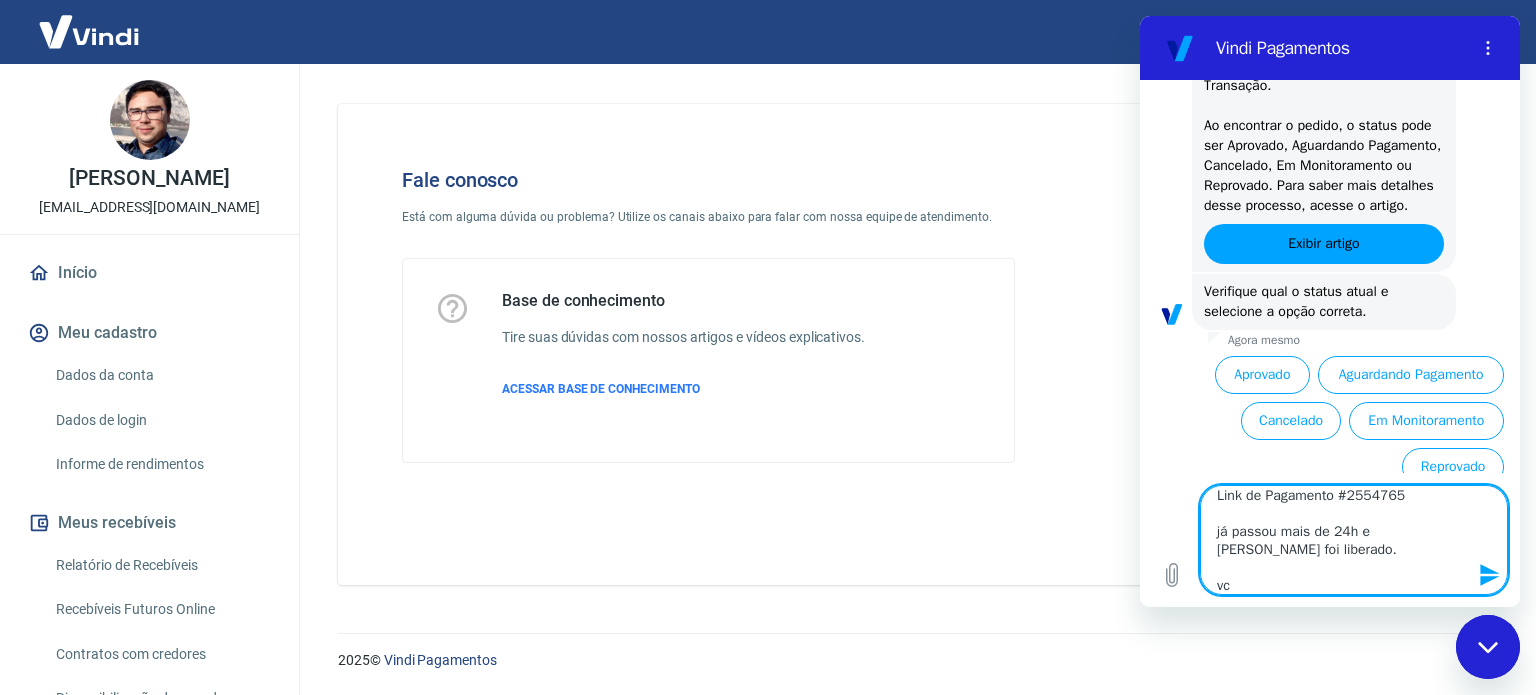 type on "Link de Pagamento #2554765
já passou mais de 24h e nao foi liberado.
vcs" 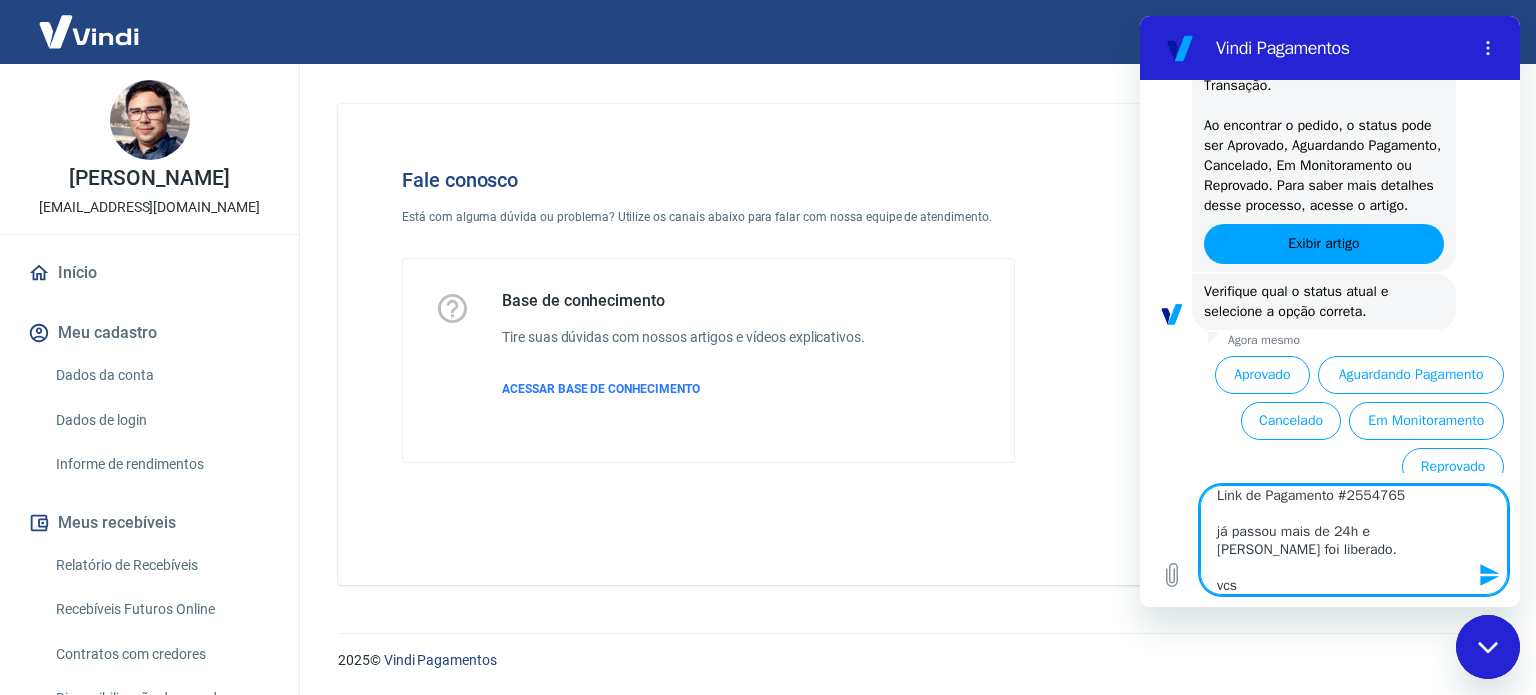 type on "Link de Pagamento #2554765
já passou mais de 24h e nao foi liberado.
vcs" 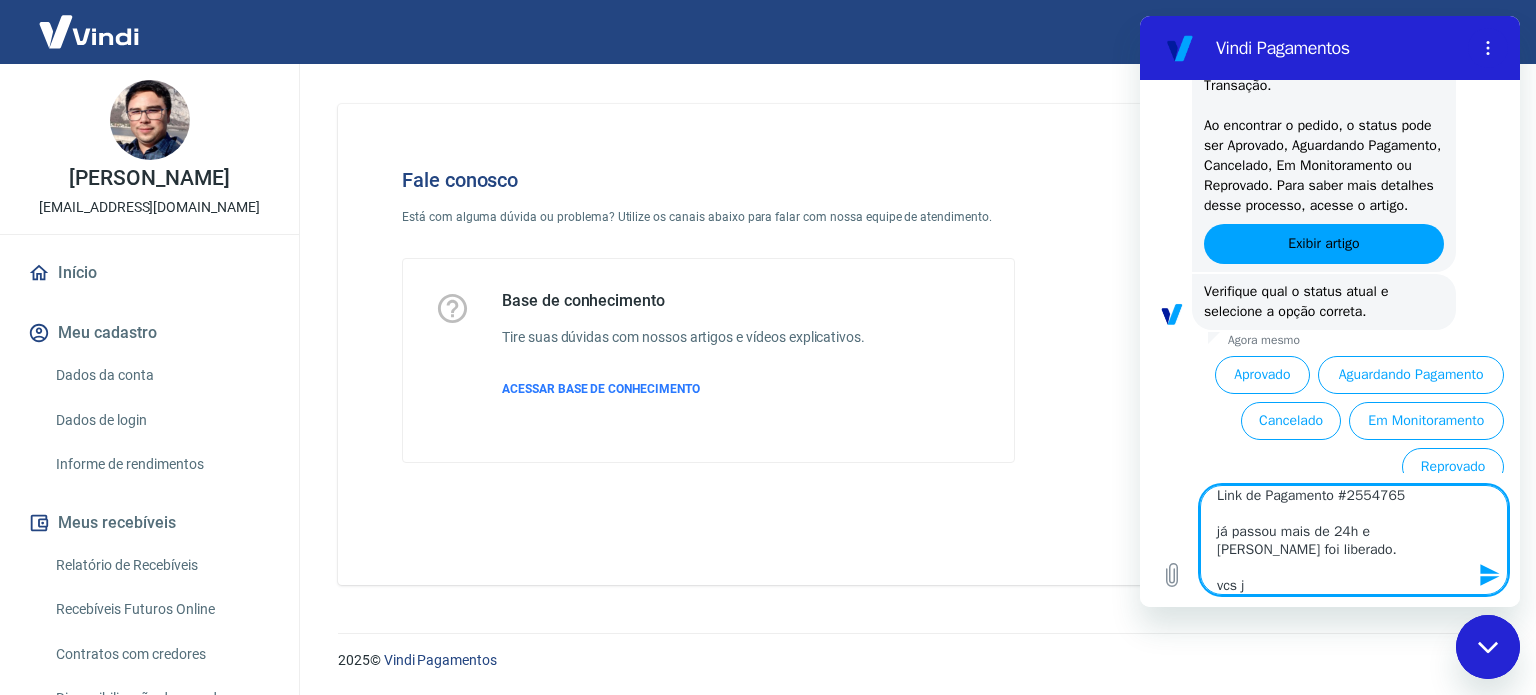 type on "Link de Pagamento #2554765
já passou mais de 24h e nao foi liberado.
vcs ja" 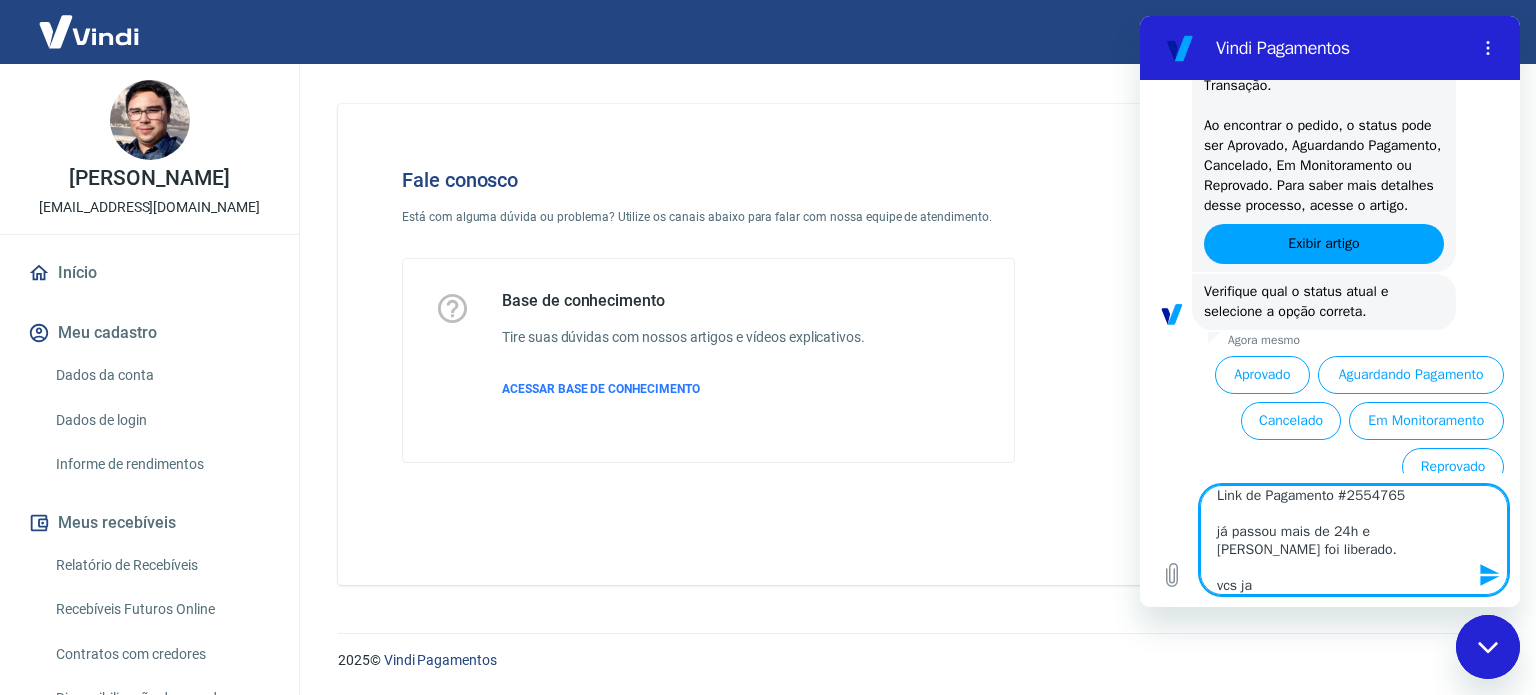 type on "x" 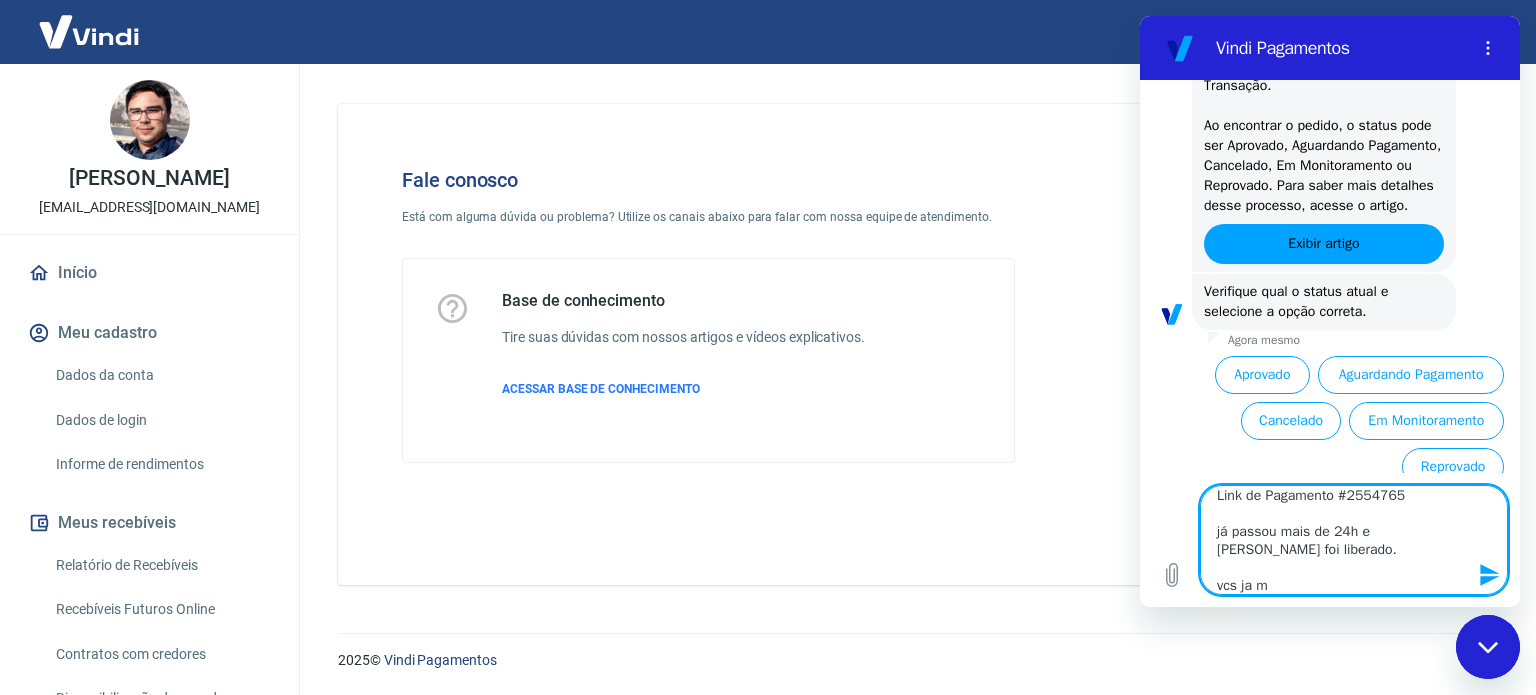 type on "Link de Pagamento #2554765
já passou mais de 24h e nao foi liberado.
vcs ja ma" 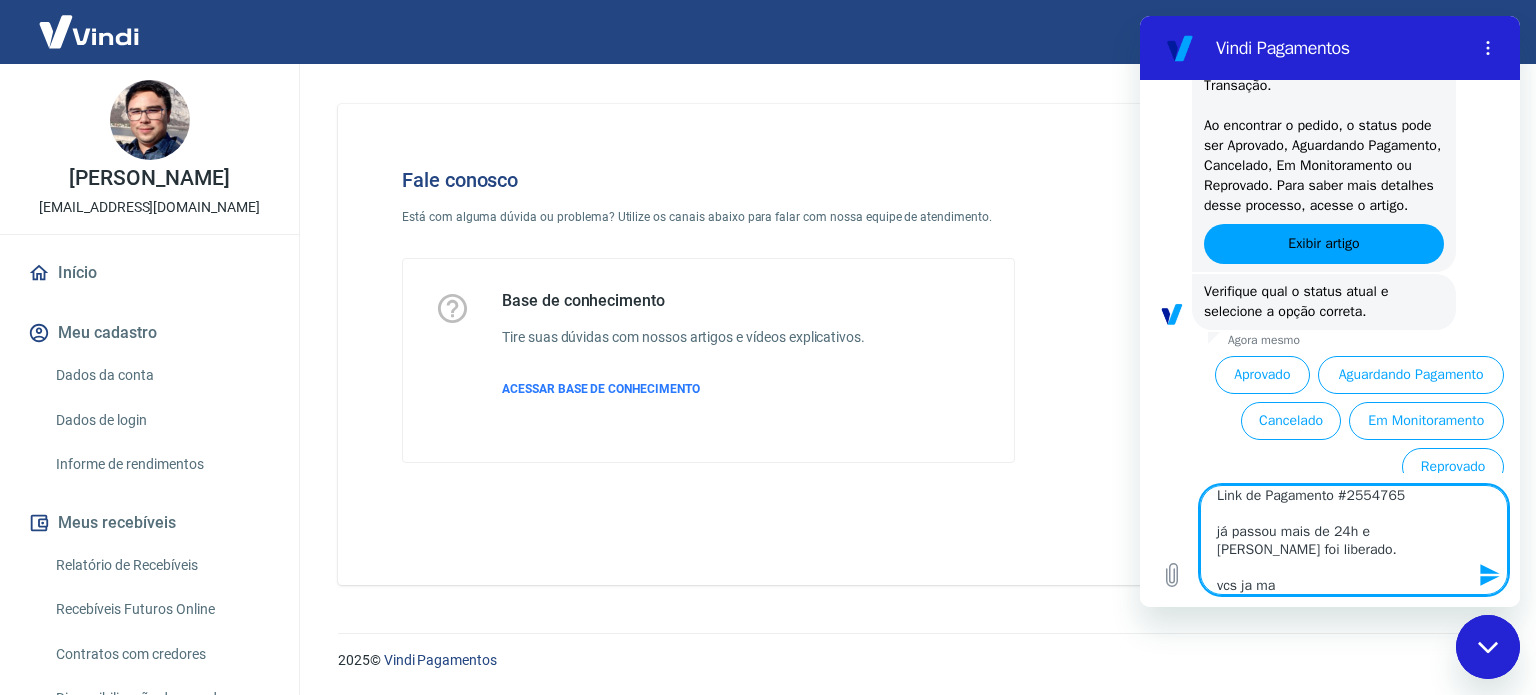 type on "Link de Pagamento #2554765
já passou mais de 24h e nao foi liberado.
vcs ja man" 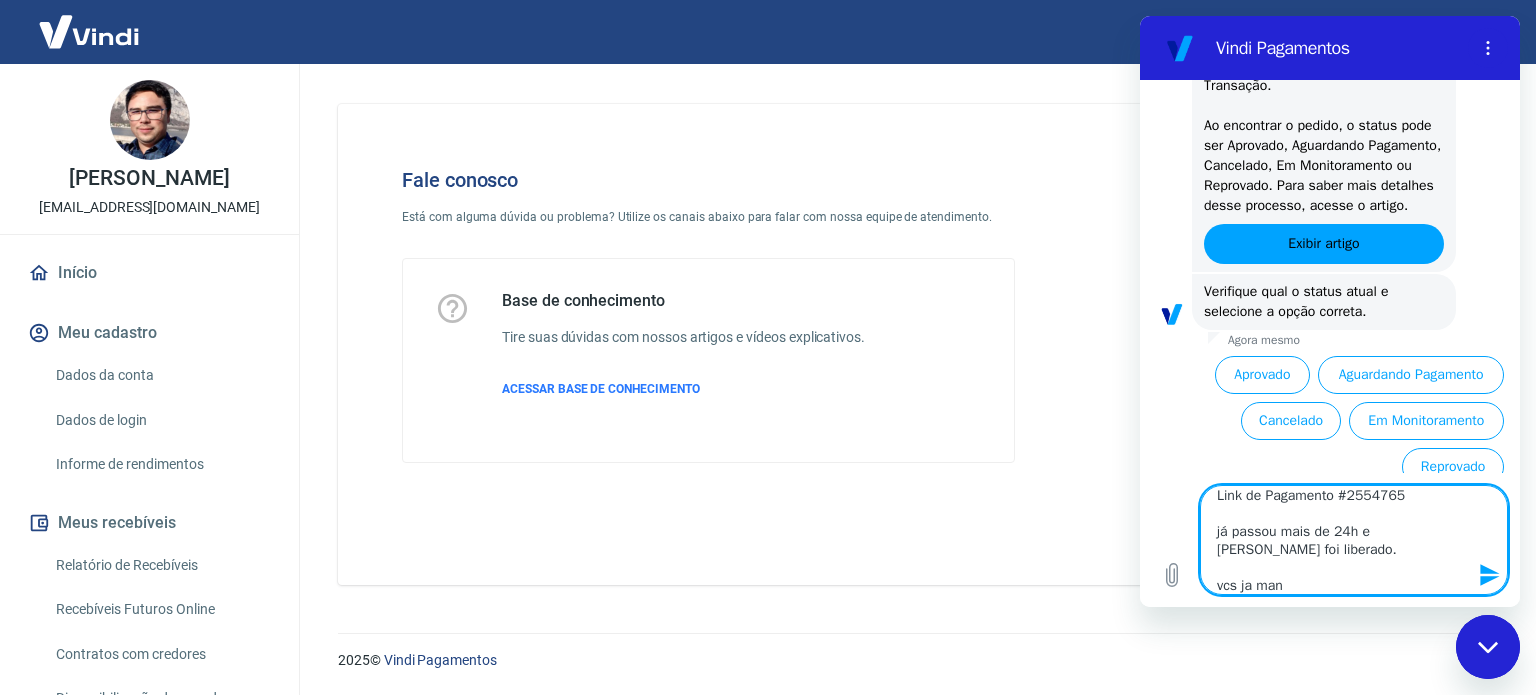 type on "Link de Pagamento #2554765
já passou mais de 24h e nao foi liberado.
vcs ja mand" 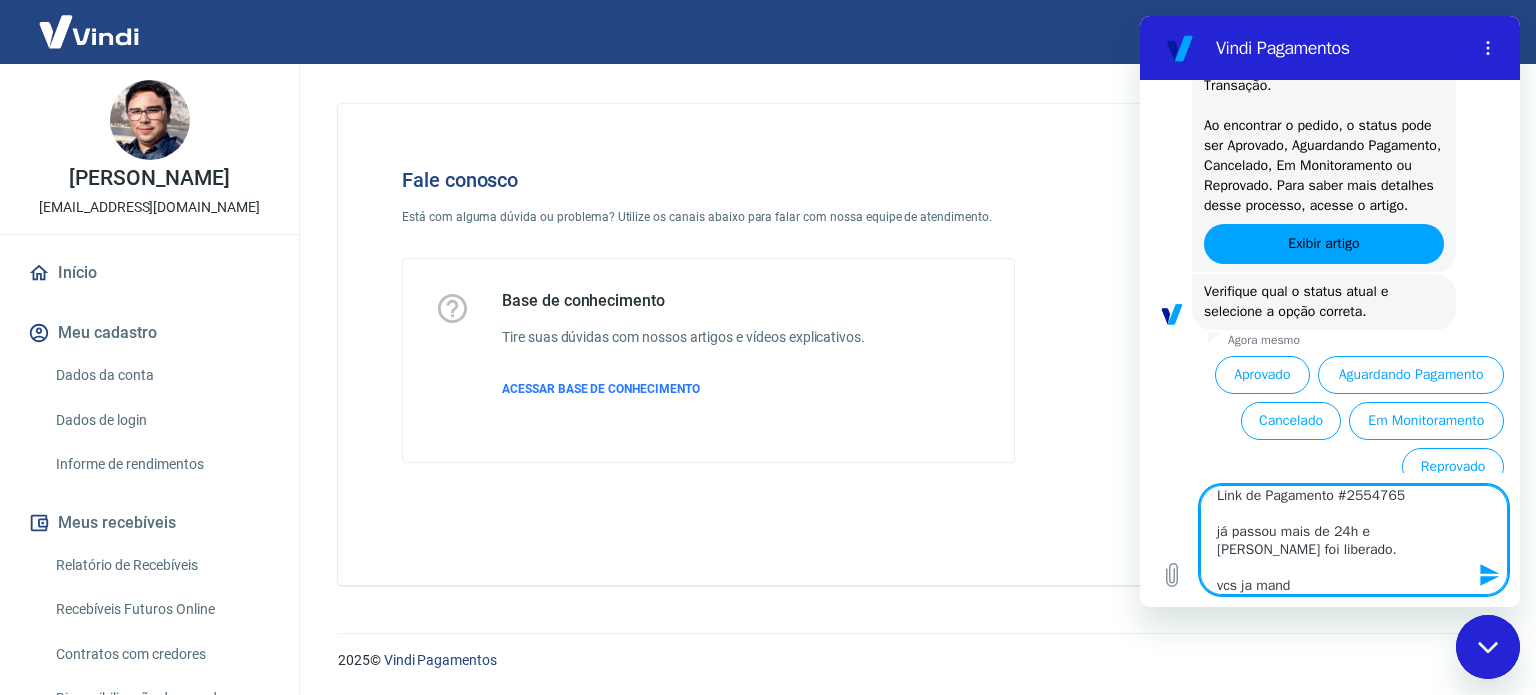 type on "Link de Pagamento #2554765
já passou mais de 24h e nao foi liberado.
vcs ja manda" 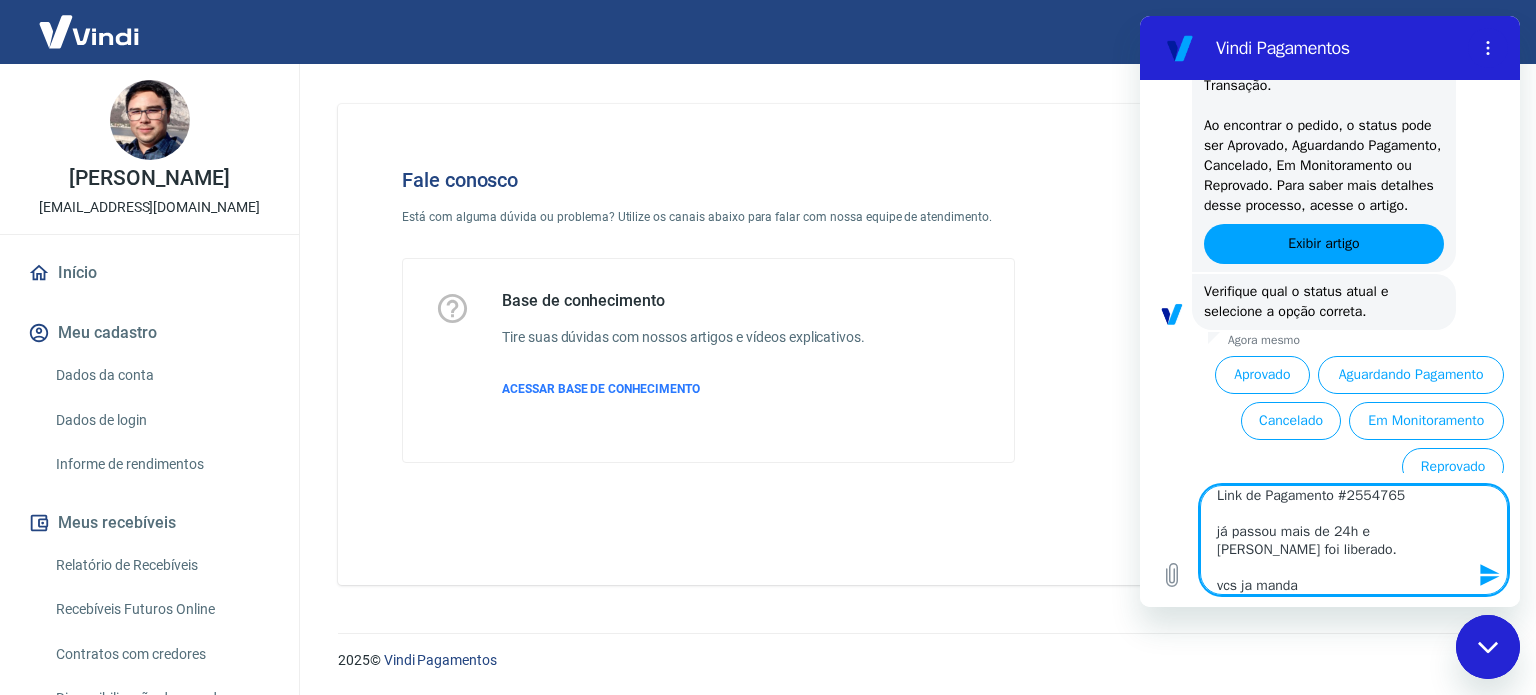 type on "Link de Pagamento #2554765
já passou mais de 24h e nao foi liberado.
vcs ja mandar" 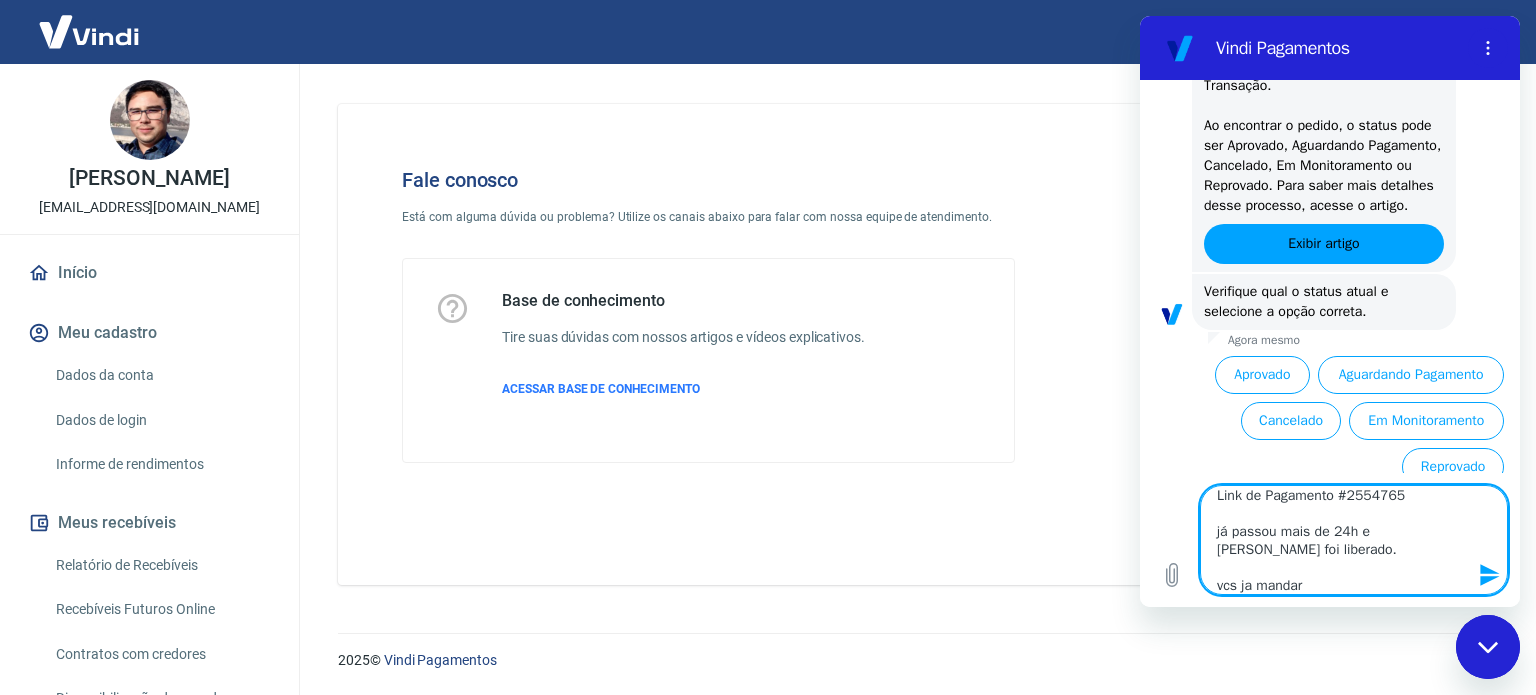 type on "Link de Pagamento #2554765
já passou mais de 24h e nao foi liberado.
vcs ja mandara" 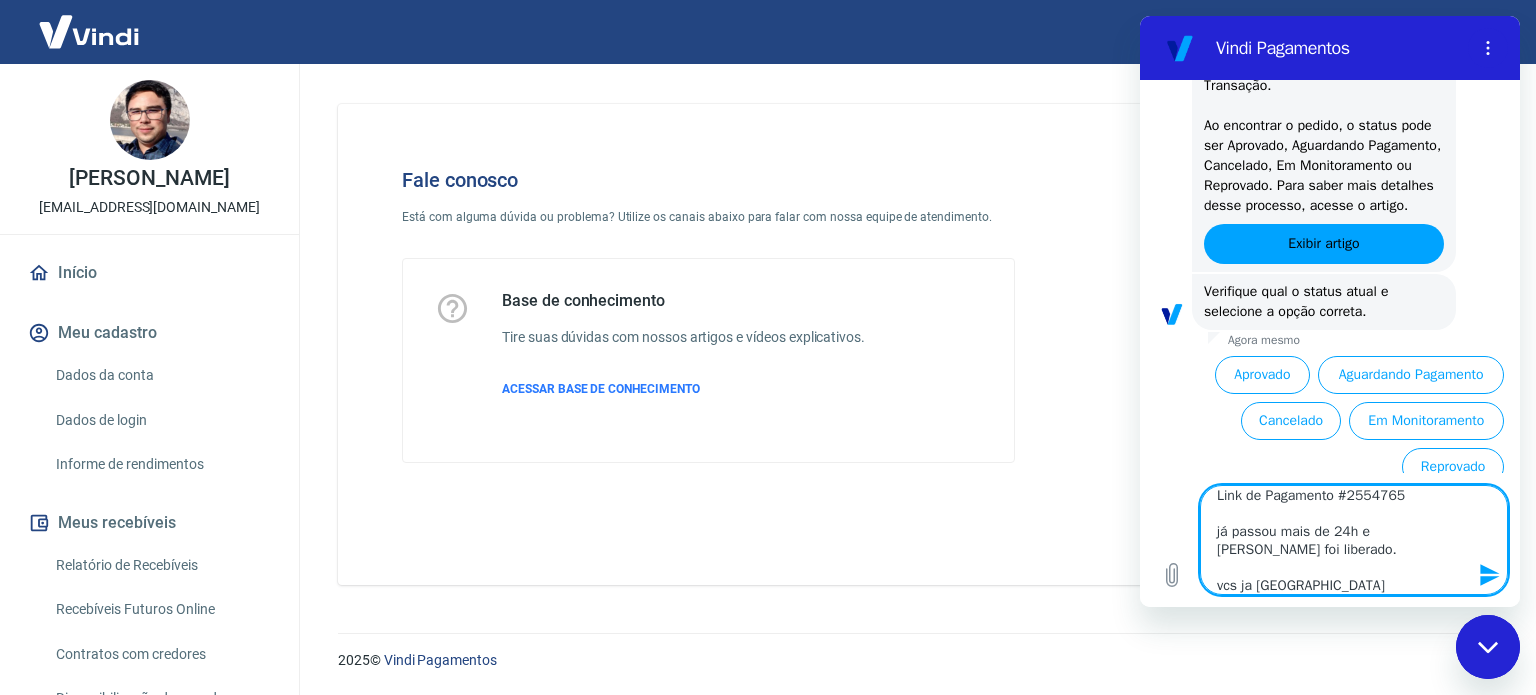 type on "Link de Pagamento #2554765
já passou mais de 24h e nao foi liberado.
vcs ja mandaram" 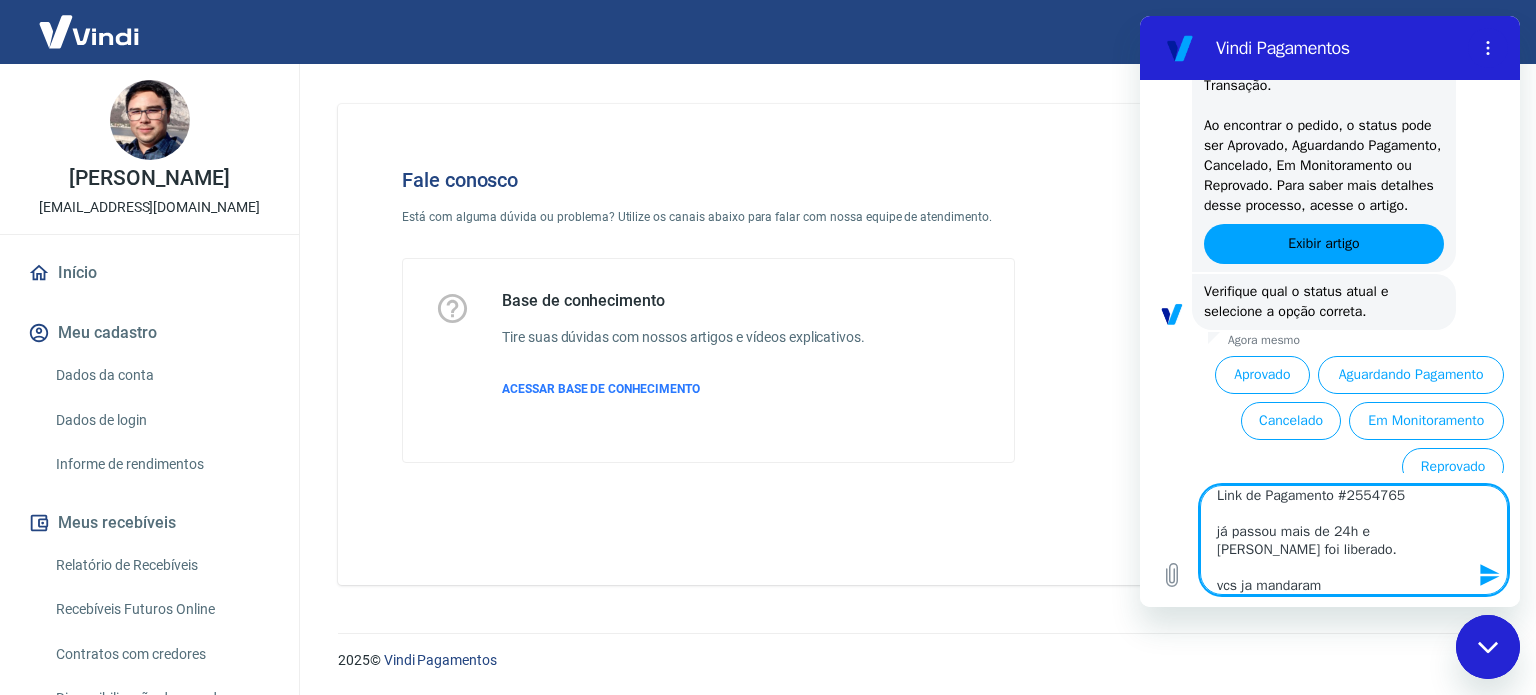 type on "x" 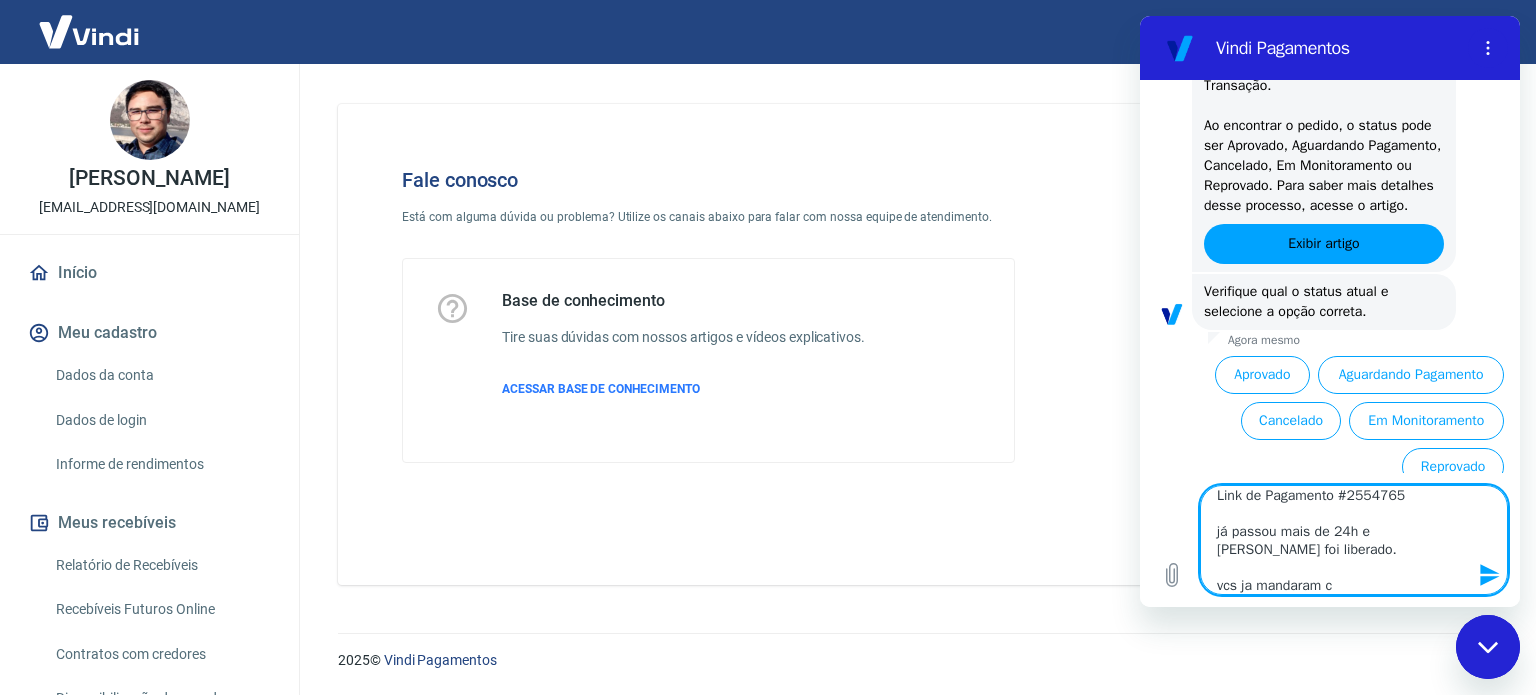 type on "Link de Pagamento #2554765
já passou mais de 24h e nao foi liberado.
vcs ja mandaram co" 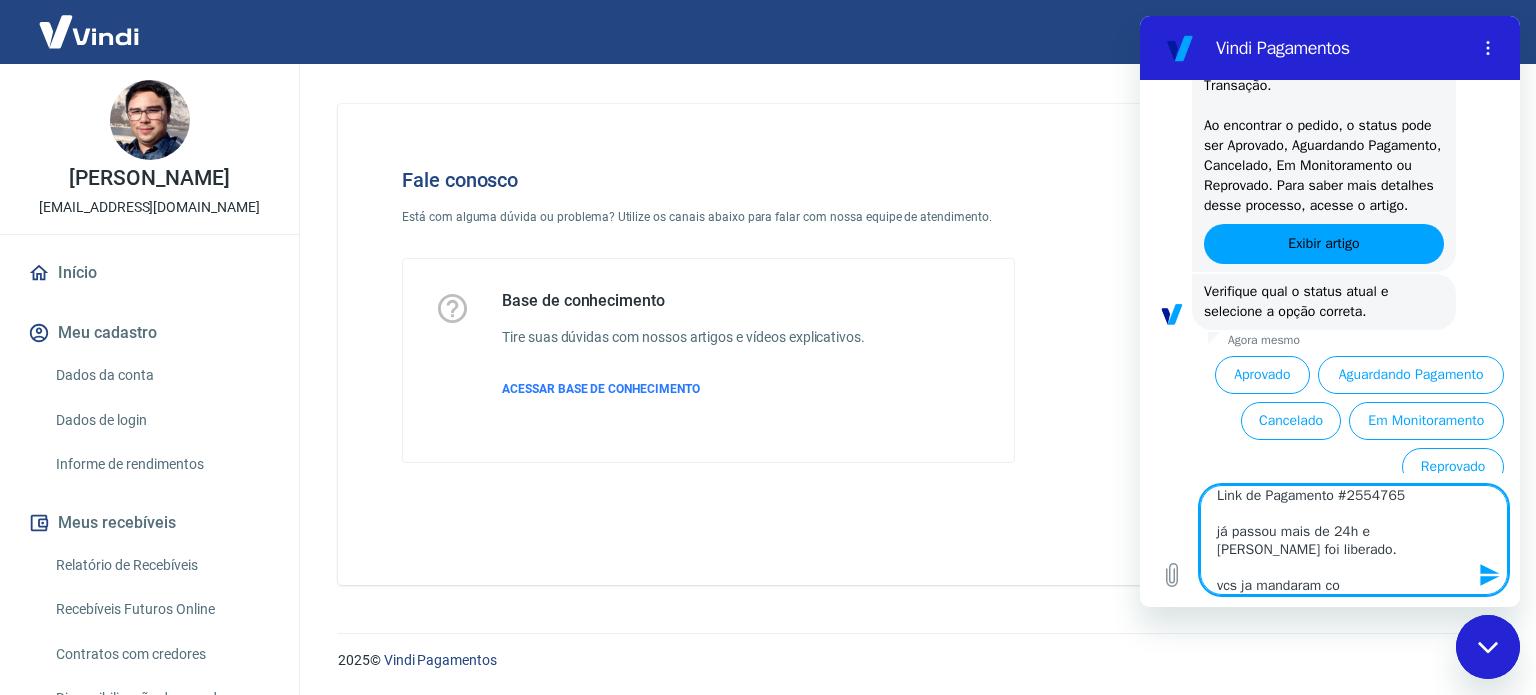 type on "Link de Pagamento #2554765
já passou mais de 24h e nao foi liberado.
vcs ja mandaram con" 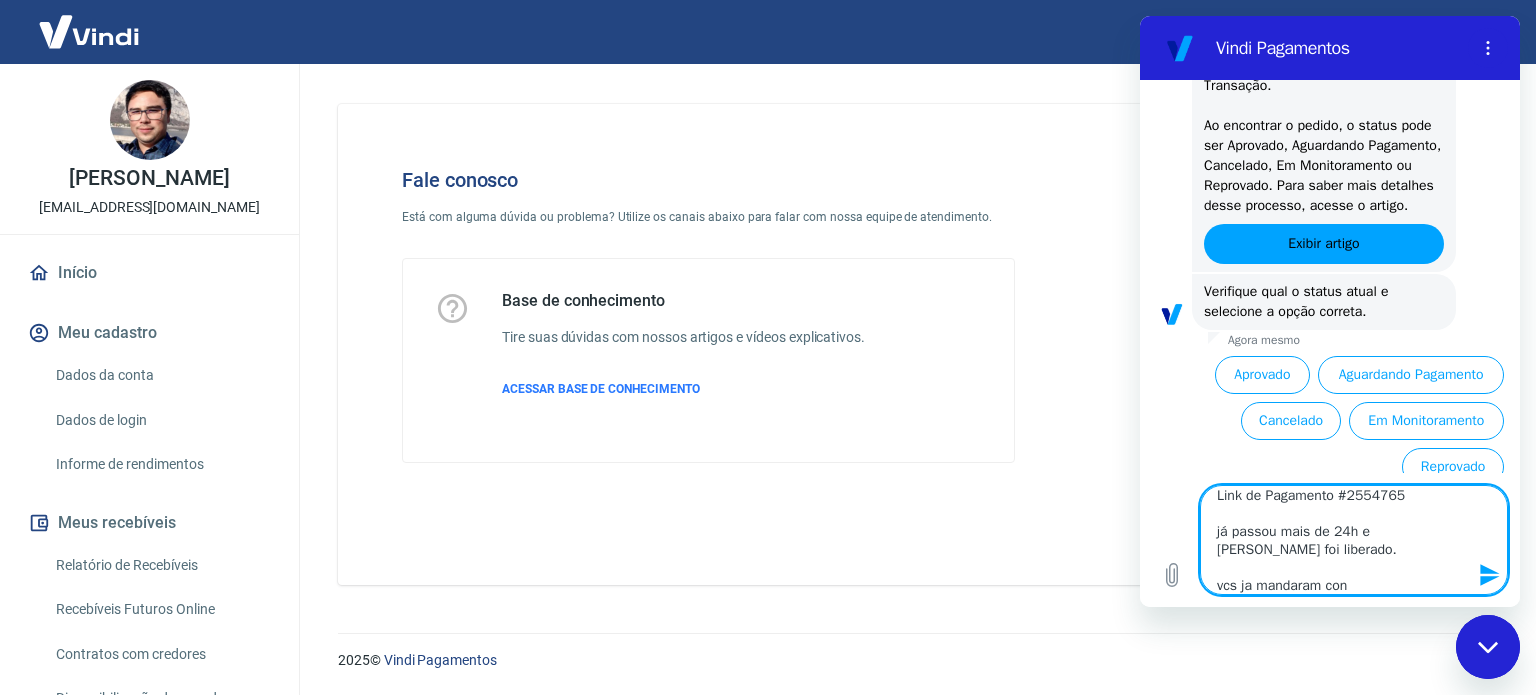 type on "Link de Pagamento #2554765
já passou mais de 24h e nao foi liberado.
vcs ja mandaram conf" 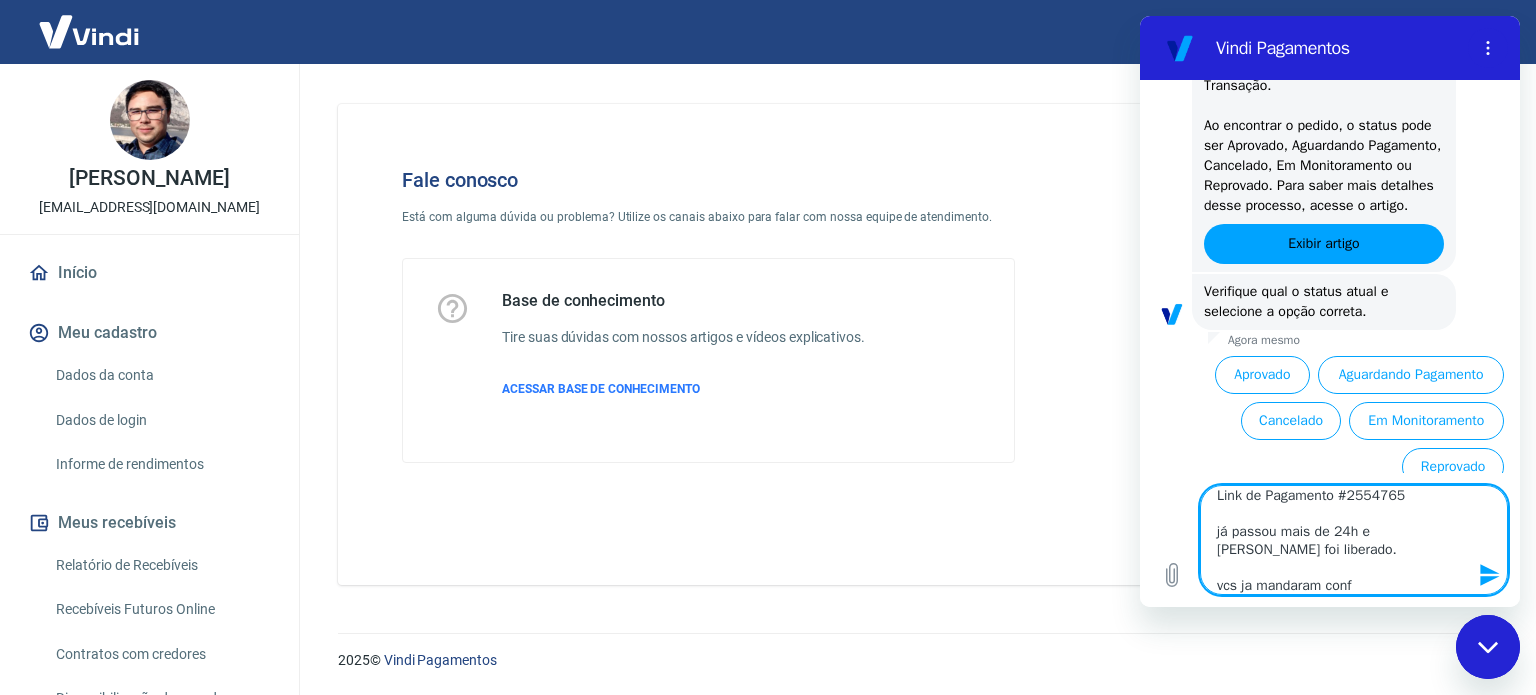 type on "Link de Pagamento #2554765
já passou mais de 24h e nao foi liberado.
vcs ja mandaram confi" 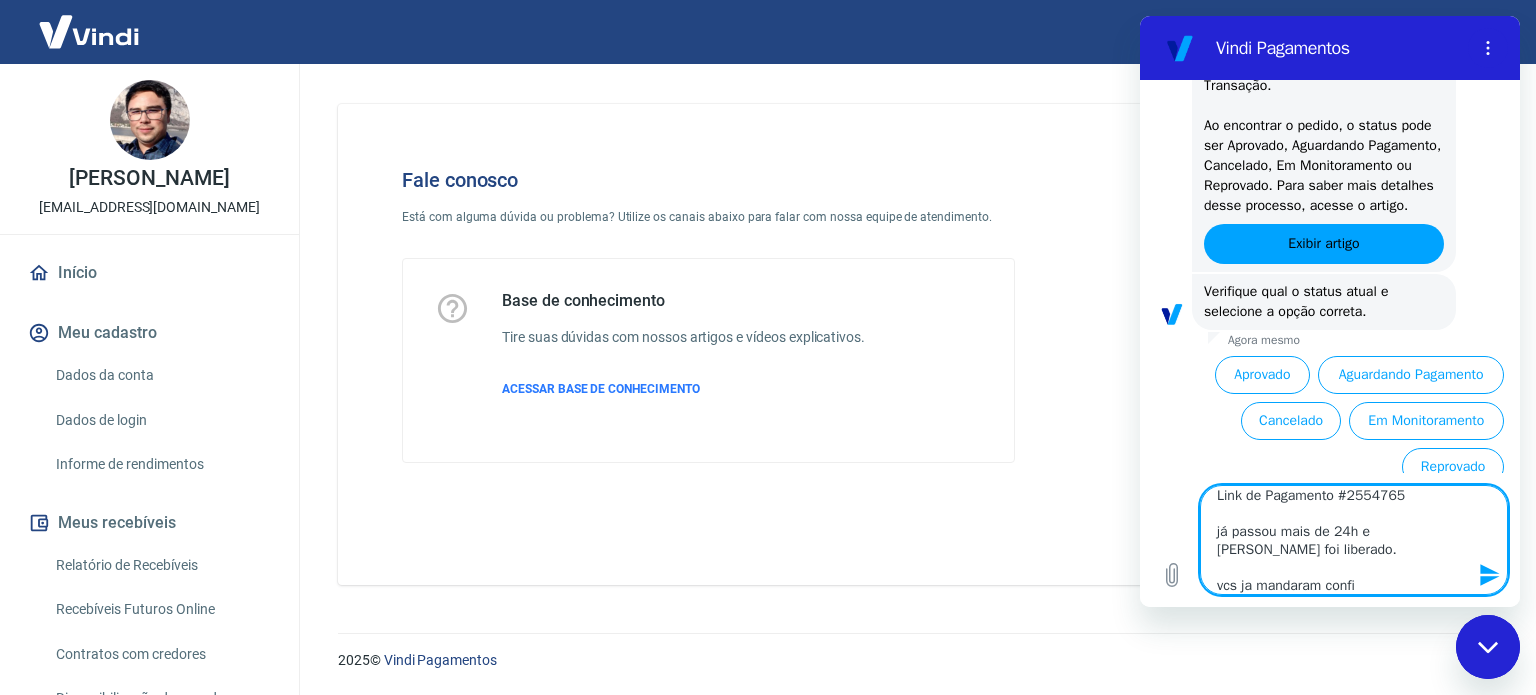 type on "Link de Pagamento #2554765
já passou mais de 24h e nao foi liberado.
vcs ja mandaram confir" 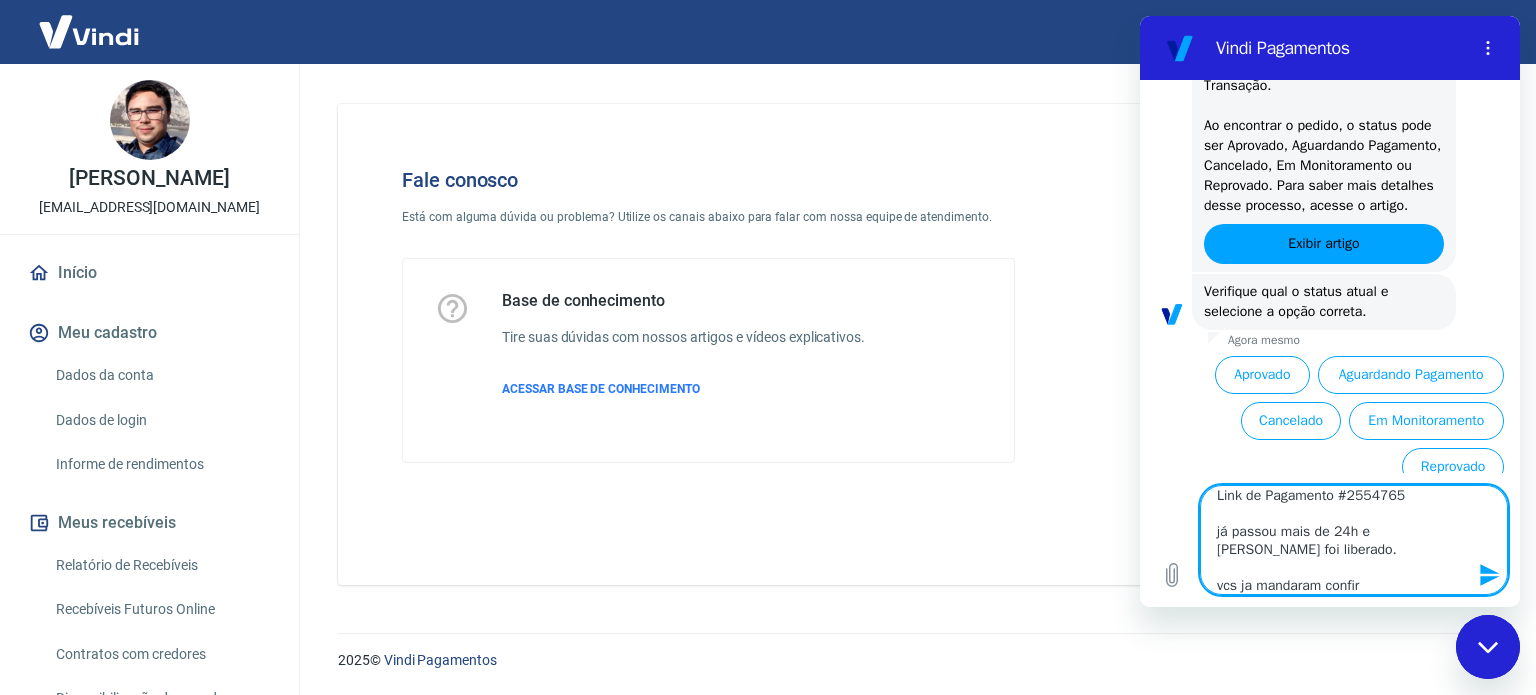 type on "Link de Pagamento #2554765
já passou mais de 24h e nao foi liberado.
vcs ja mandaram confirm" 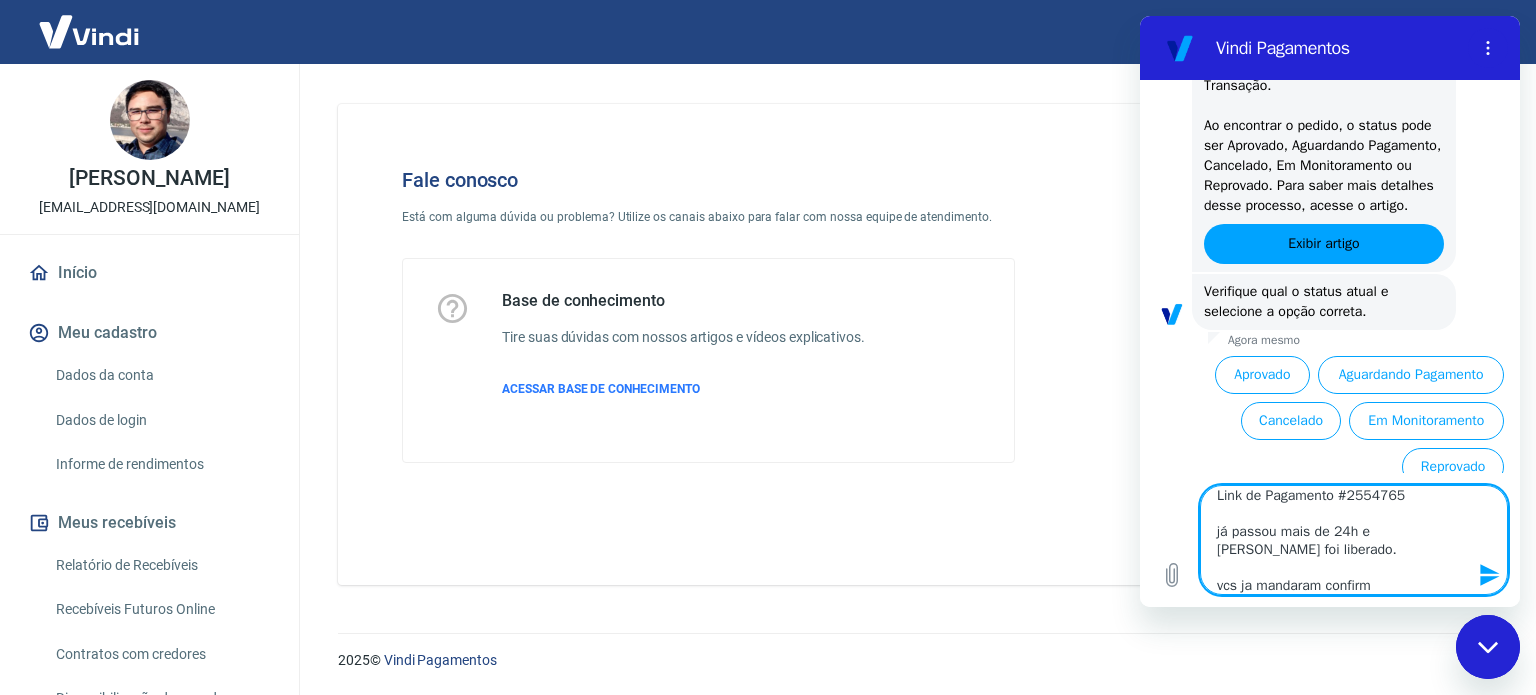 type on "Link de Pagamento #2554765
já passou mais de 24h e nao foi liberado.
vcs ja mandaram confirma" 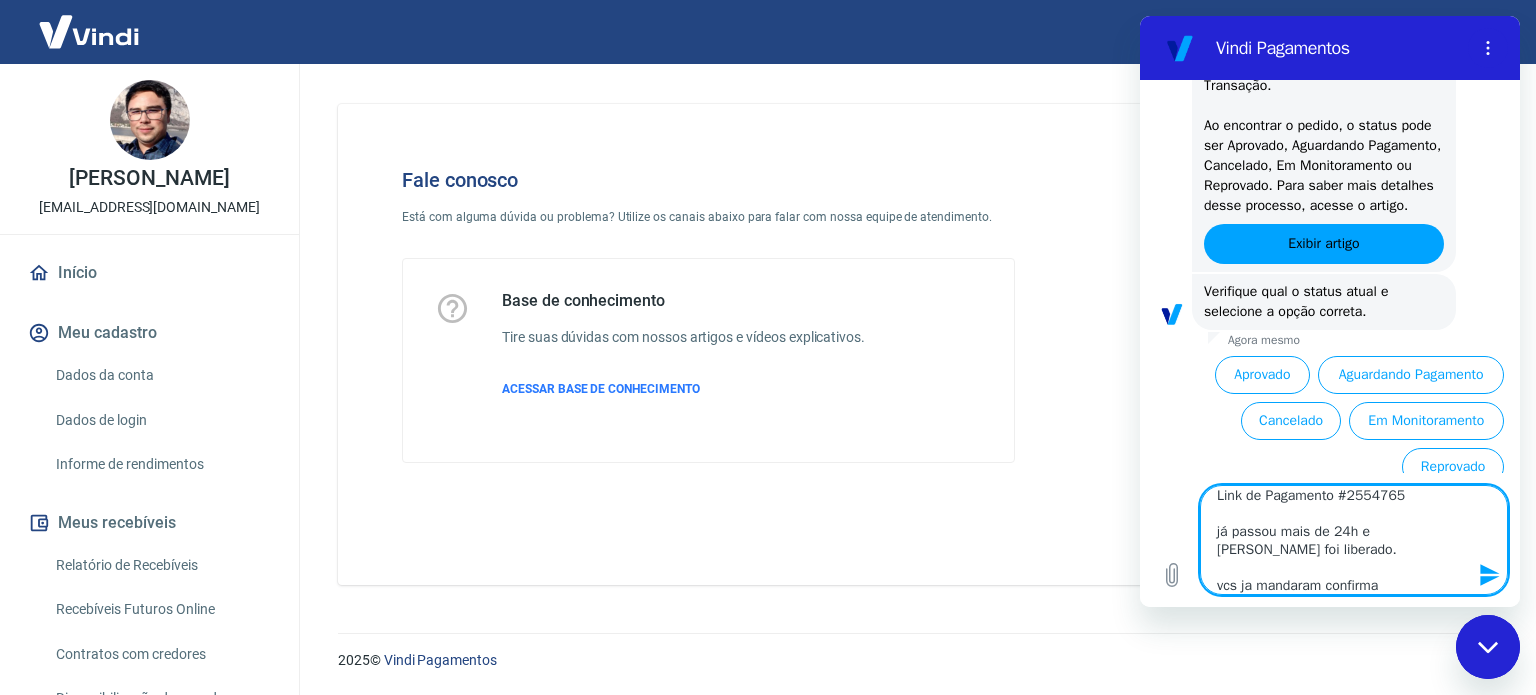 type on "Link de Pagamento #2554765
já passou mais de 24h e nao foi liberado.
vcs ja mandaram confirmaç" 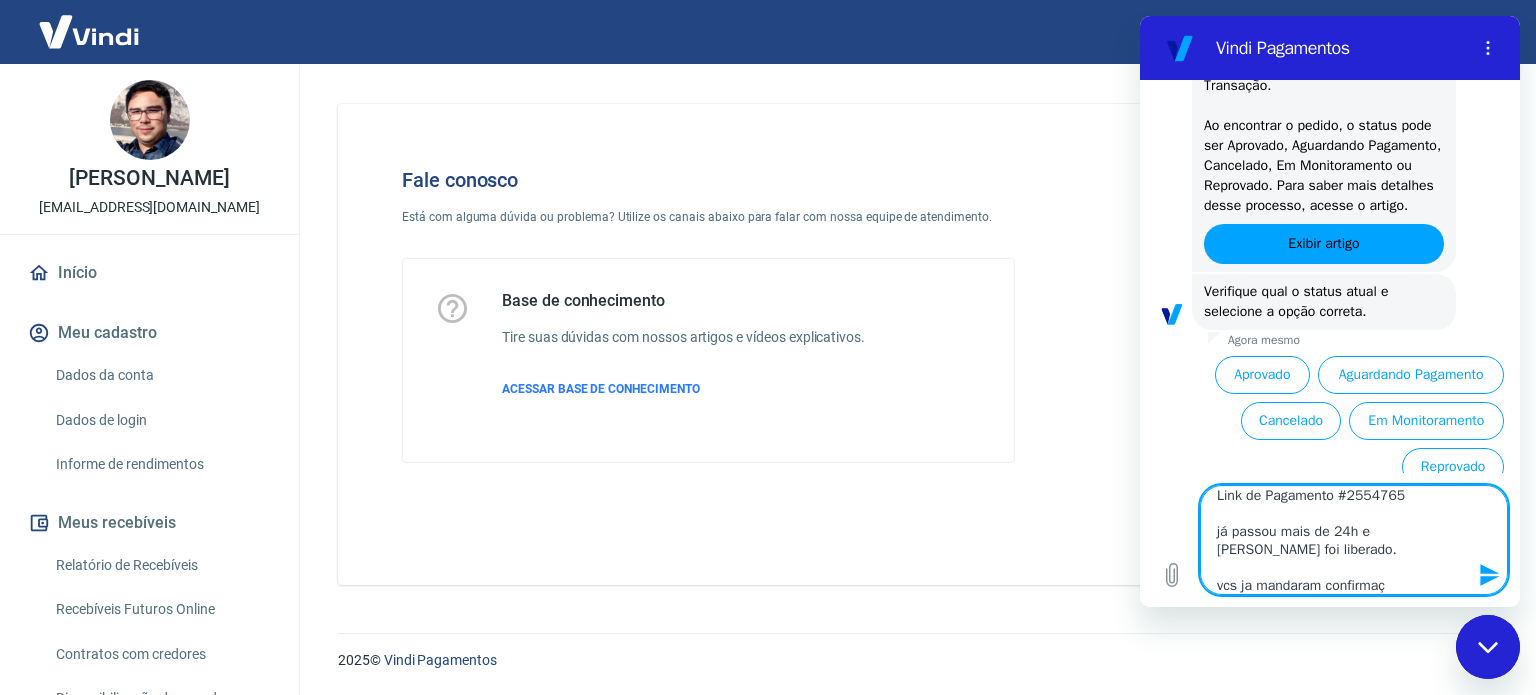 type on "Link de Pagamento #2554765
já passou mais de 24h e nao foi liberado.
vcs ja mandaram confirmaçã" 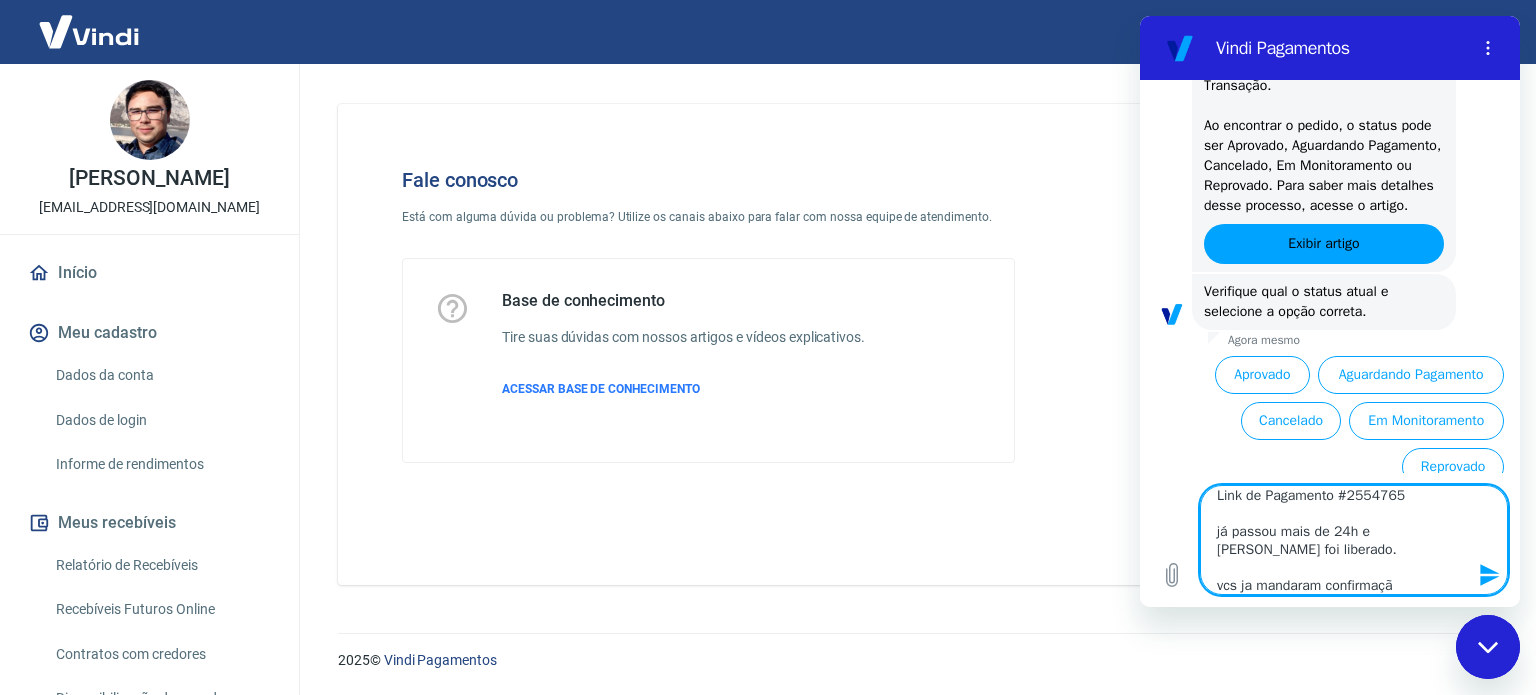 type on "Link de Pagamento #2554765
já passou mais de 24h e nao foi liberado.
vcs ja mandaram confirmação" 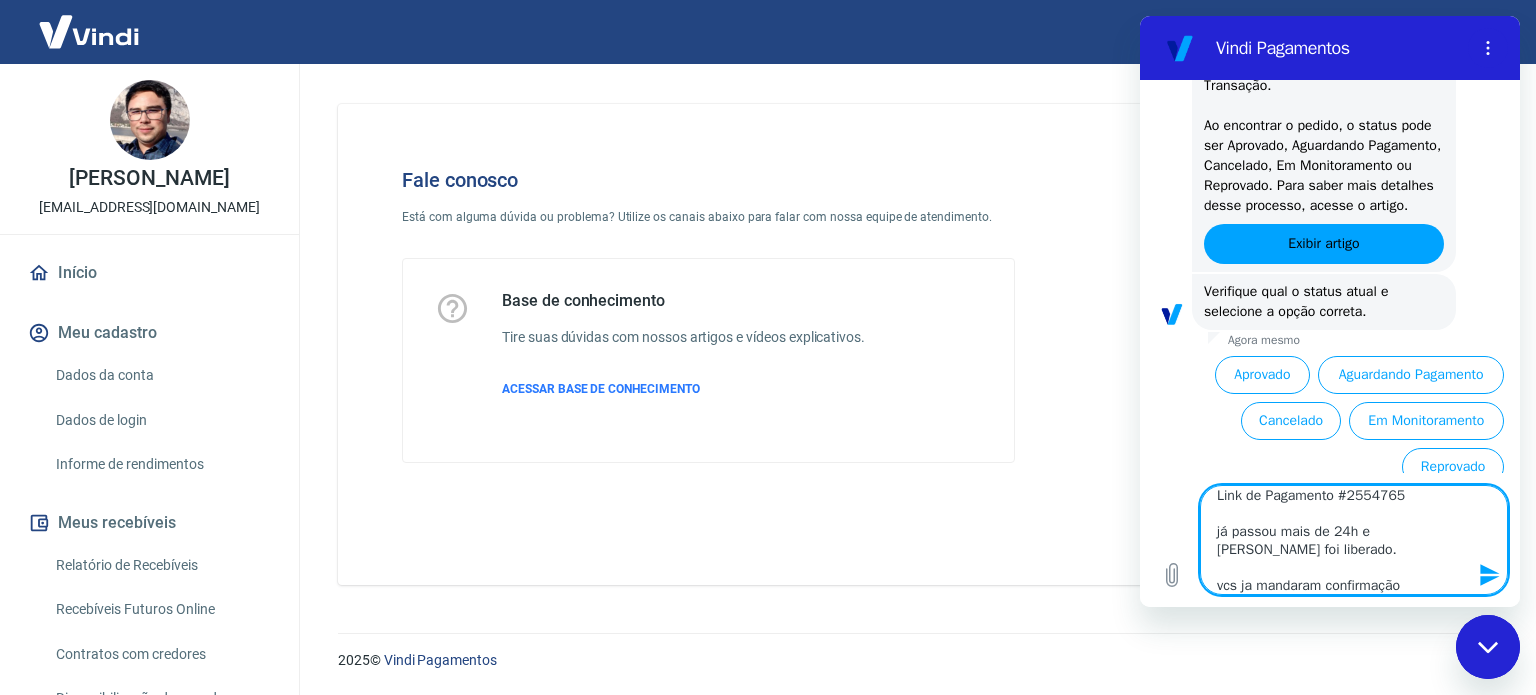 type on "Link de Pagamento #2554765
já passou mais de 24h e nao foi liberado.
vcs ja mandaram confirmação" 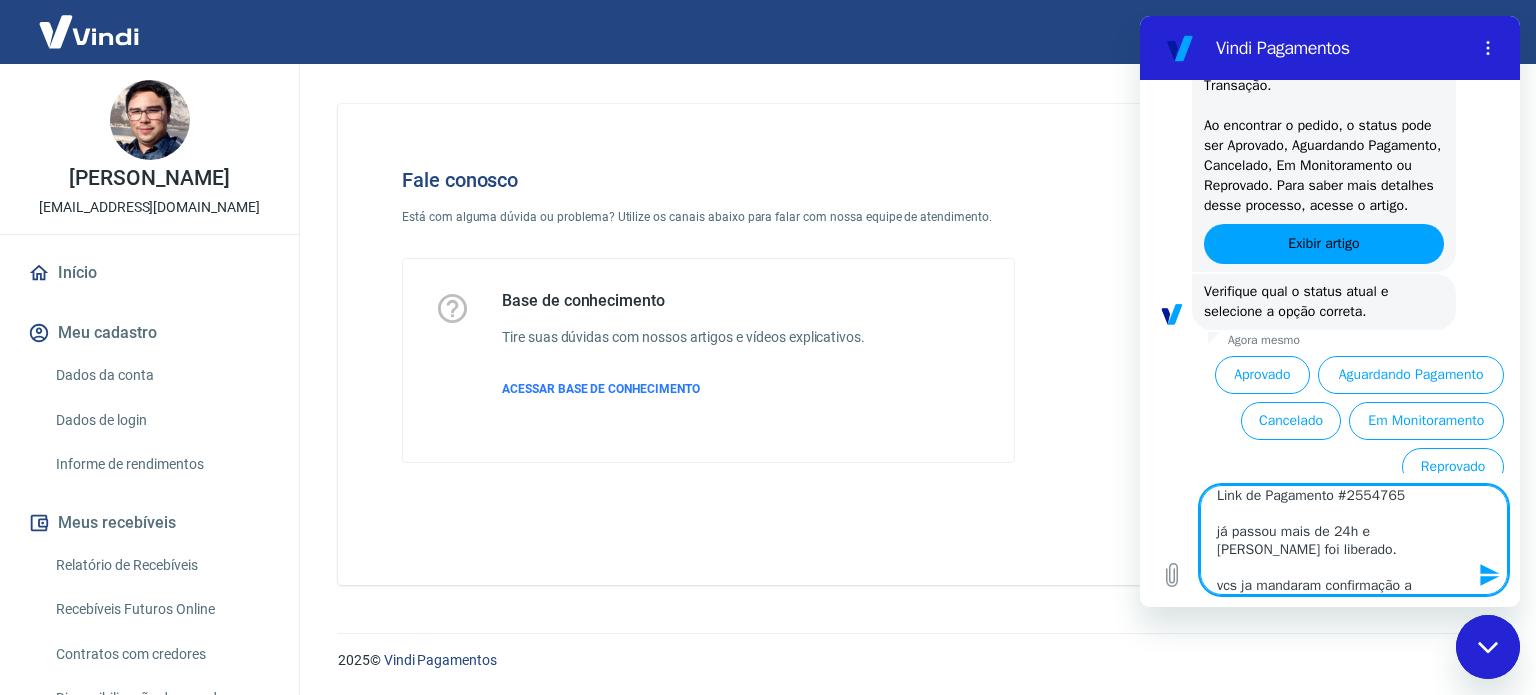 type on "Link de Pagamento #2554765
já passou mais de 24h e nao foi liberado.
vcs ja mandaram confirmação ao" 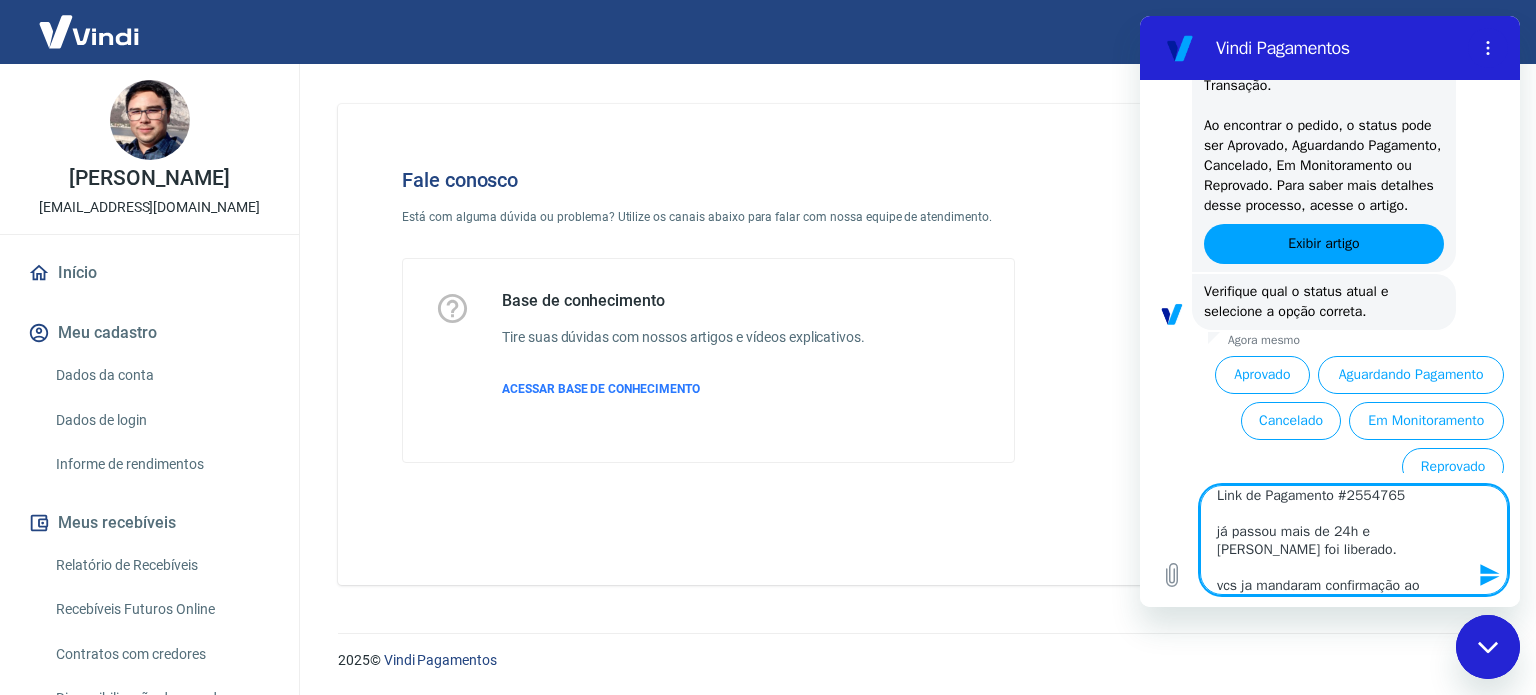 type on "Link de Pagamento #2554765
já passou mais de 24h e nao foi liberado.
vcs ja mandaram confirmação ao" 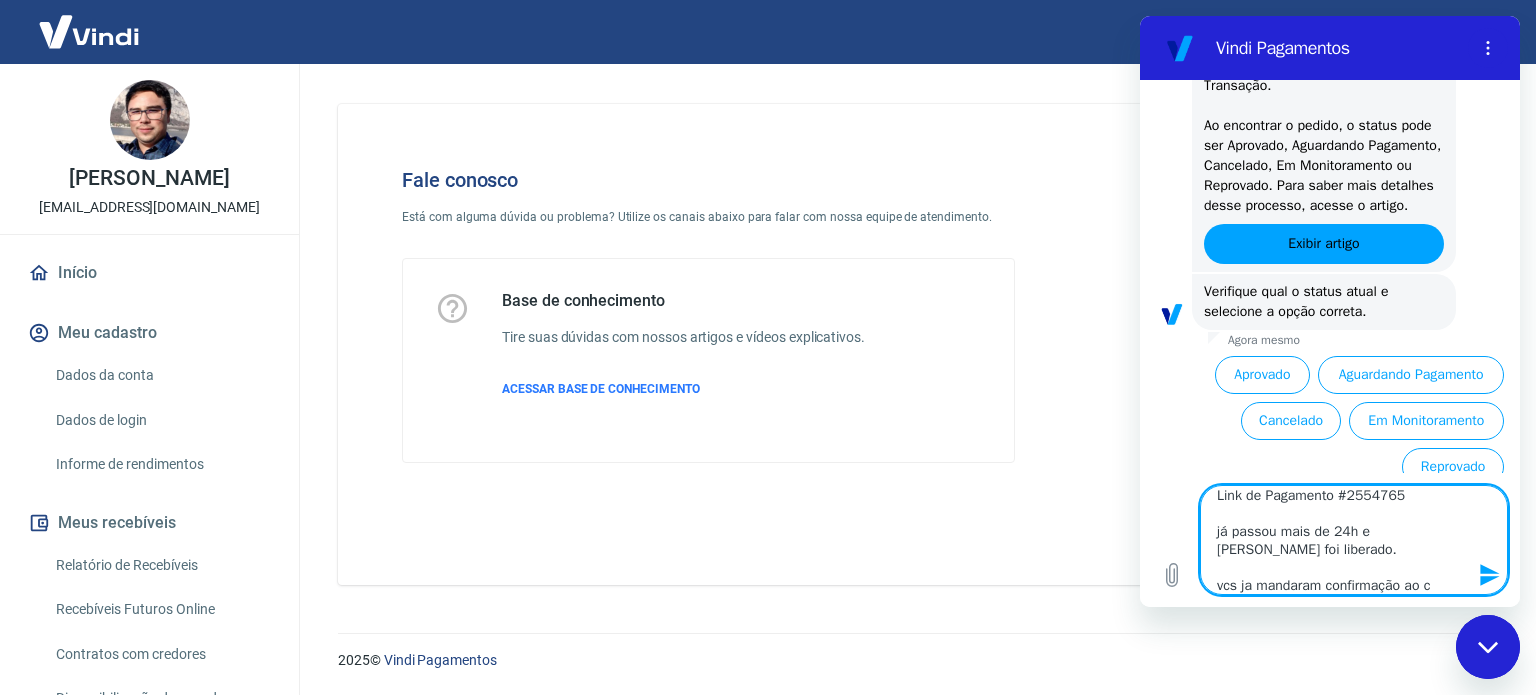 type on "Link de Pagamento #2554765
já passou mais de 24h e nao foi liberado.
vcs ja mandaram confirmação ao cl" 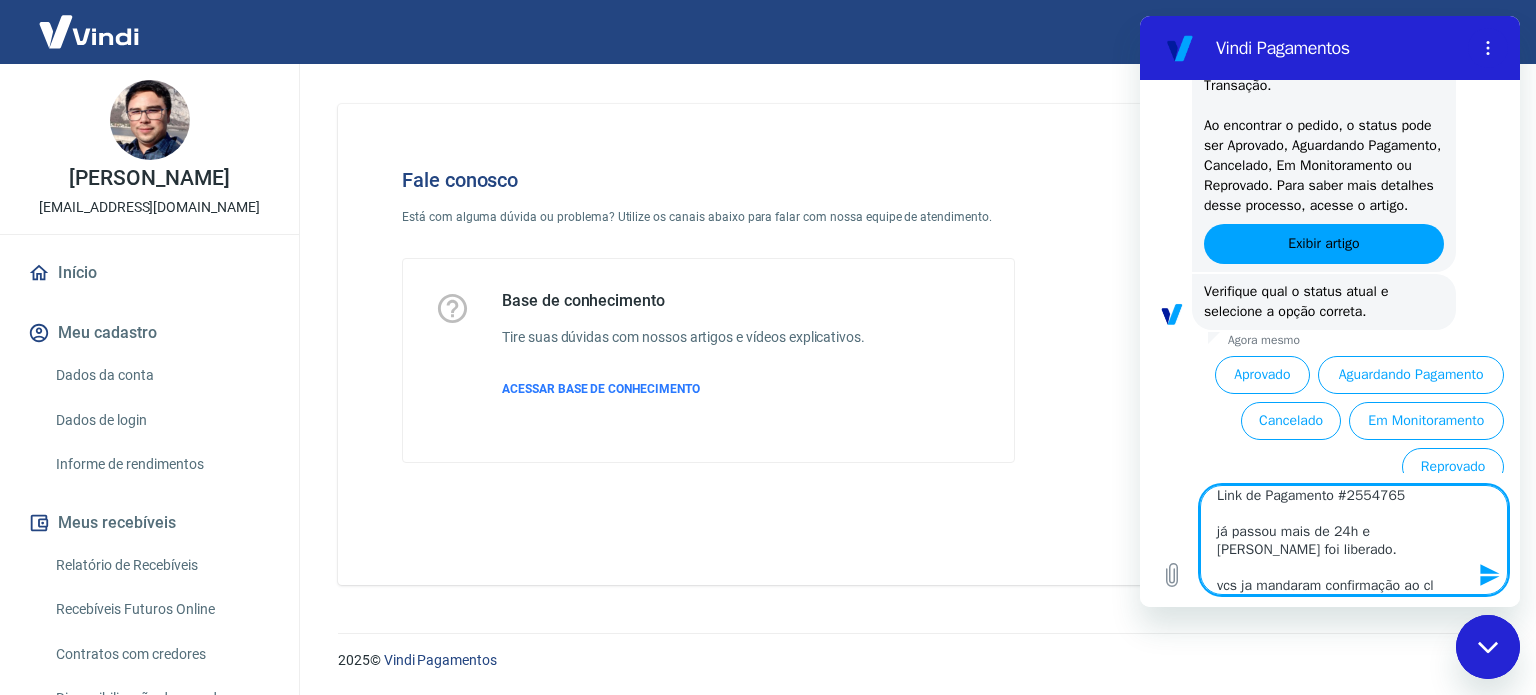 type on "Link de Pagamento #2554765
já passou mais de 24h e nao foi liberado.
vcs ja mandaram confirmação ao cli" 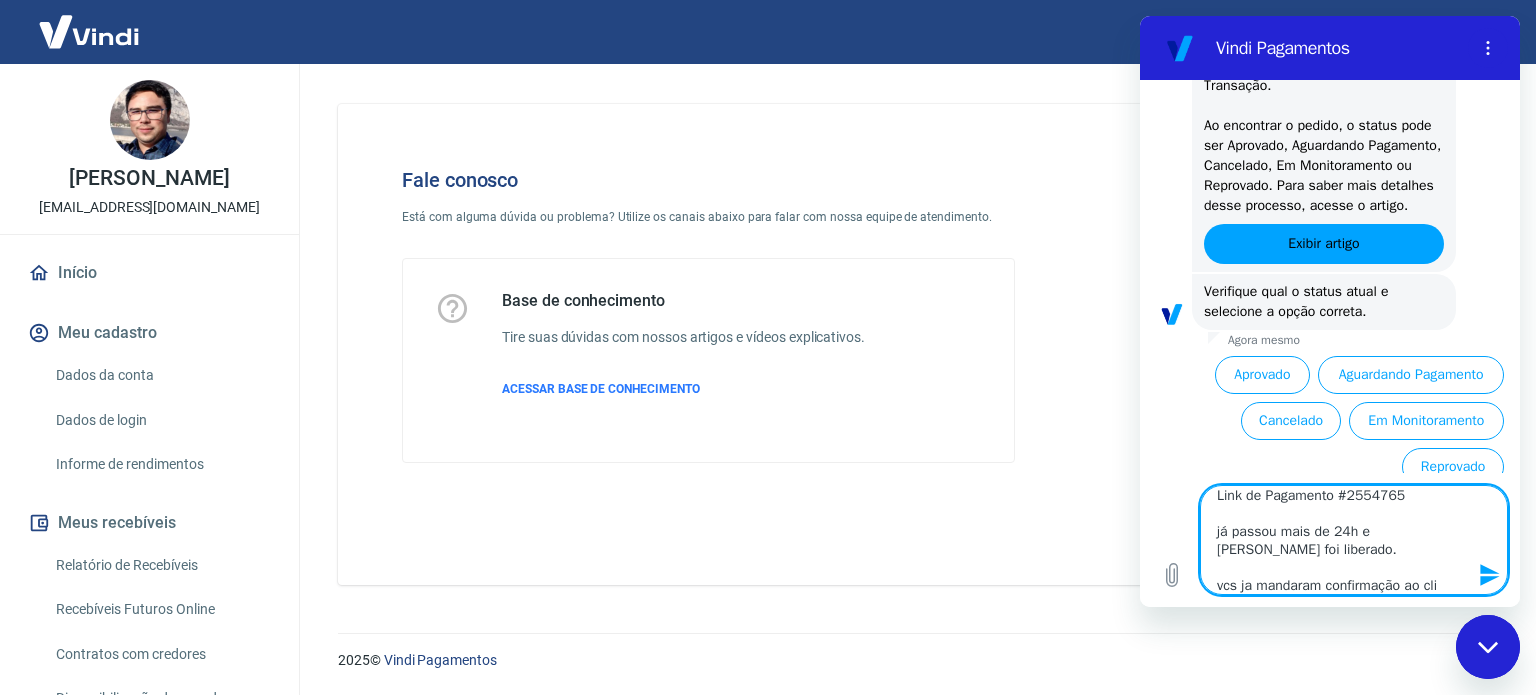 type on "Link de Pagamento #2554765
já passou mais de 24h e nao foi liberado.
vcs ja mandaram confirmação ao clie" 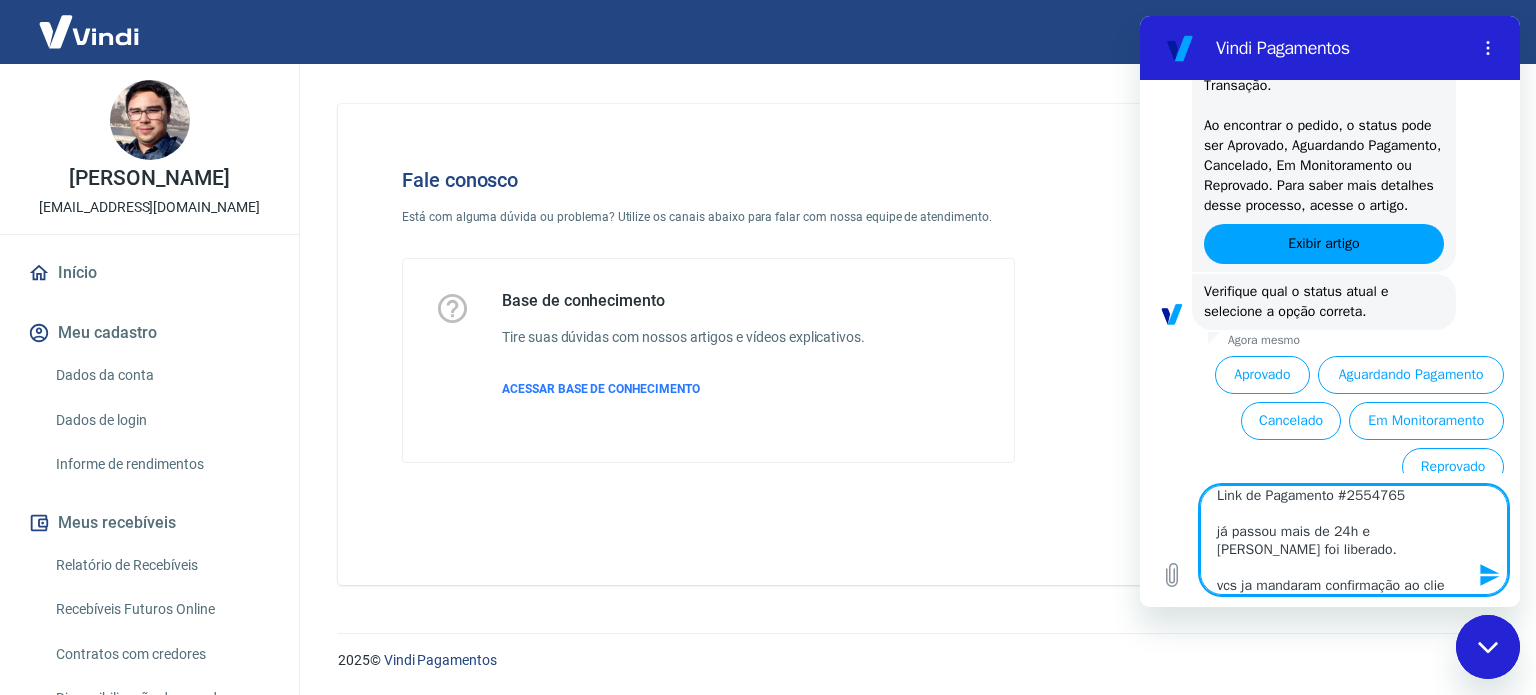 type on "Link de Pagamento #2554765
já passou mais de 24h e nao foi liberado.
vcs ja mandaram confirmação ao clien" 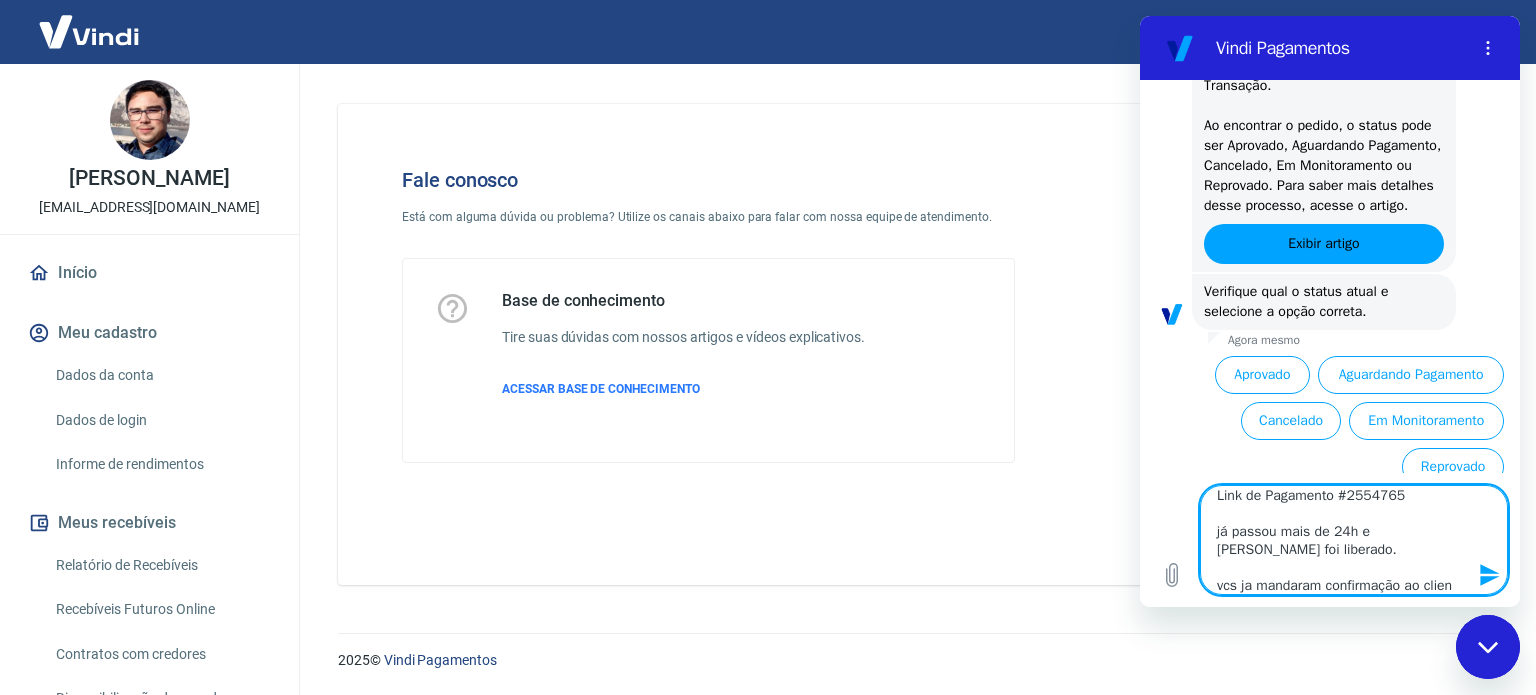 type on "Link de Pagamento #2554765
já passou mais de 24h e nao foi liberado.
vcs ja mandaram confirmação ao client" 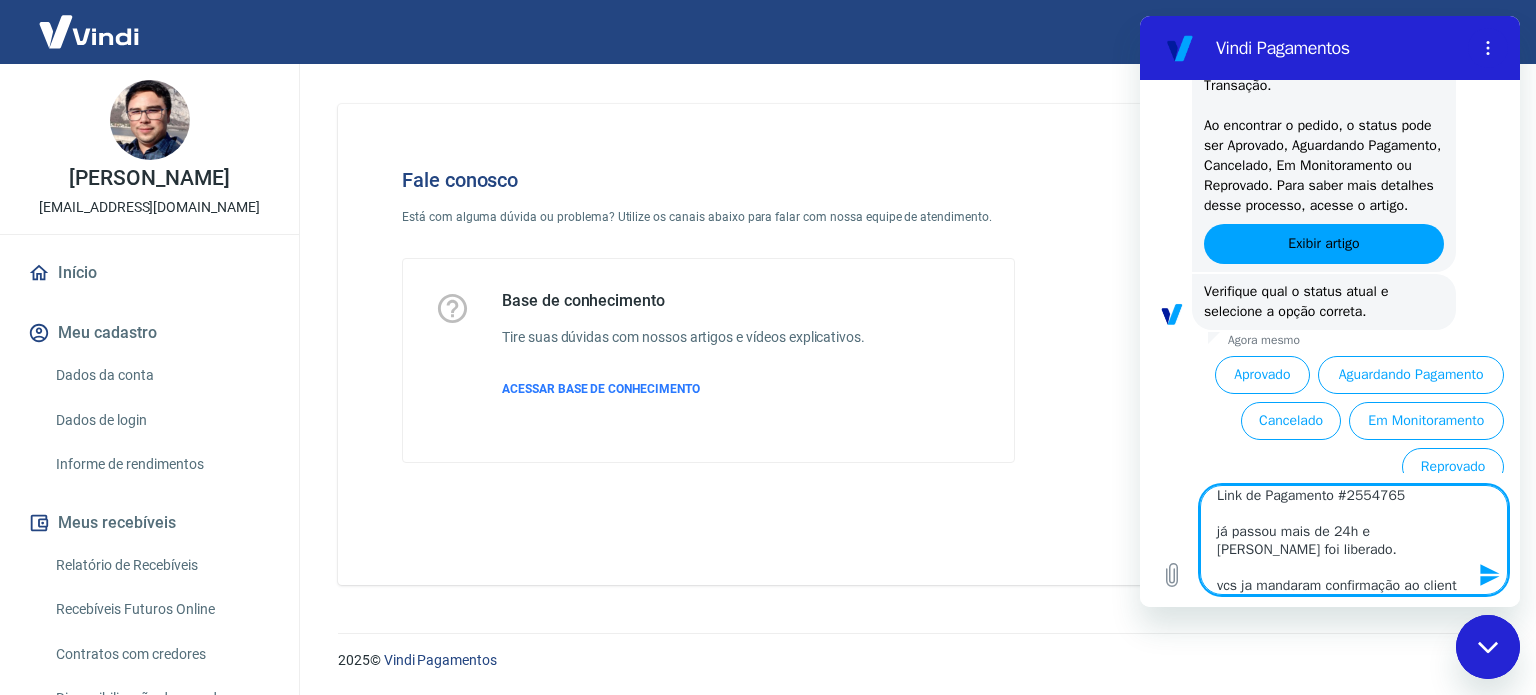type on "Link de Pagamento #2554765
já passou mais de 24h e nao foi liberado.
vcs ja mandaram confirmação ao cliente" 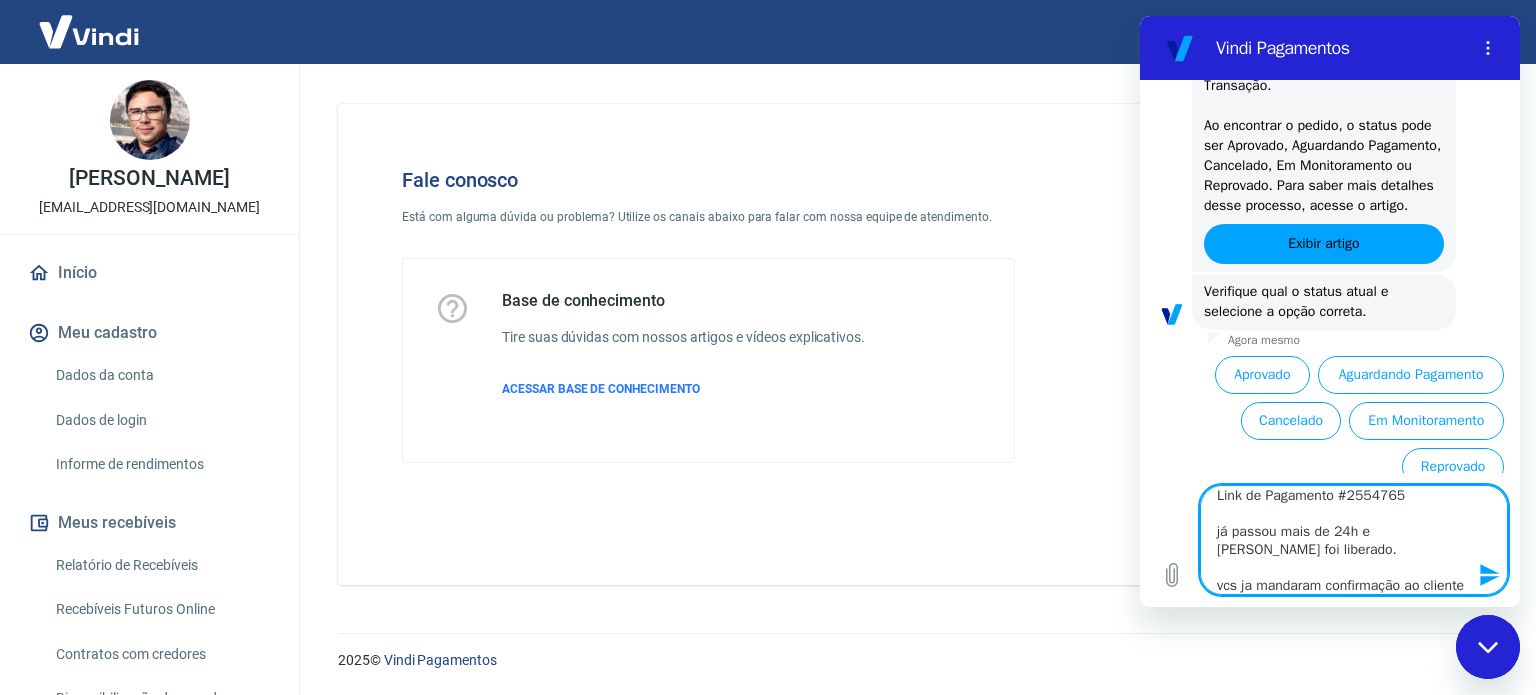type on "Link de Pagamento #2554765
já passou mais de 24h e nao foi liberado.
vcs ja mandaram confirmação ao cliente," 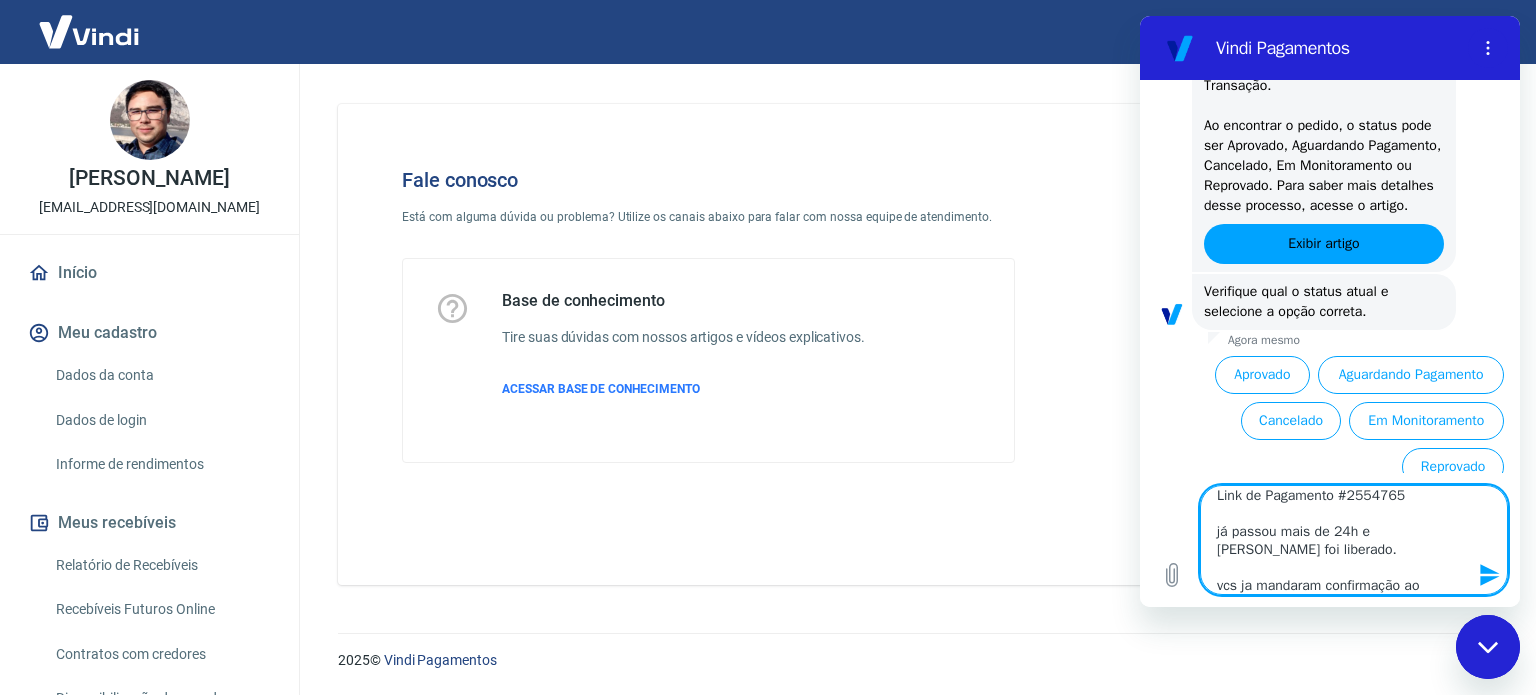 scroll, scrollTop: 27, scrollLeft: 0, axis: vertical 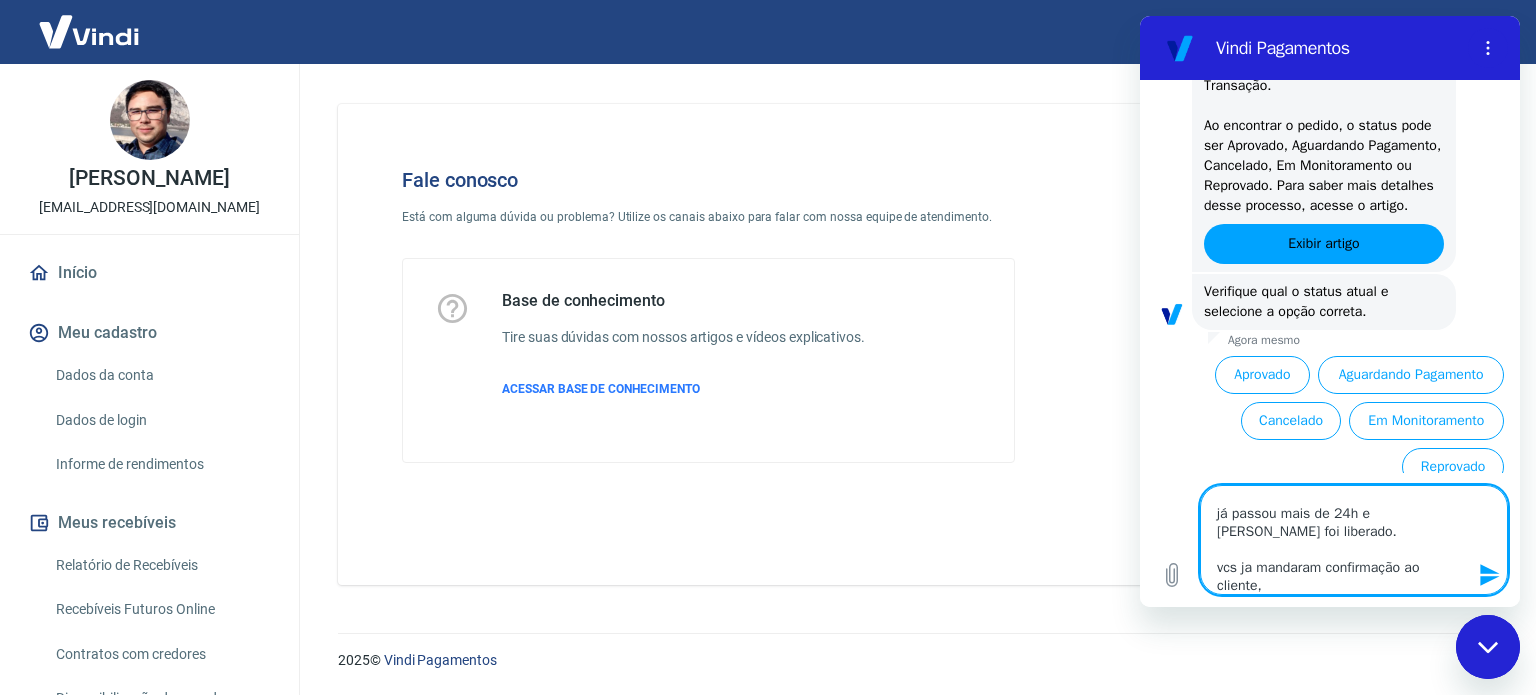 type on "Link de Pagamento #2554765
já passou mais de 24h e nao foi liberado.
vcs ja mandaram confirmação ao cliente," 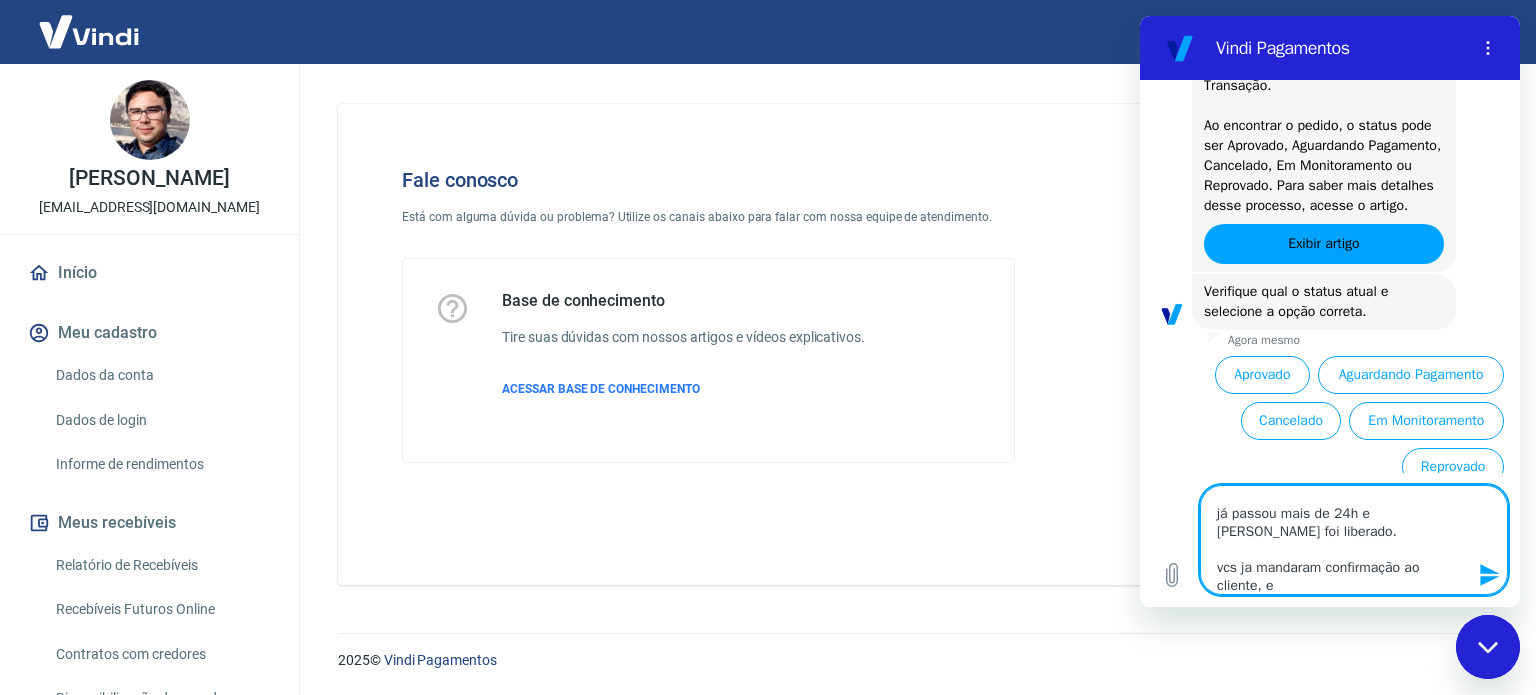 type on "Link de Pagamento #2554765
já passou mais de 24h e nao foi liberado.
vcs ja mandaram confirmação ao cliente, el" 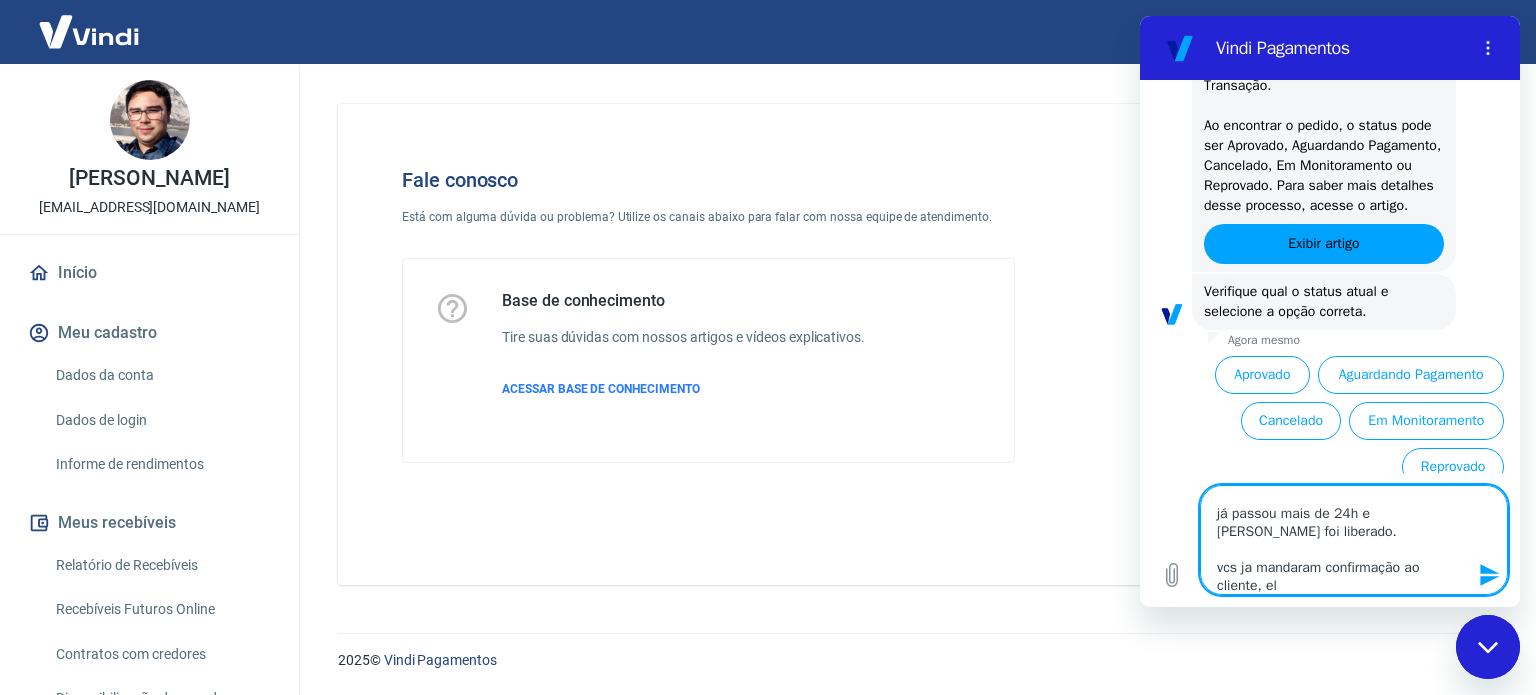 type on "Link de Pagamento #2554765
já passou mais de 24h e nao foi liberado.
vcs ja mandaram confirmação ao cliente, ele" 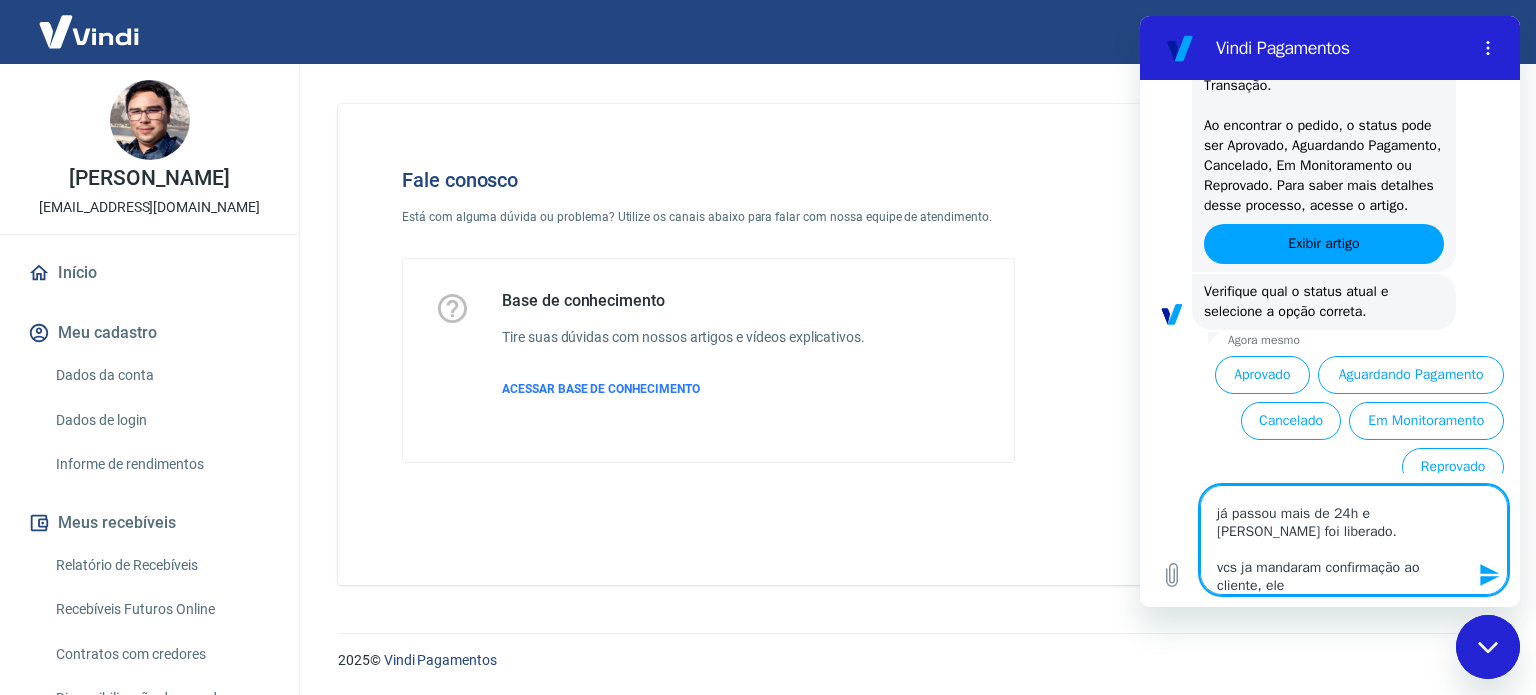 type on "Link de Pagamento #2554765
já passou mais de 24h e nao foi liberado.
vcs ja mandaram confirmação ao cliente, ele" 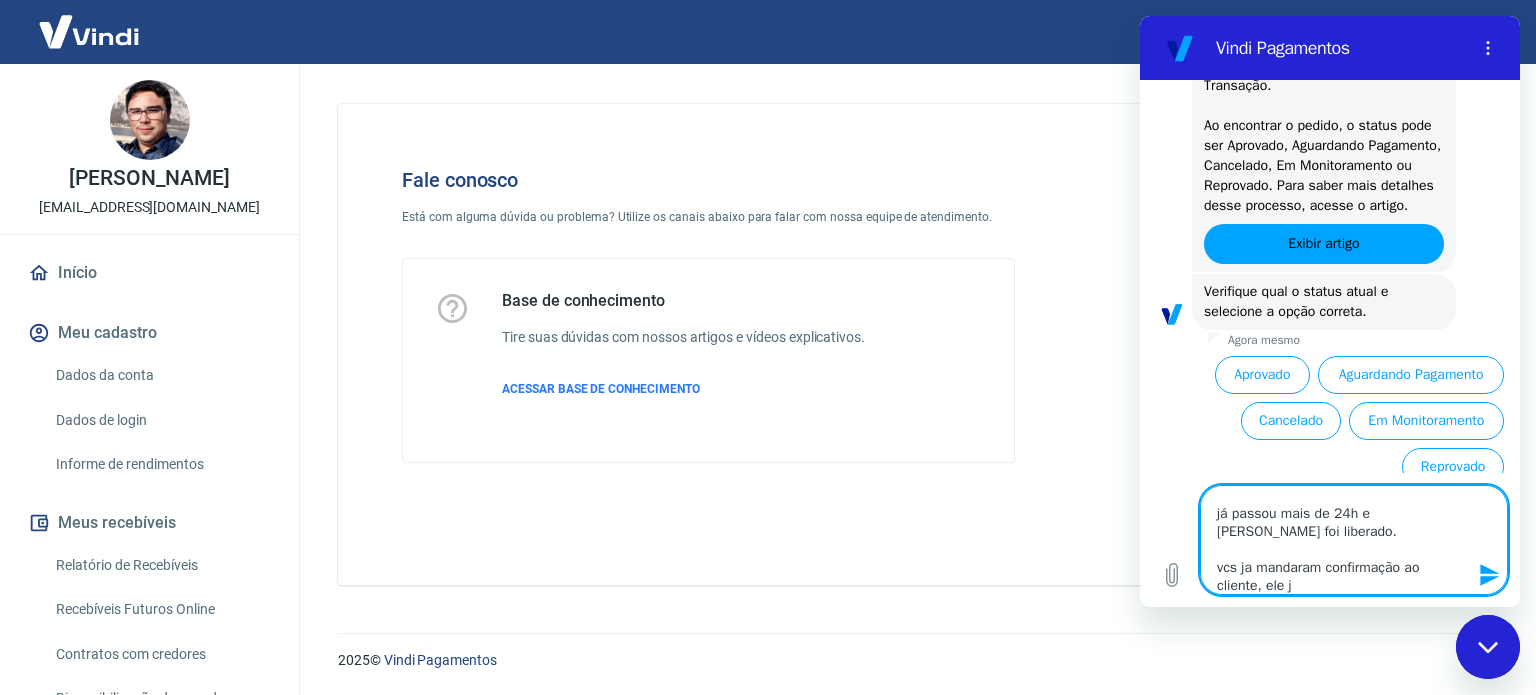 type on "Link de Pagamento #2554765
já passou mais de 24h e nao foi liberado.
vcs ja mandaram confirmação ao cliente, ele ja" 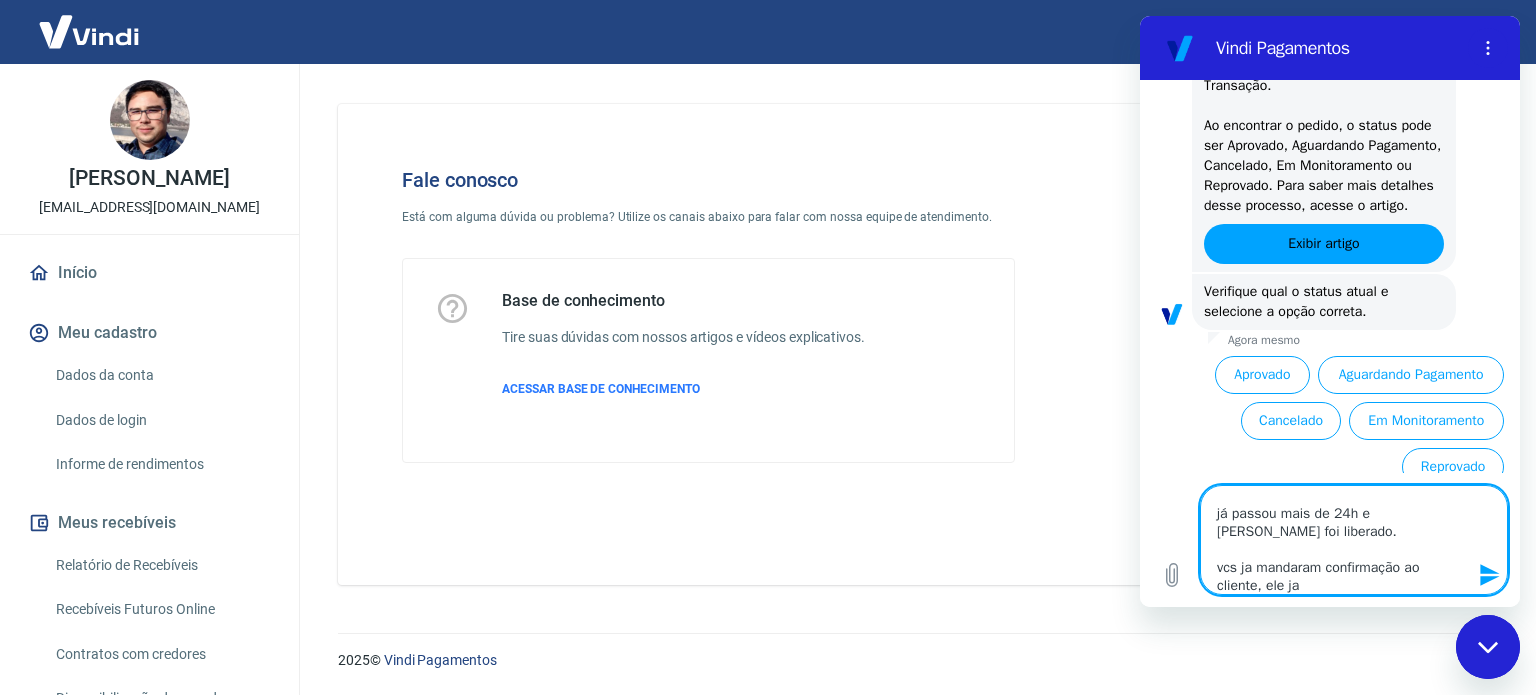 type on "Link de Pagamento #2554765
já passou mais de 24h e nao foi liberado.
vcs ja mandaram confirmação ao cliente, ele ja" 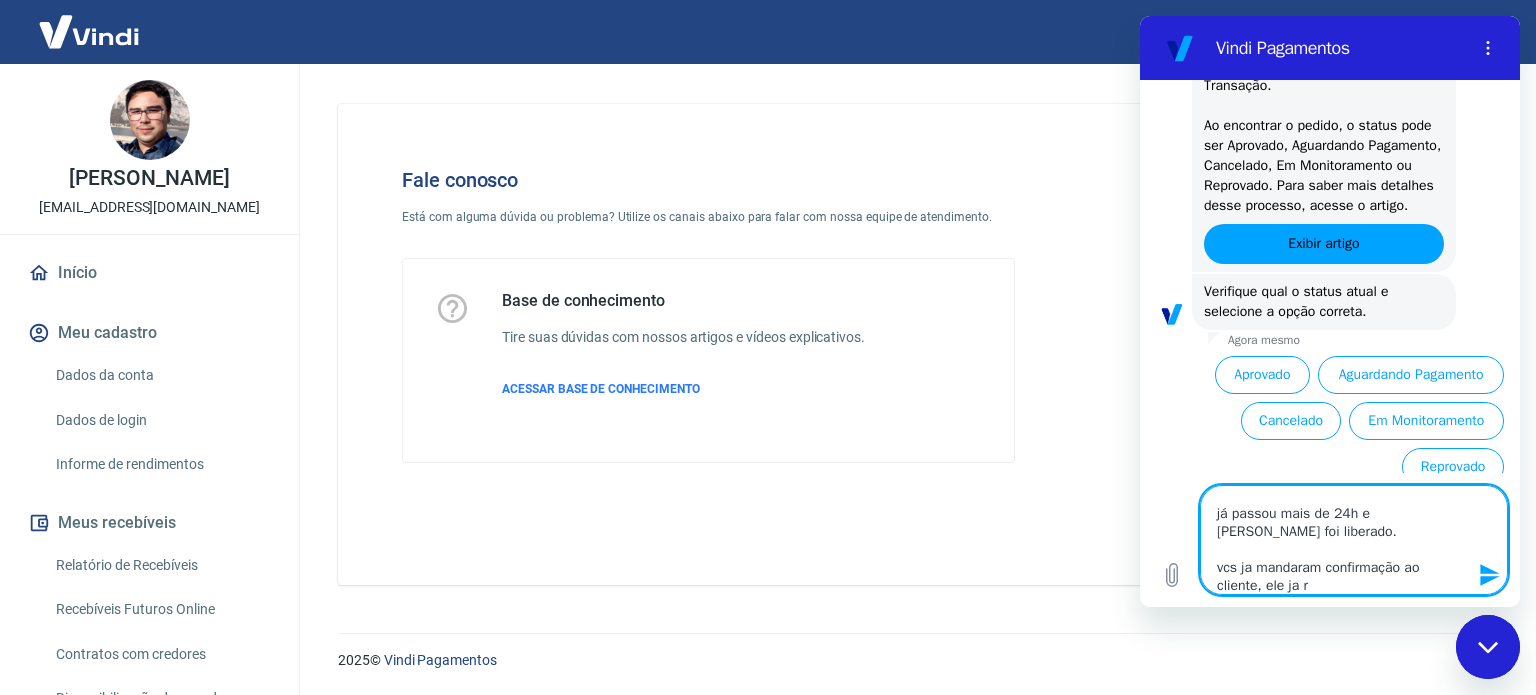 type 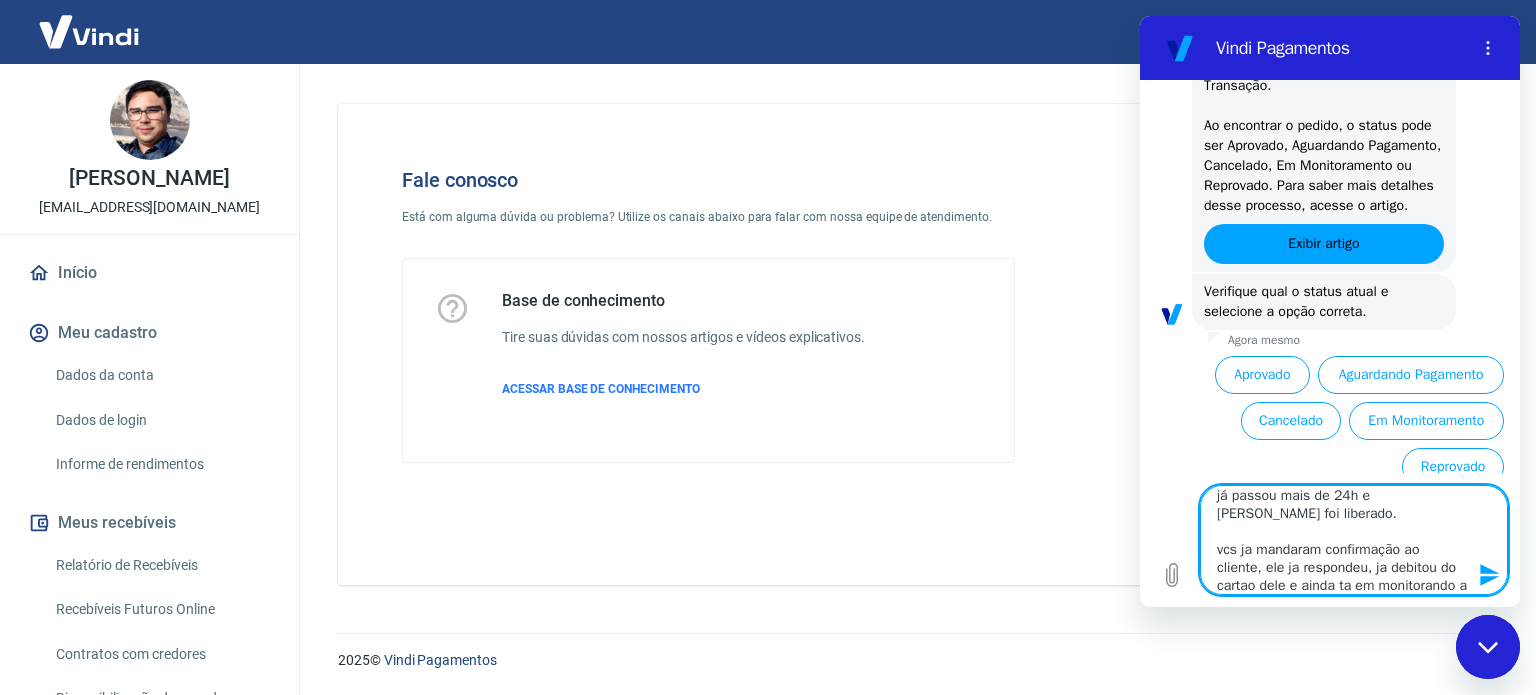 scroll, scrollTop: 63, scrollLeft: 0, axis: vertical 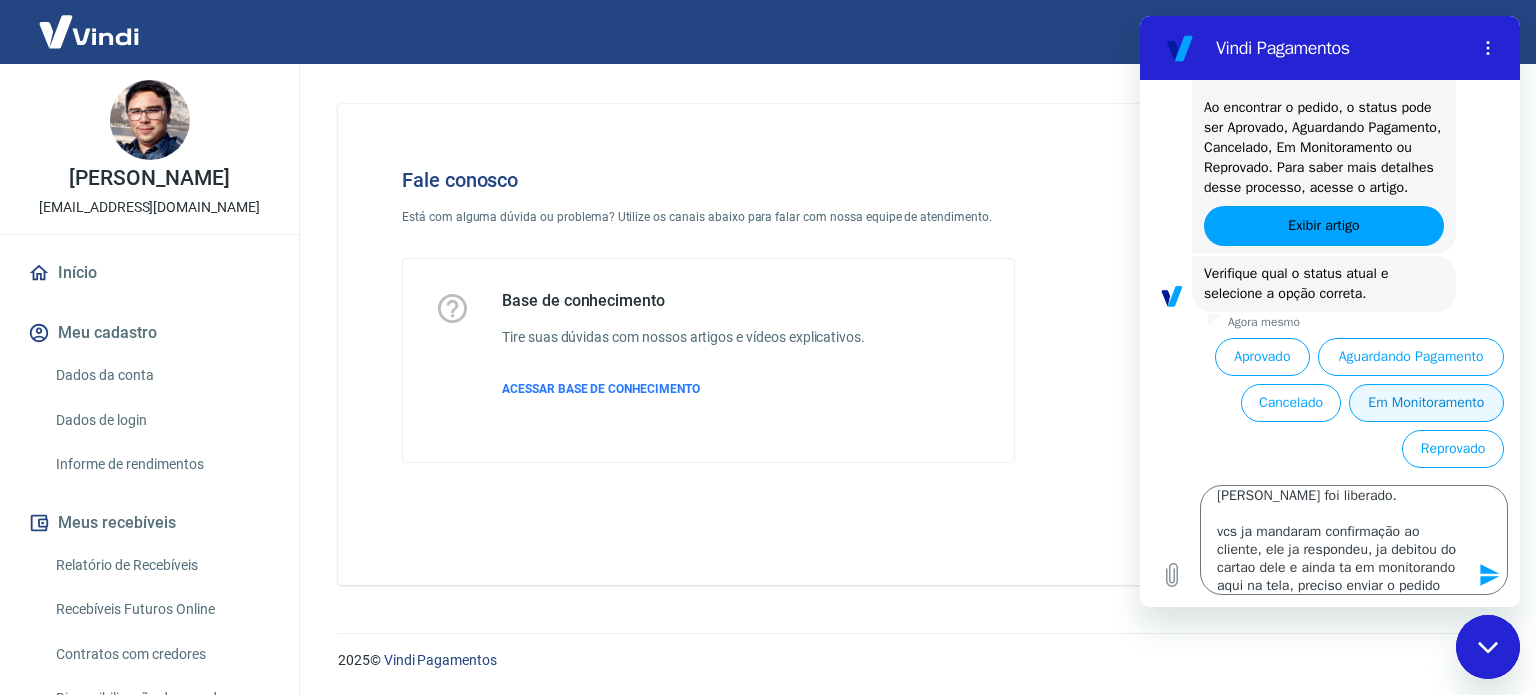 click on "Em Monitoramento" at bounding box center (1426, 403) 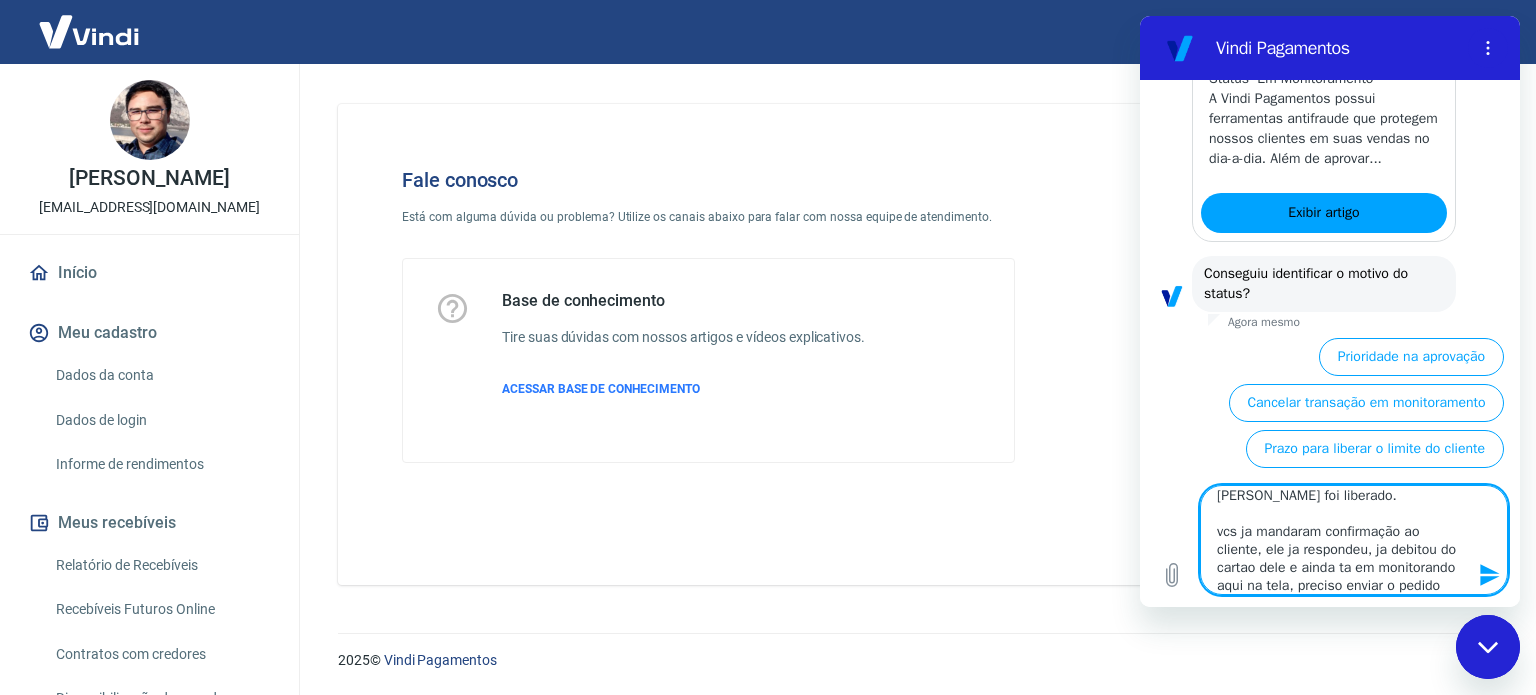 scroll, scrollTop: 1453, scrollLeft: 0, axis: vertical 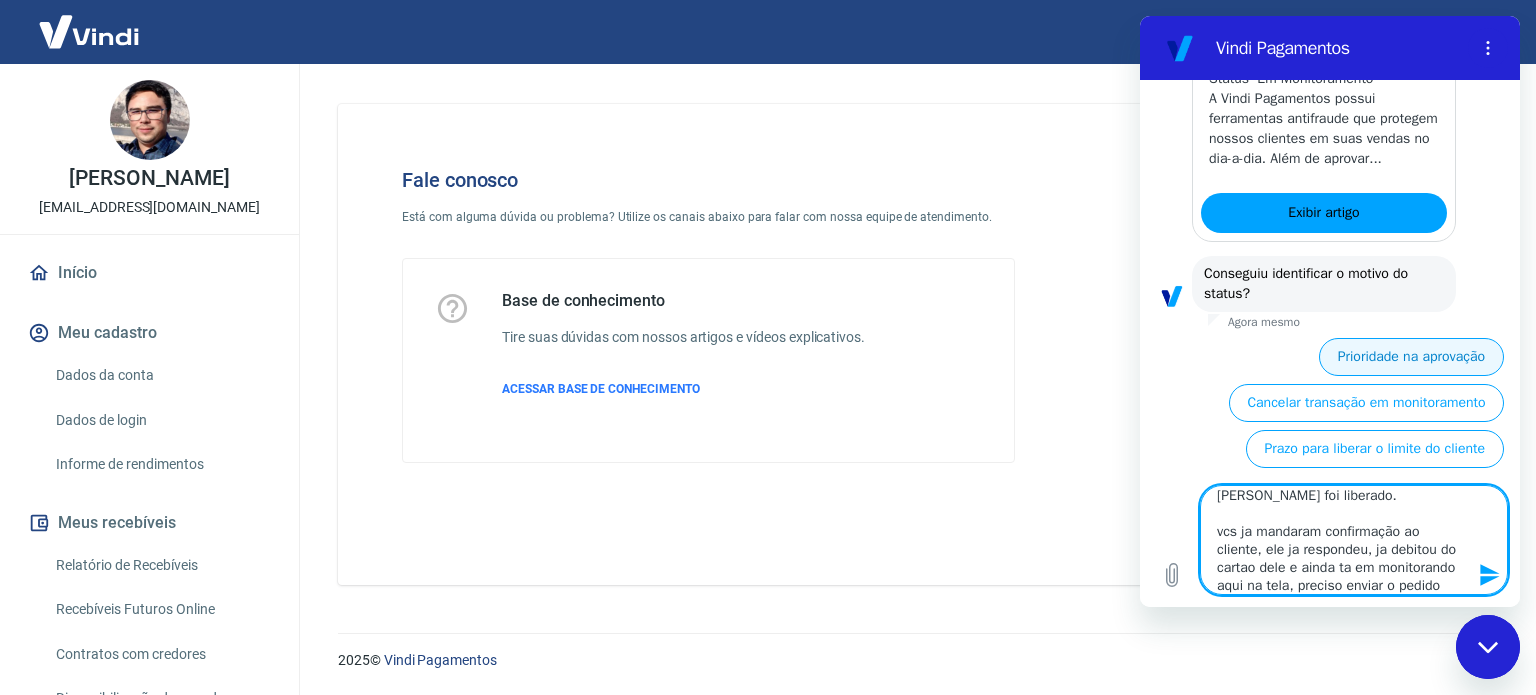 click on "Prioridade na aprovação" at bounding box center [1411, 357] 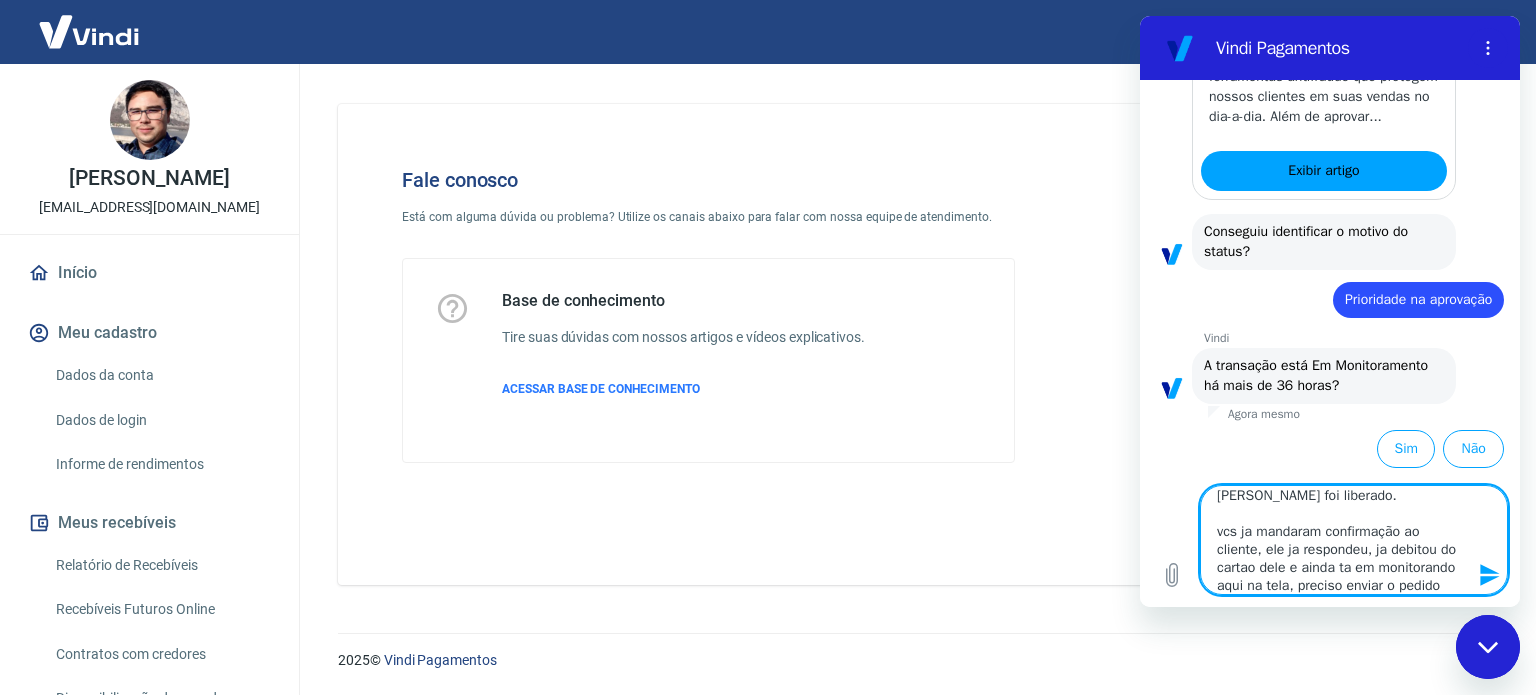 scroll, scrollTop: 1516, scrollLeft: 0, axis: vertical 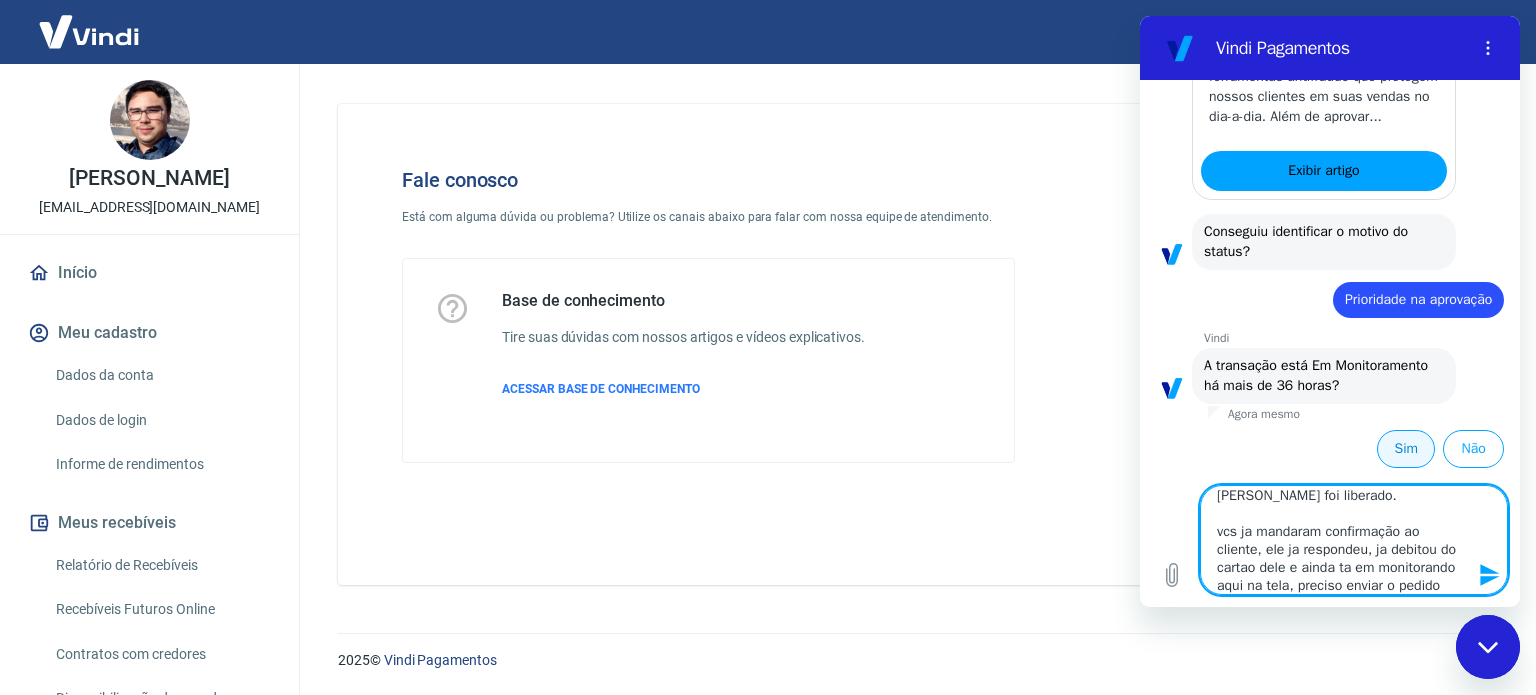 click on "Sim" at bounding box center (1406, 449) 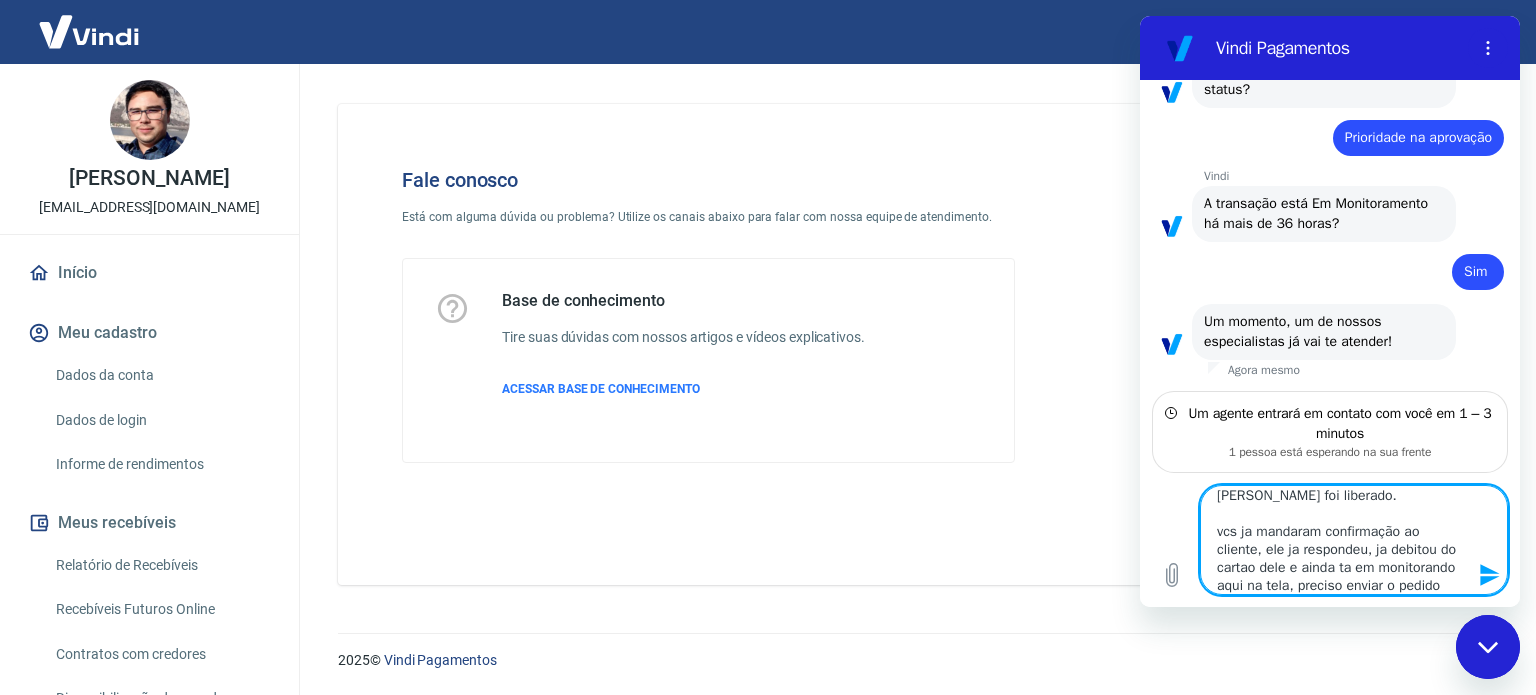 scroll, scrollTop: 1658, scrollLeft: 0, axis: vertical 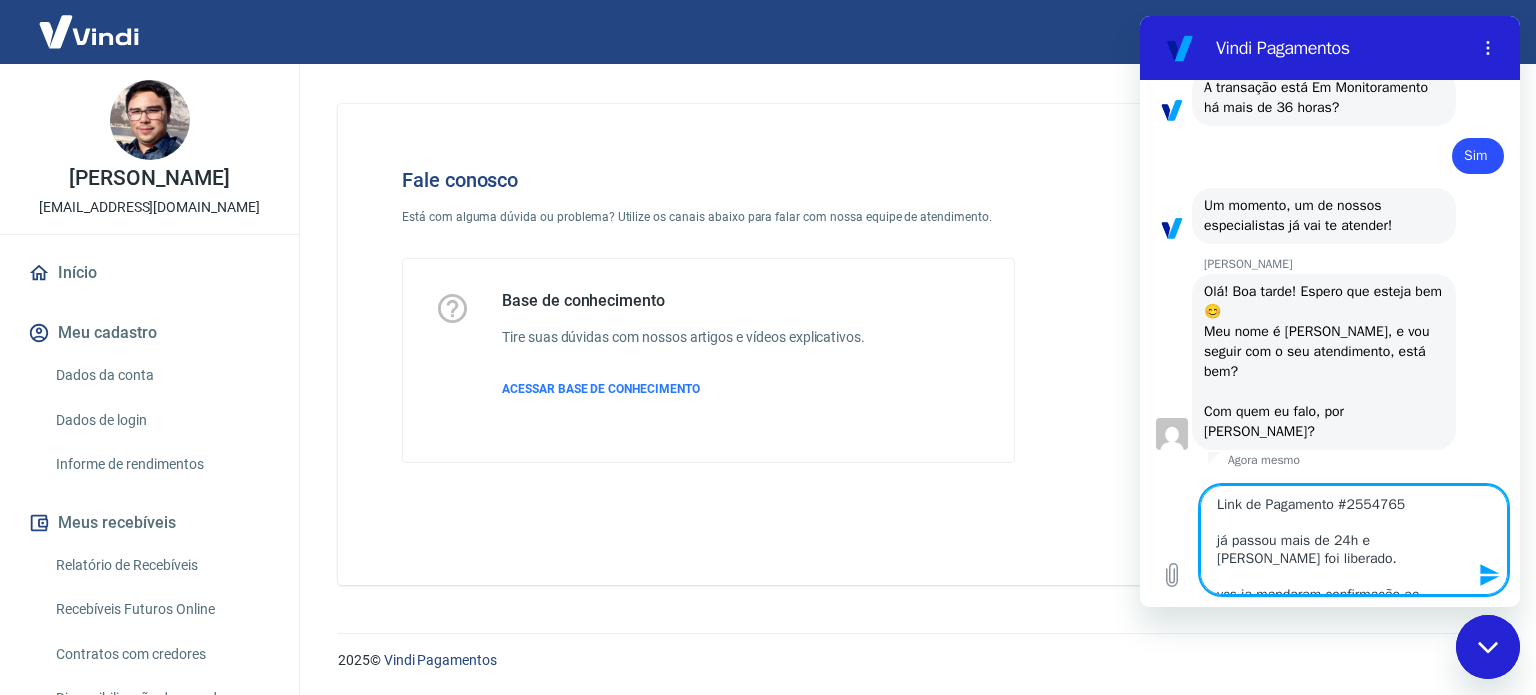 drag, startPoint x: 1447, startPoint y: 586, endPoint x: 1192, endPoint y: 455, distance: 286.681 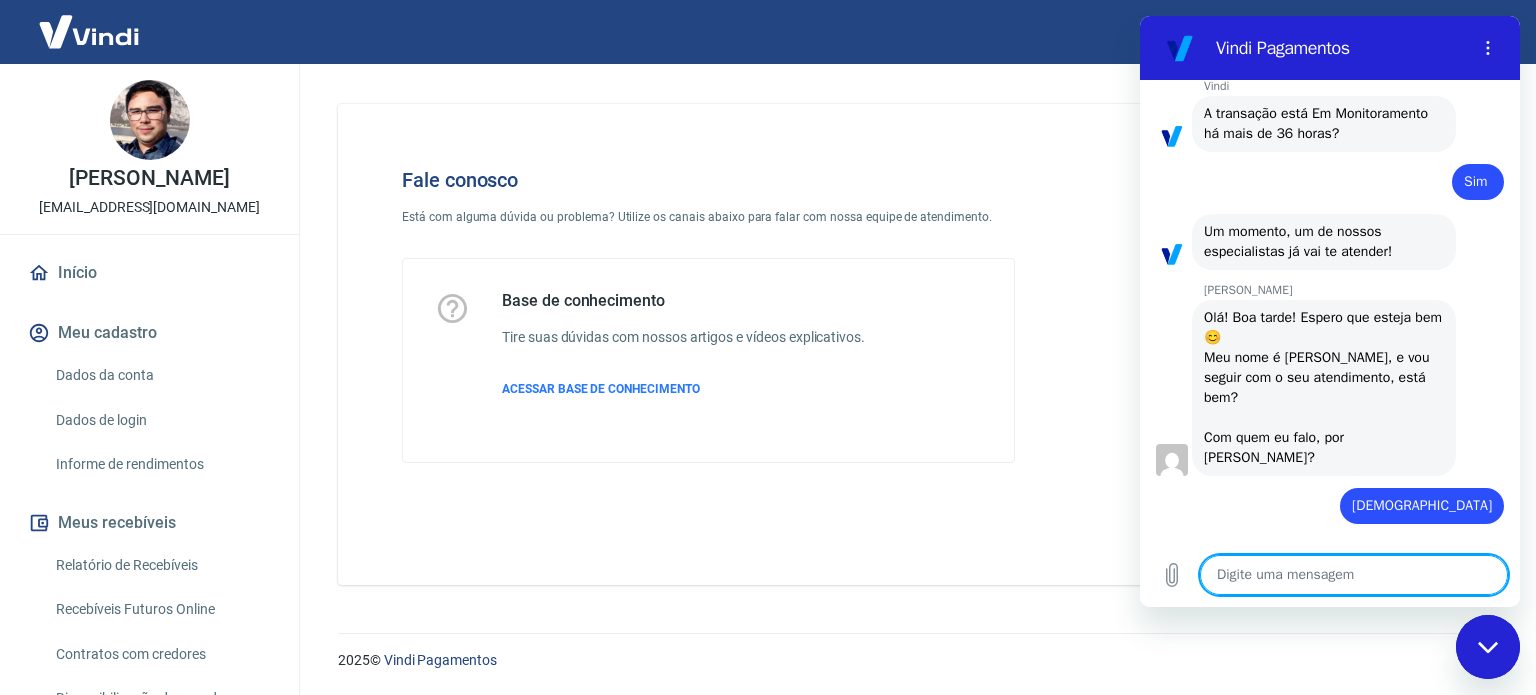 scroll, scrollTop: 1733, scrollLeft: 0, axis: vertical 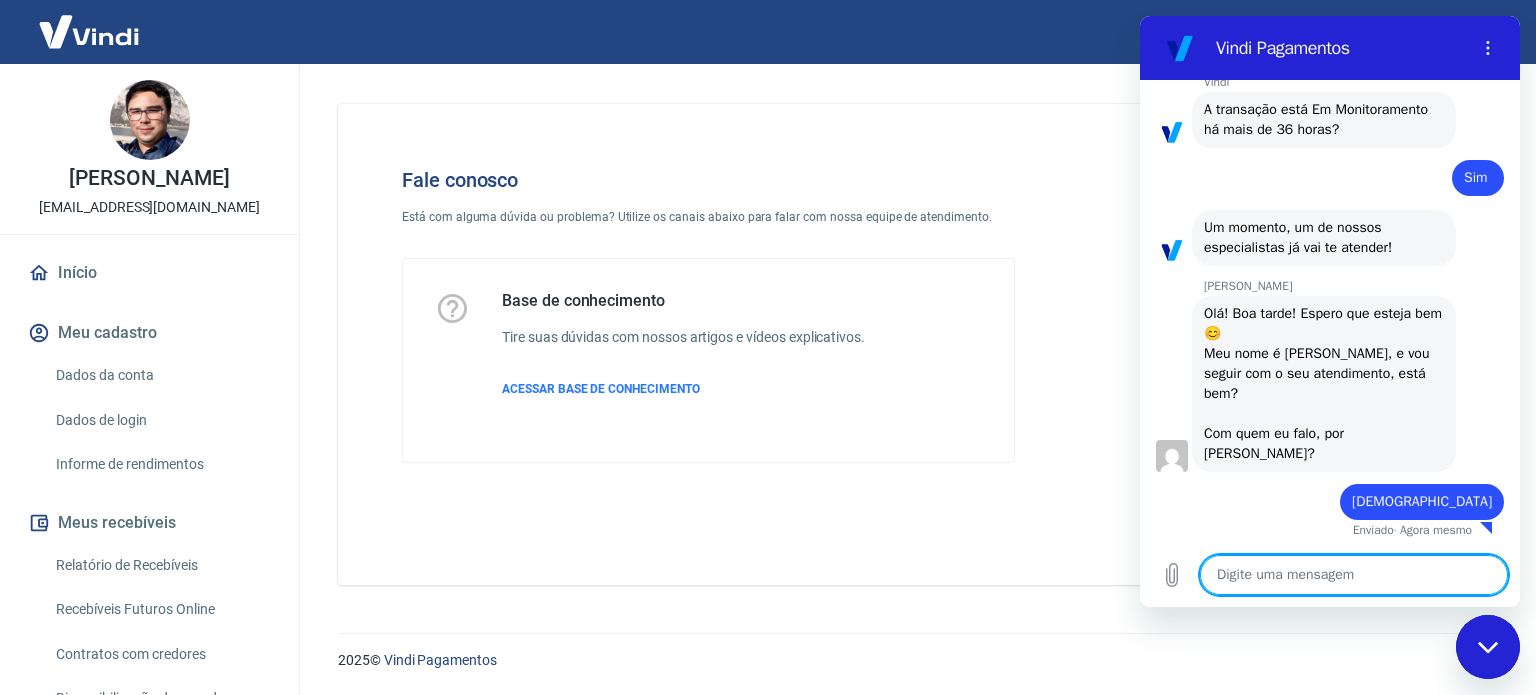 paste on "Link de Pagamento #2554765
já passou mais de 24h e nao foi liberado.
vcs ja mandaram confirmação ao cliente, ele ja respondeu, ja debitou do cartao dele e ainda ta em monitorando aqui na tela, preciso enviar o pedido" 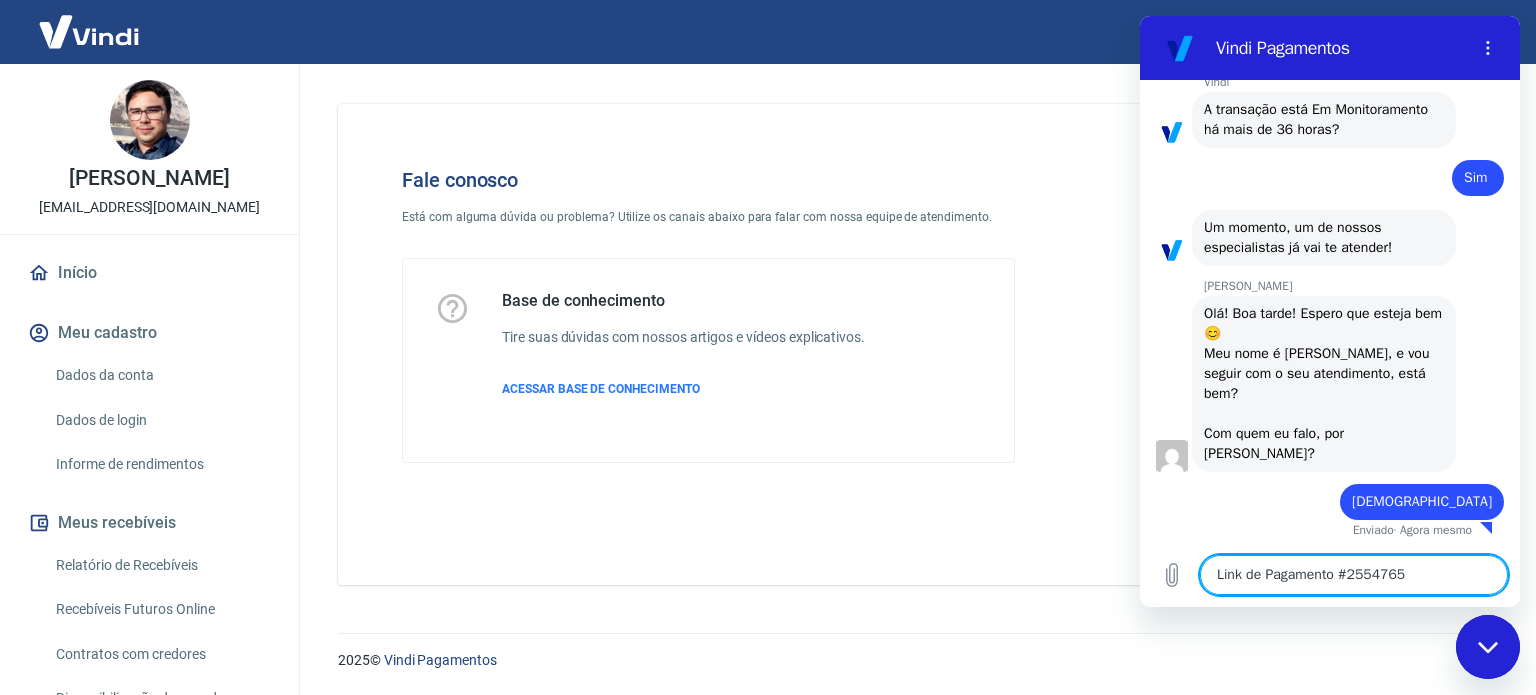 scroll, scrollTop: 63, scrollLeft: 0, axis: vertical 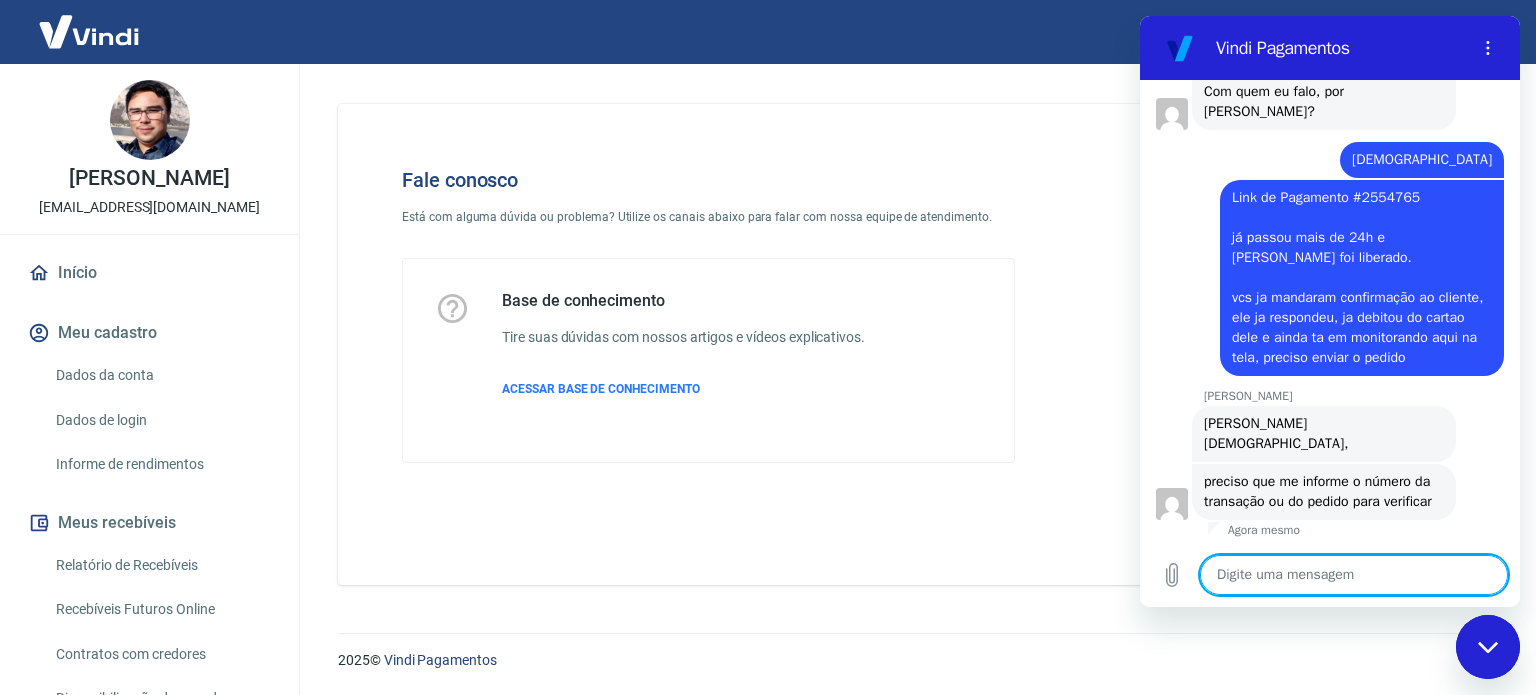 click at bounding box center (1354, 575) 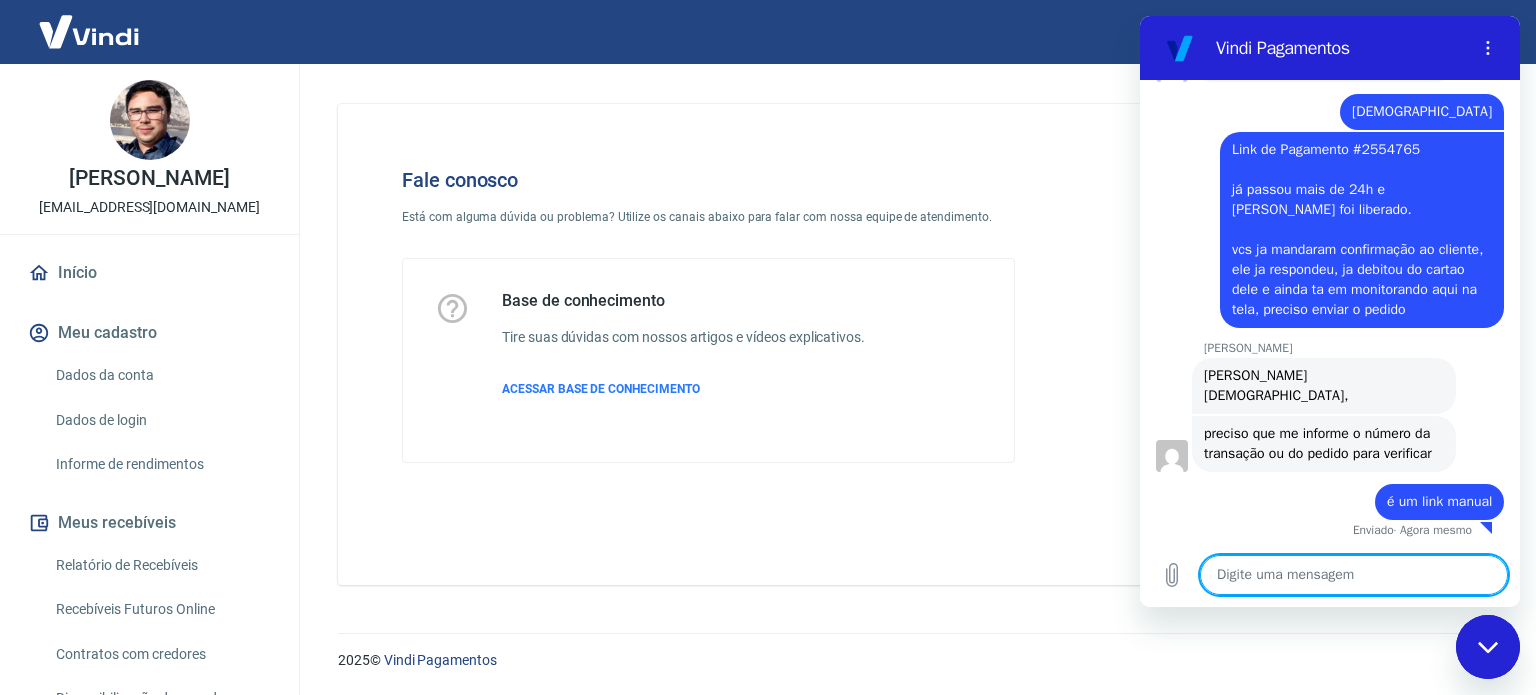 scroll, scrollTop: 2123, scrollLeft: 0, axis: vertical 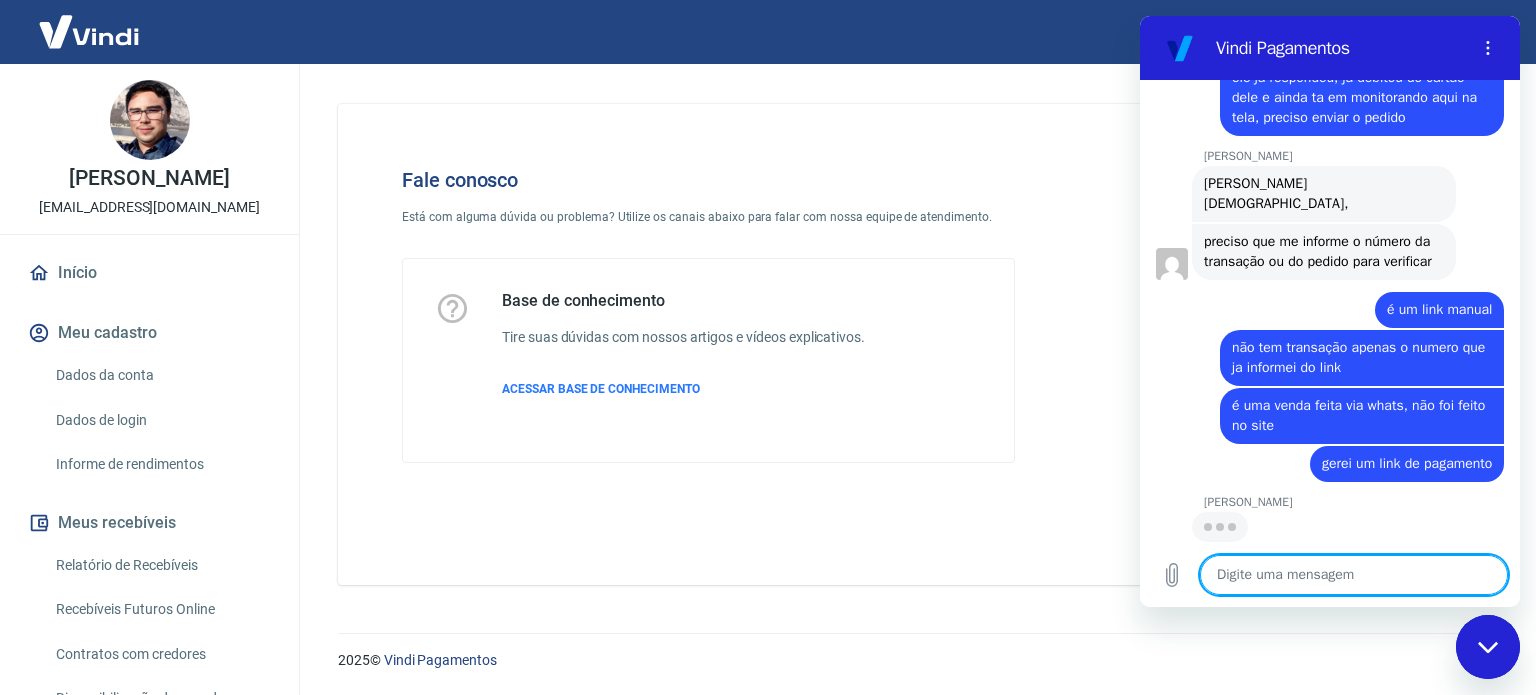 click at bounding box center (1354, 575) 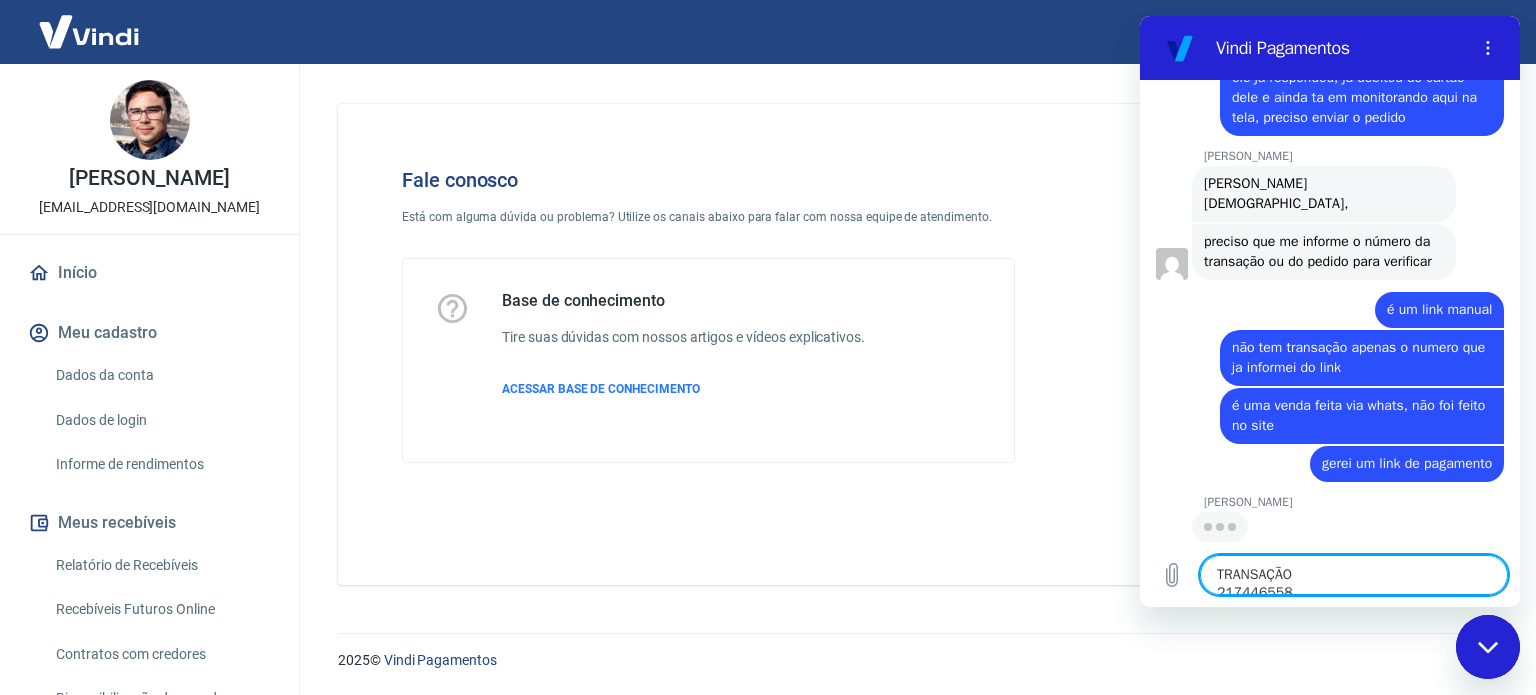 scroll, scrollTop: 2317, scrollLeft: 0, axis: vertical 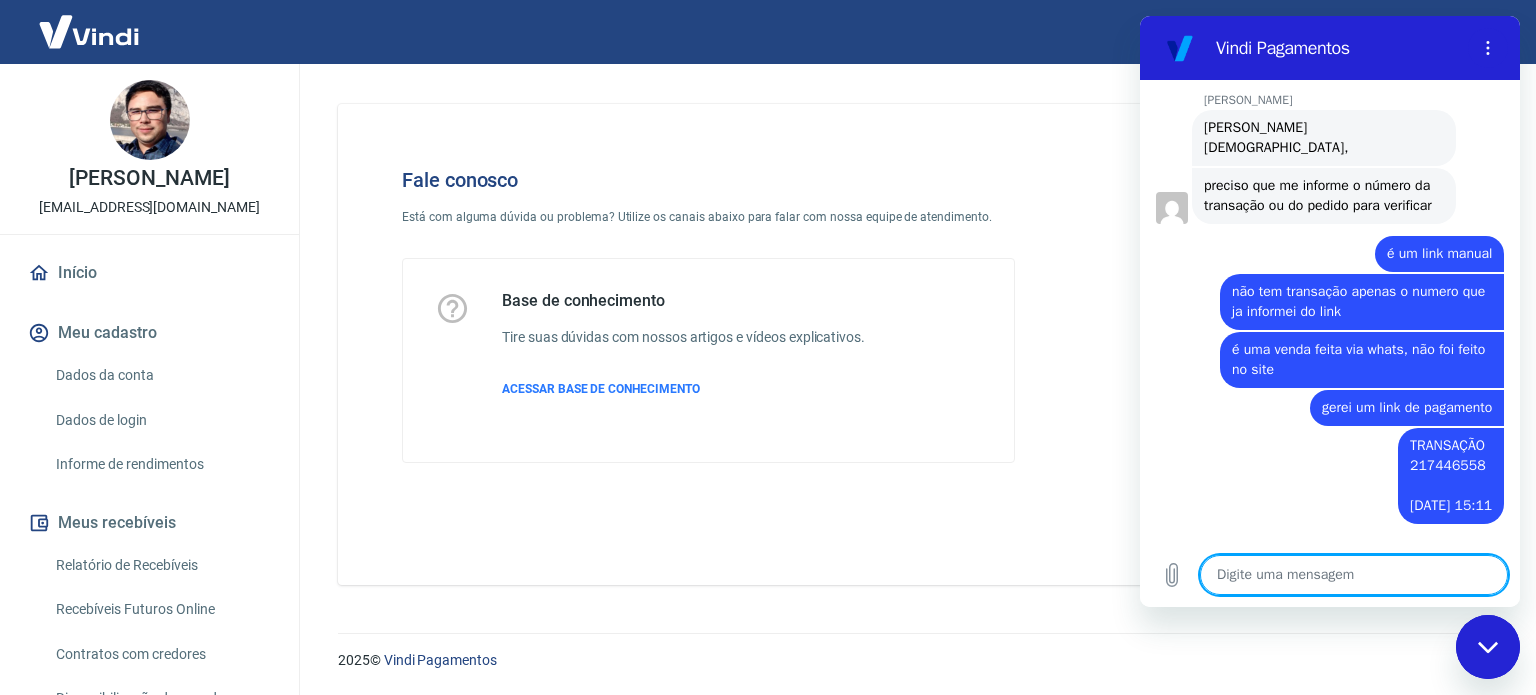 click at bounding box center (1354, 575) 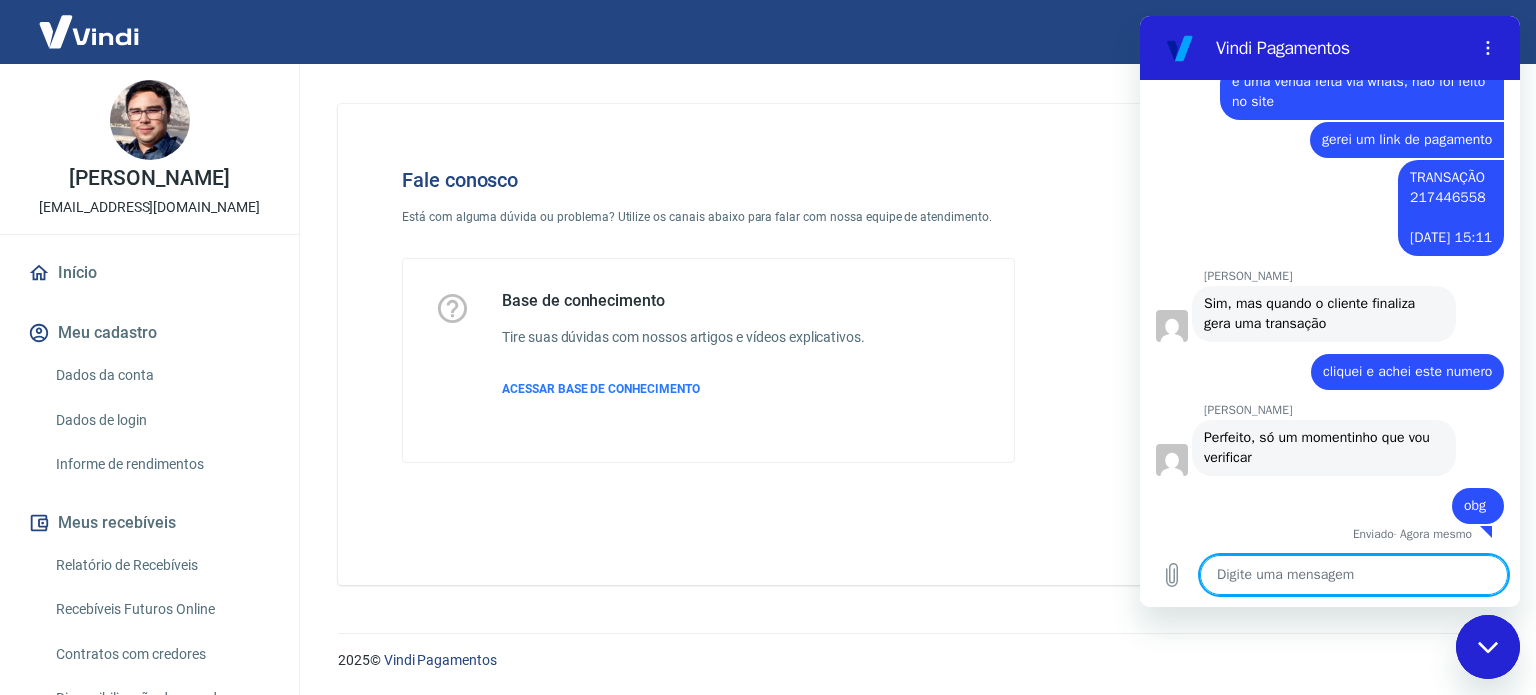 scroll, scrollTop: 2643, scrollLeft: 0, axis: vertical 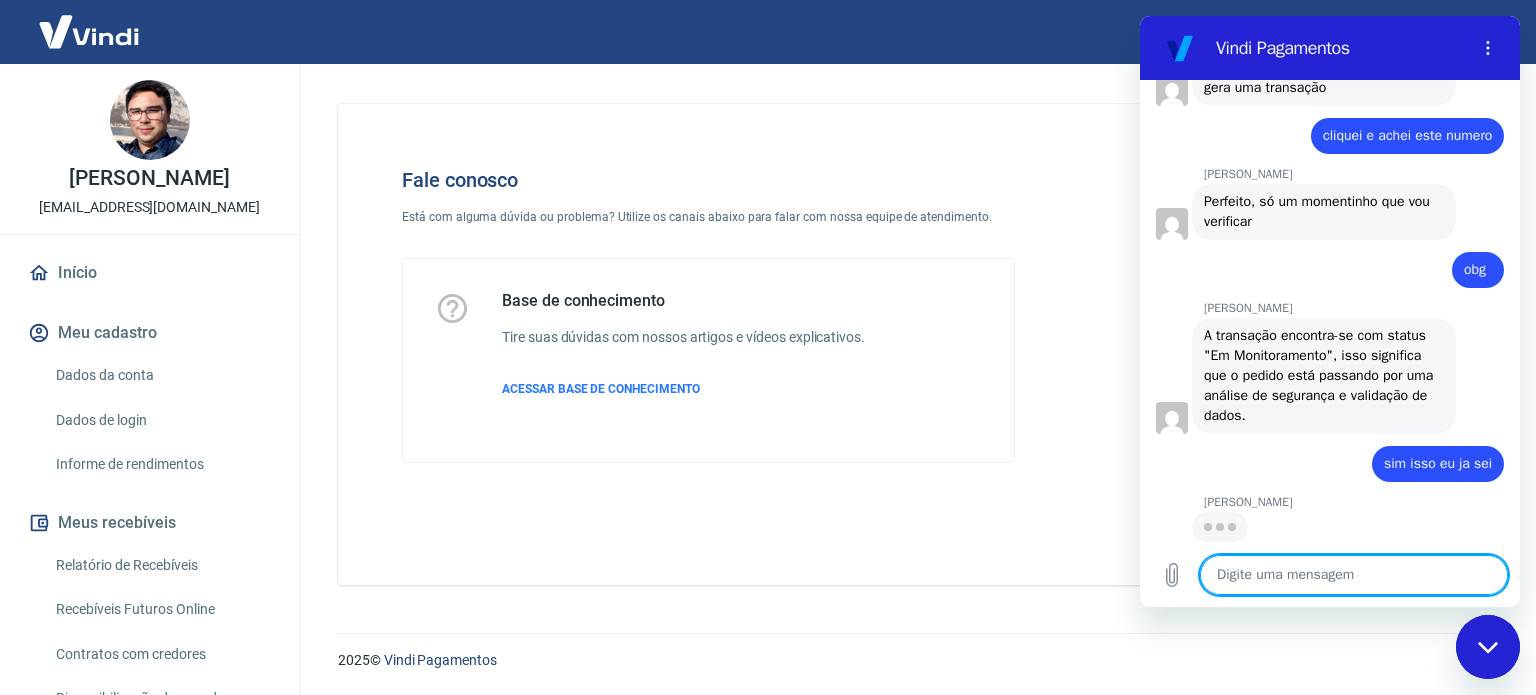 click at bounding box center (1354, 575) 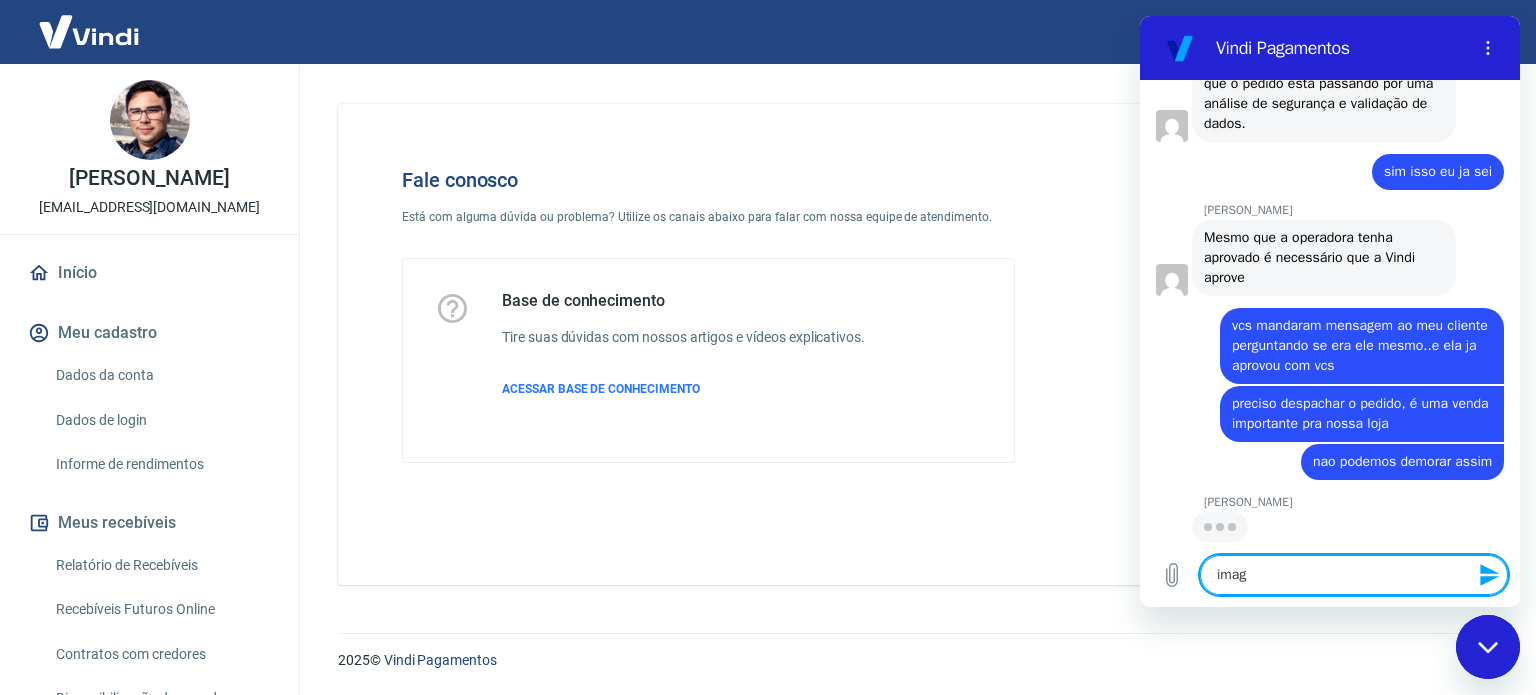scroll, scrollTop: 3165, scrollLeft: 0, axis: vertical 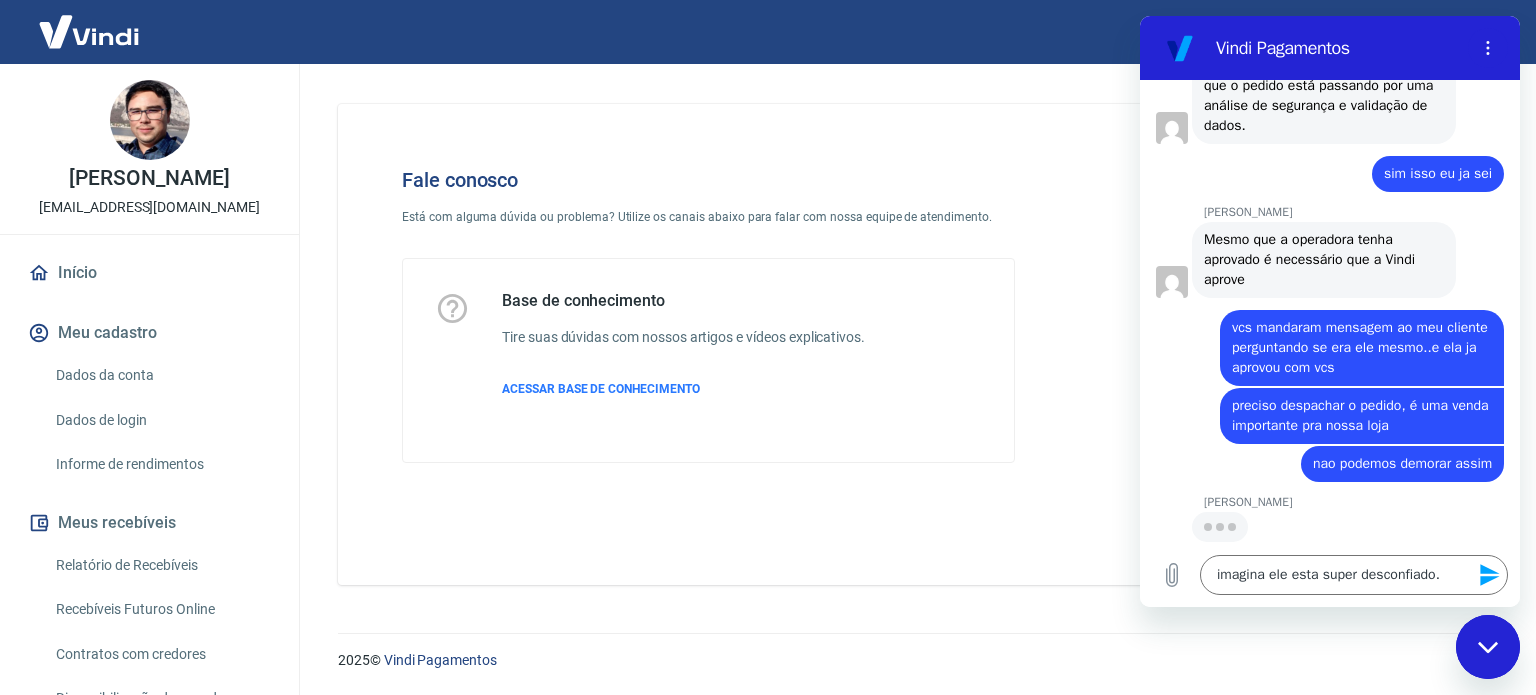 click on "2025  ©   Vindi Pagamentos" at bounding box center [913, 660] 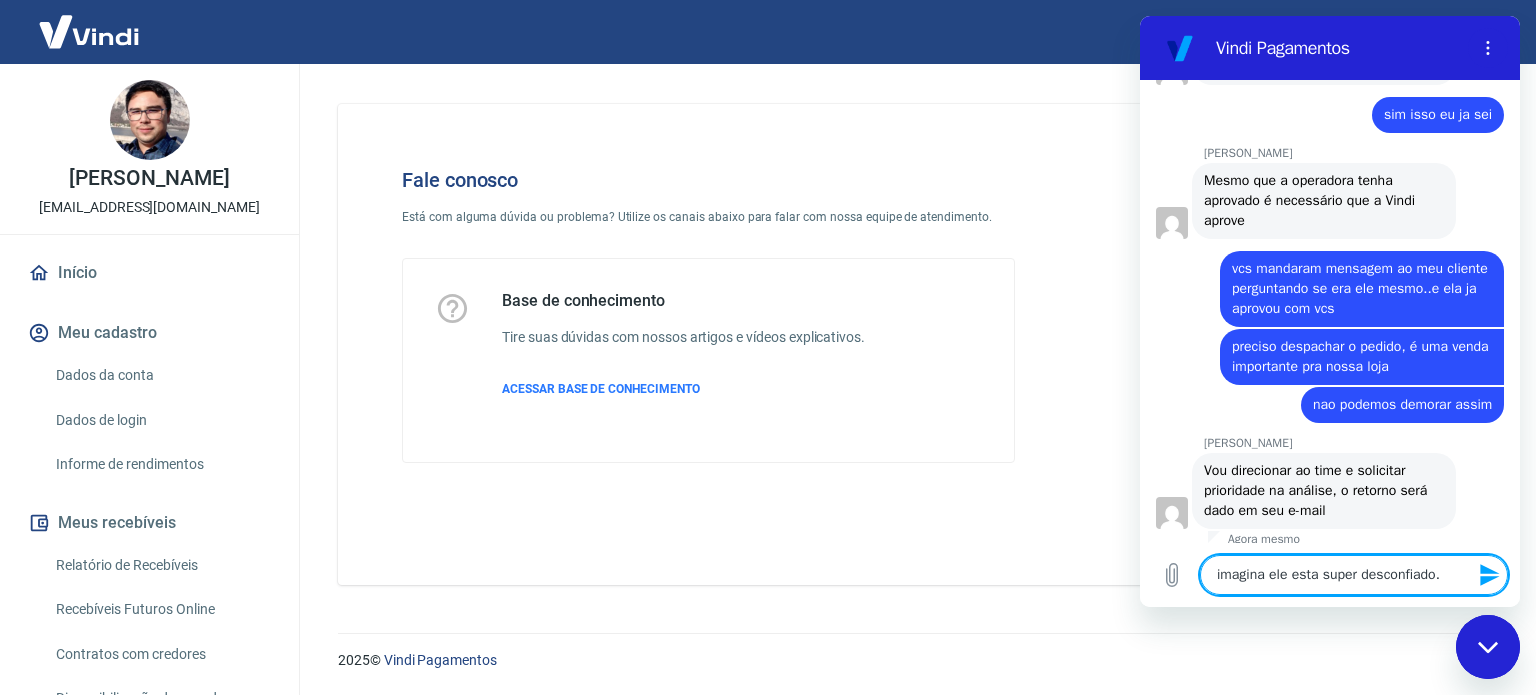 scroll, scrollTop: 3233, scrollLeft: 0, axis: vertical 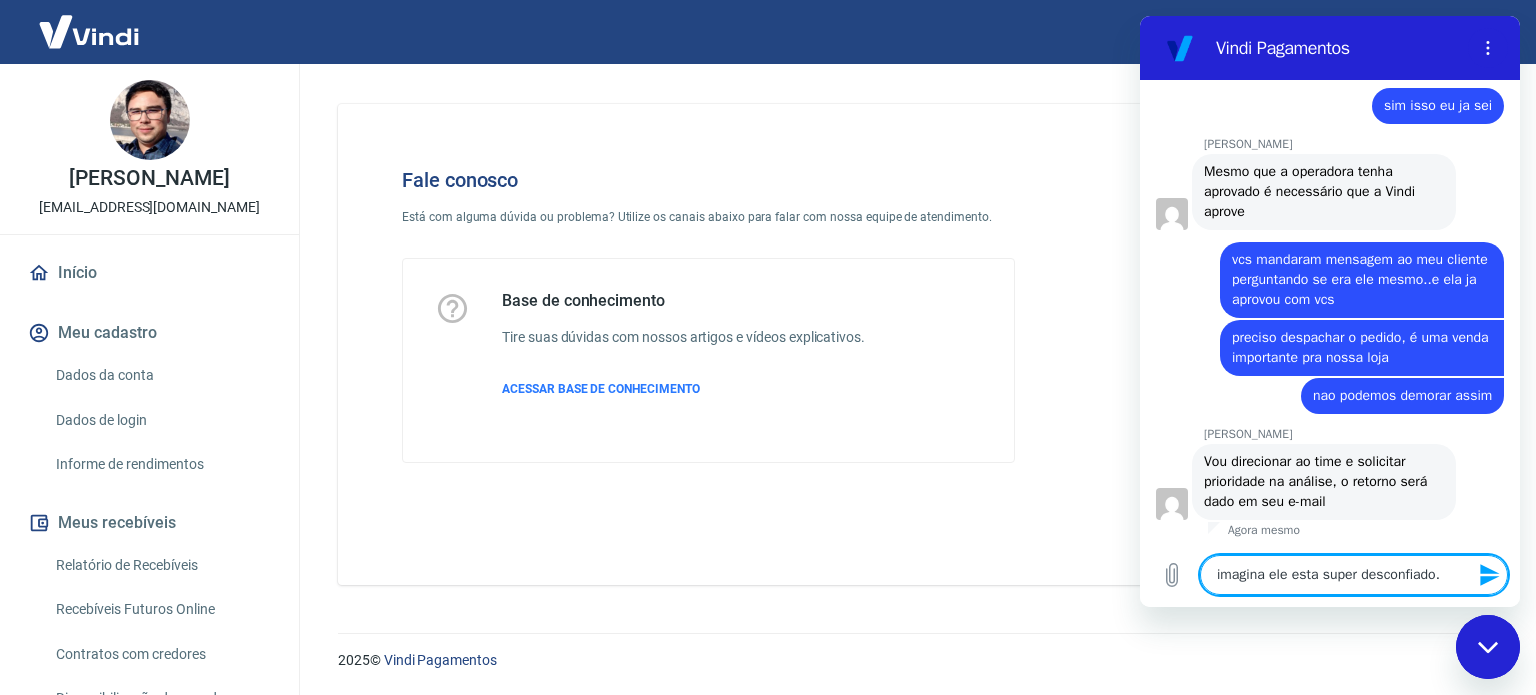 click on "imagina ele esta super desconfiado." at bounding box center [1354, 575] 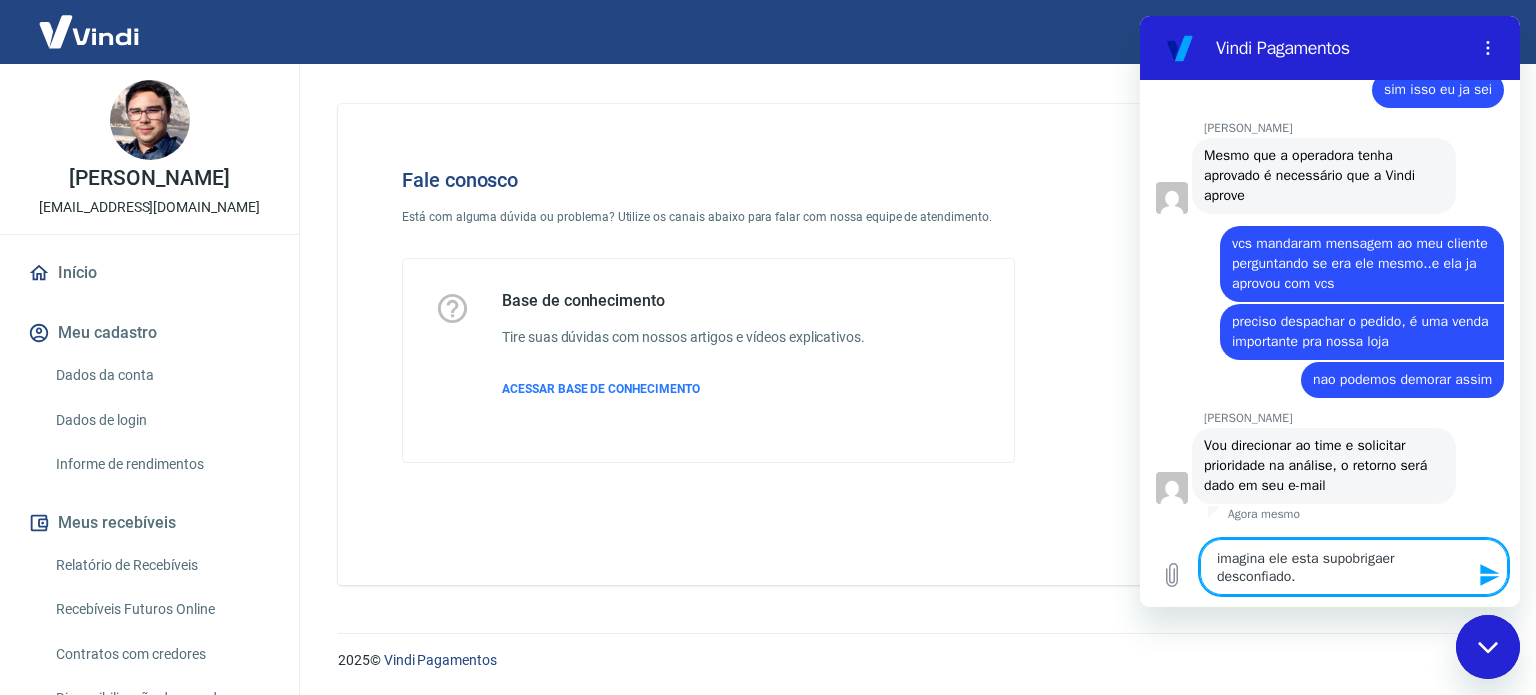 drag, startPoint x: 1286, startPoint y: 580, endPoint x: 1197, endPoint y: 550, distance: 93.92018 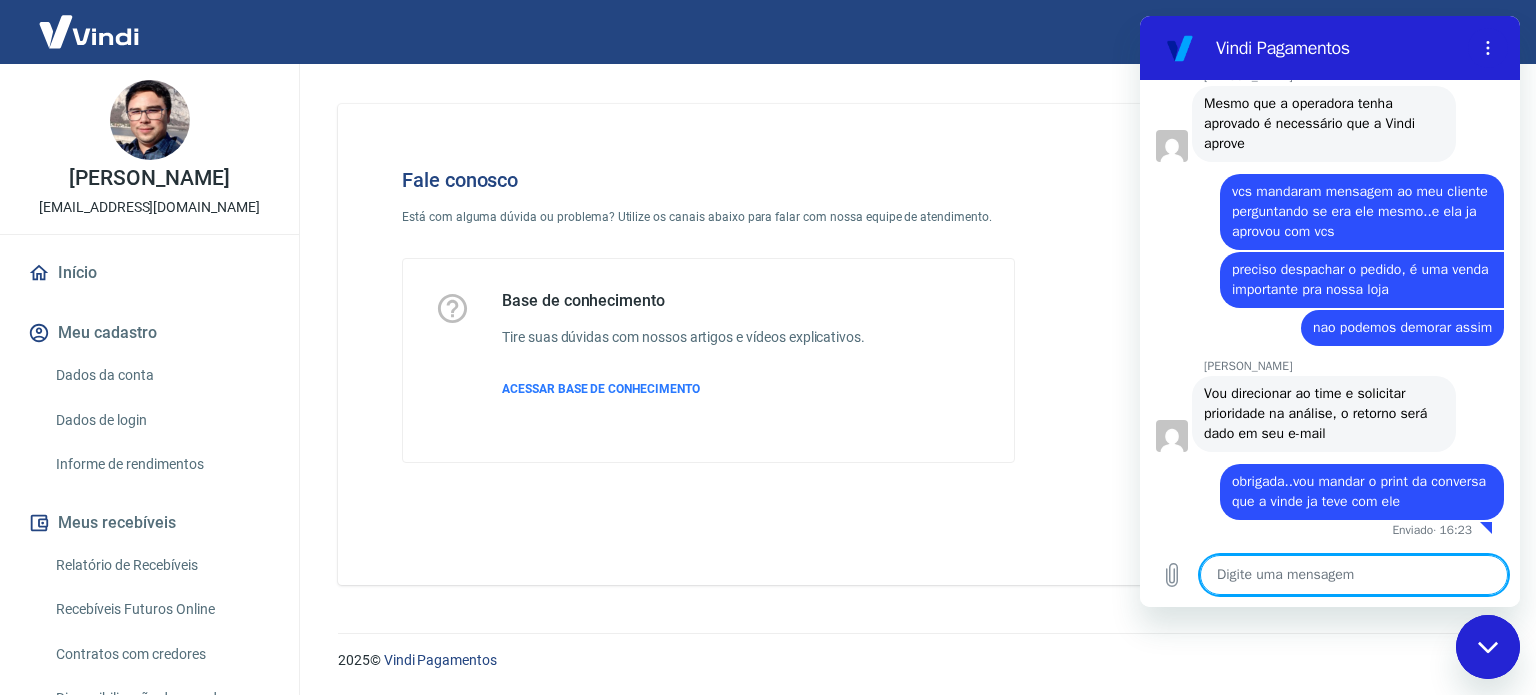 scroll, scrollTop: 3301, scrollLeft: 0, axis: vertical 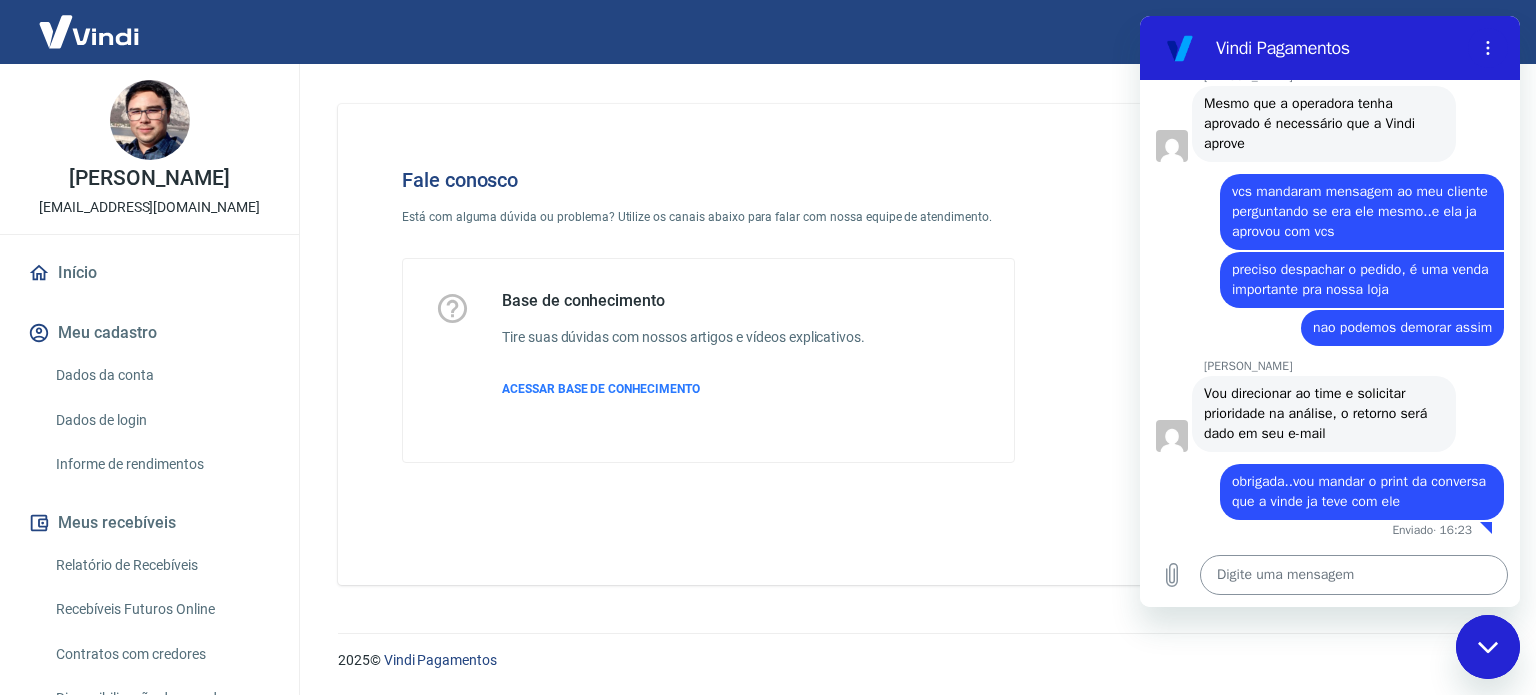 click at bounding box center (1354, 575) 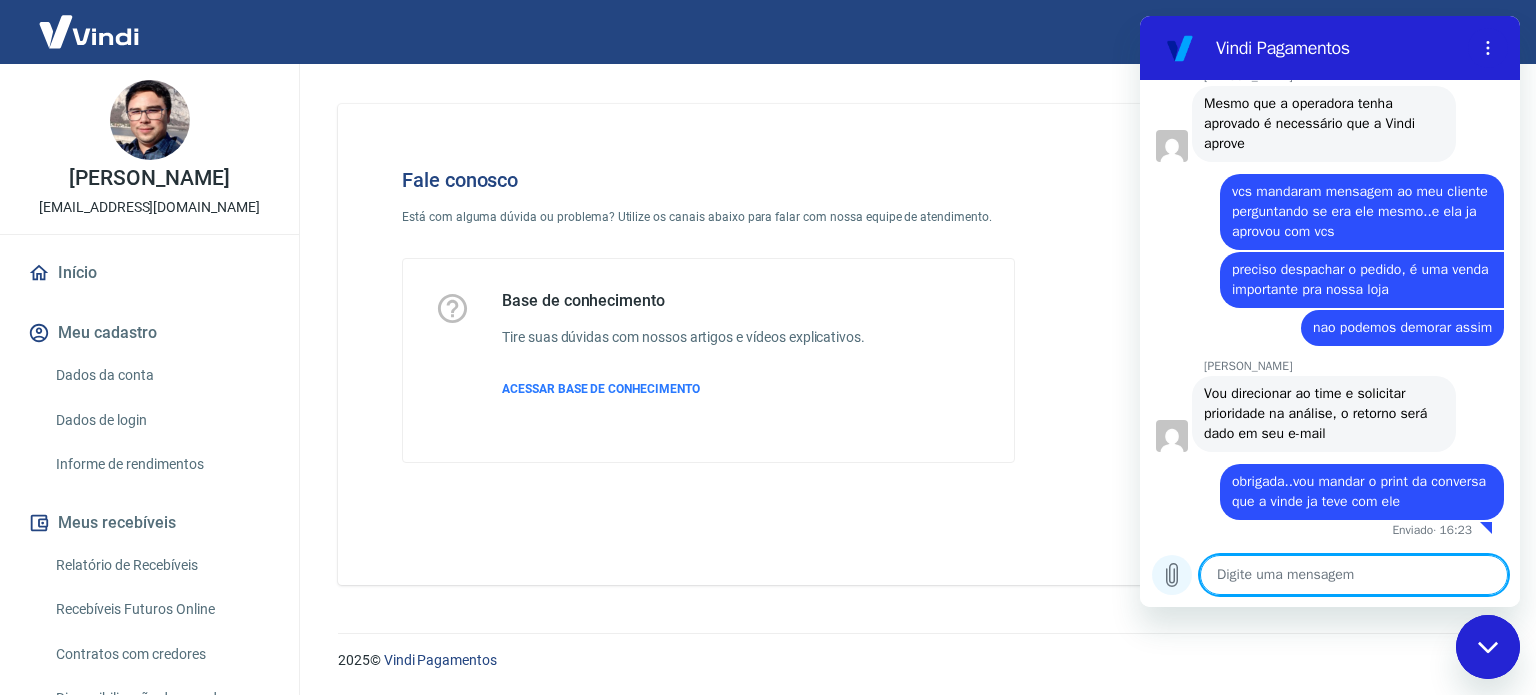 click 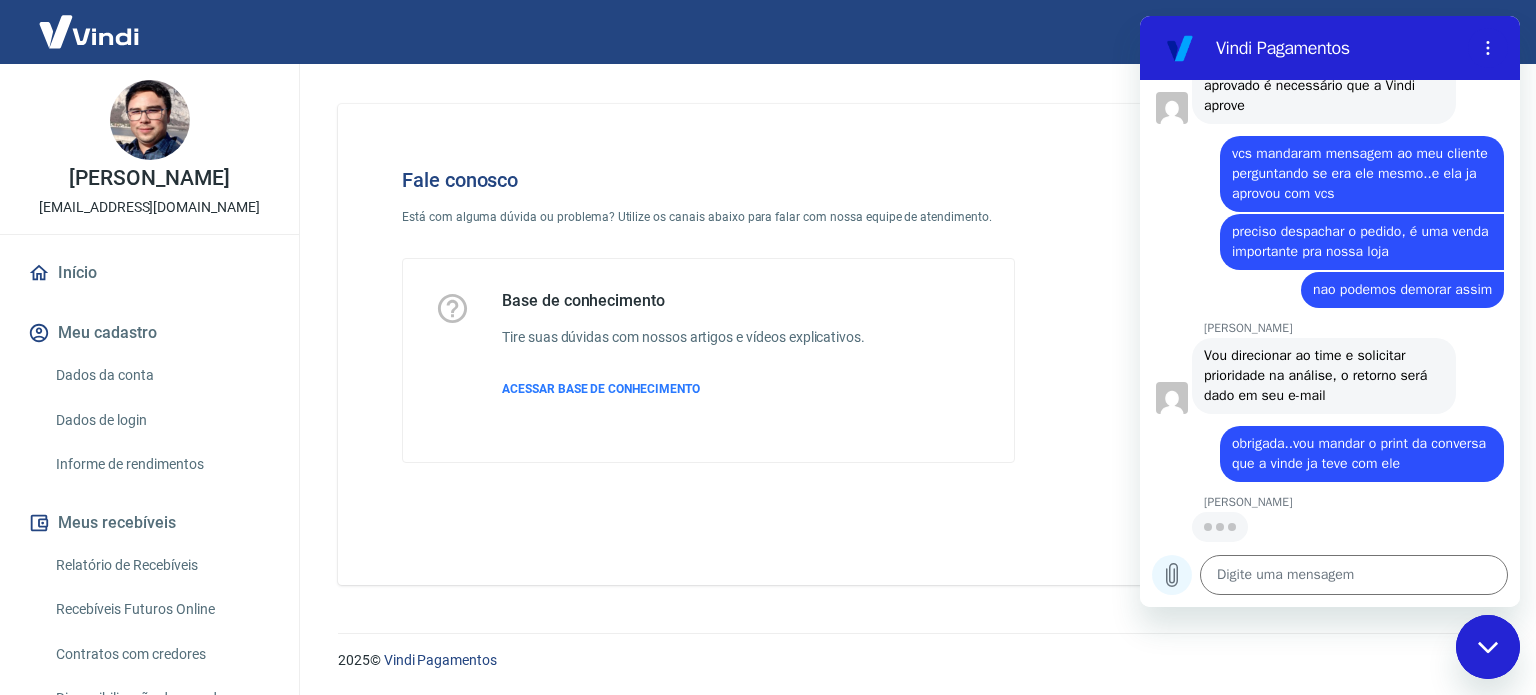 scroll, scrollTop: 3339, scrollLeft: 0, axis: vertical 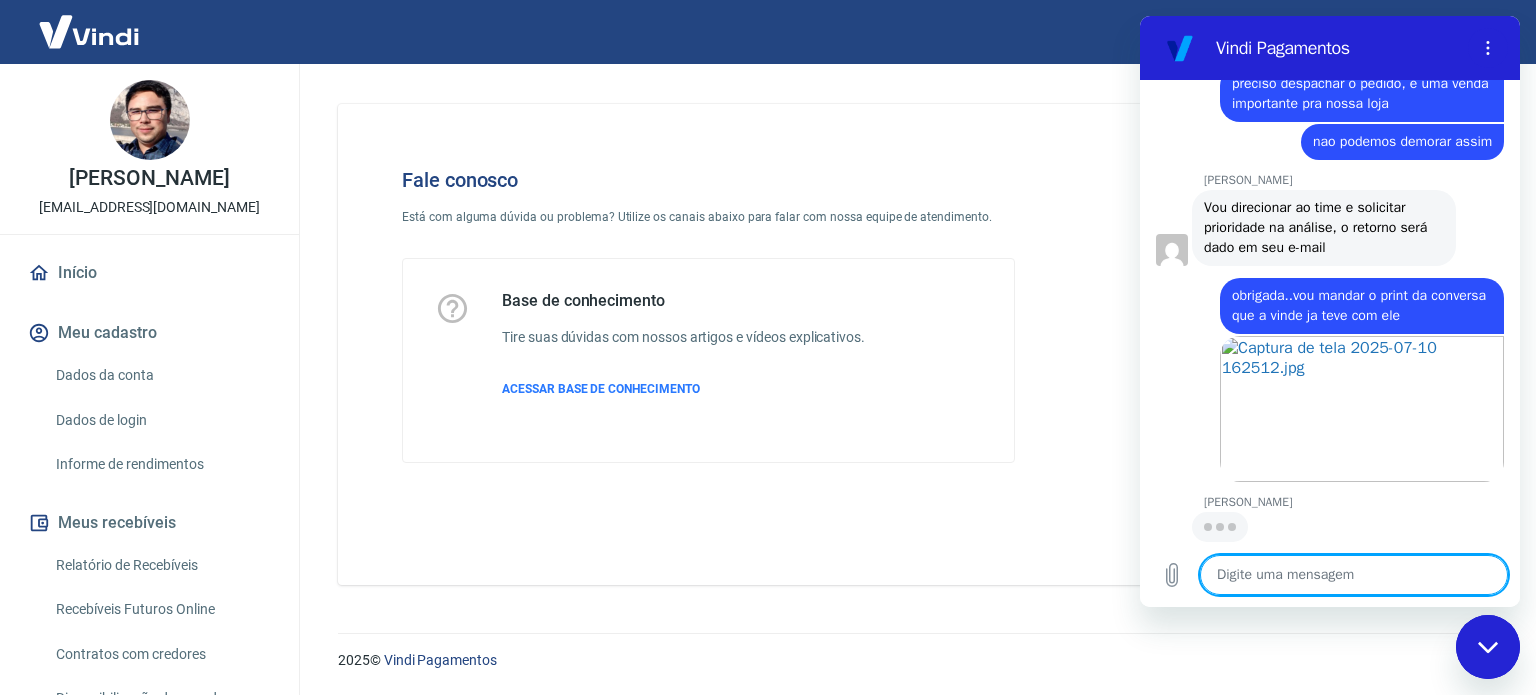 click 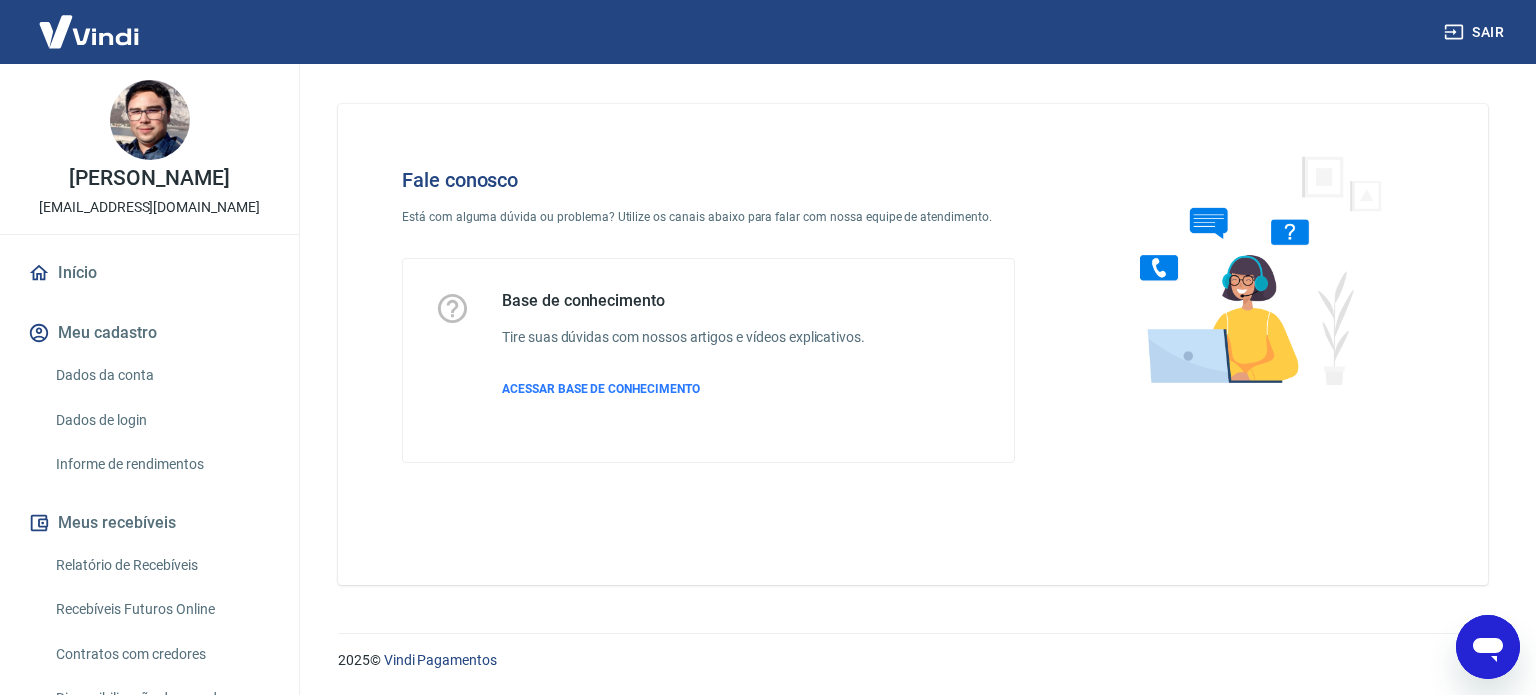 click 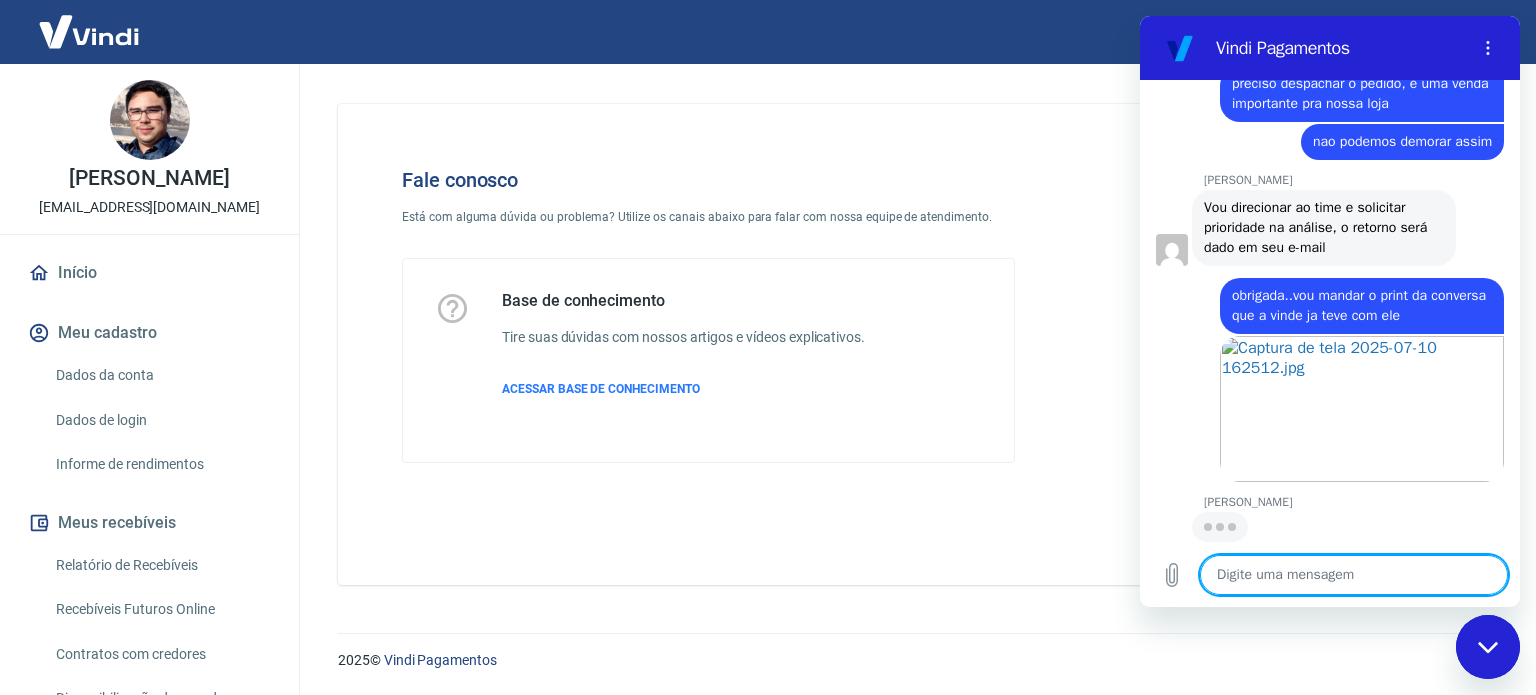 scroll, scrollTop: 0, scrollLeft: 0, axis: both 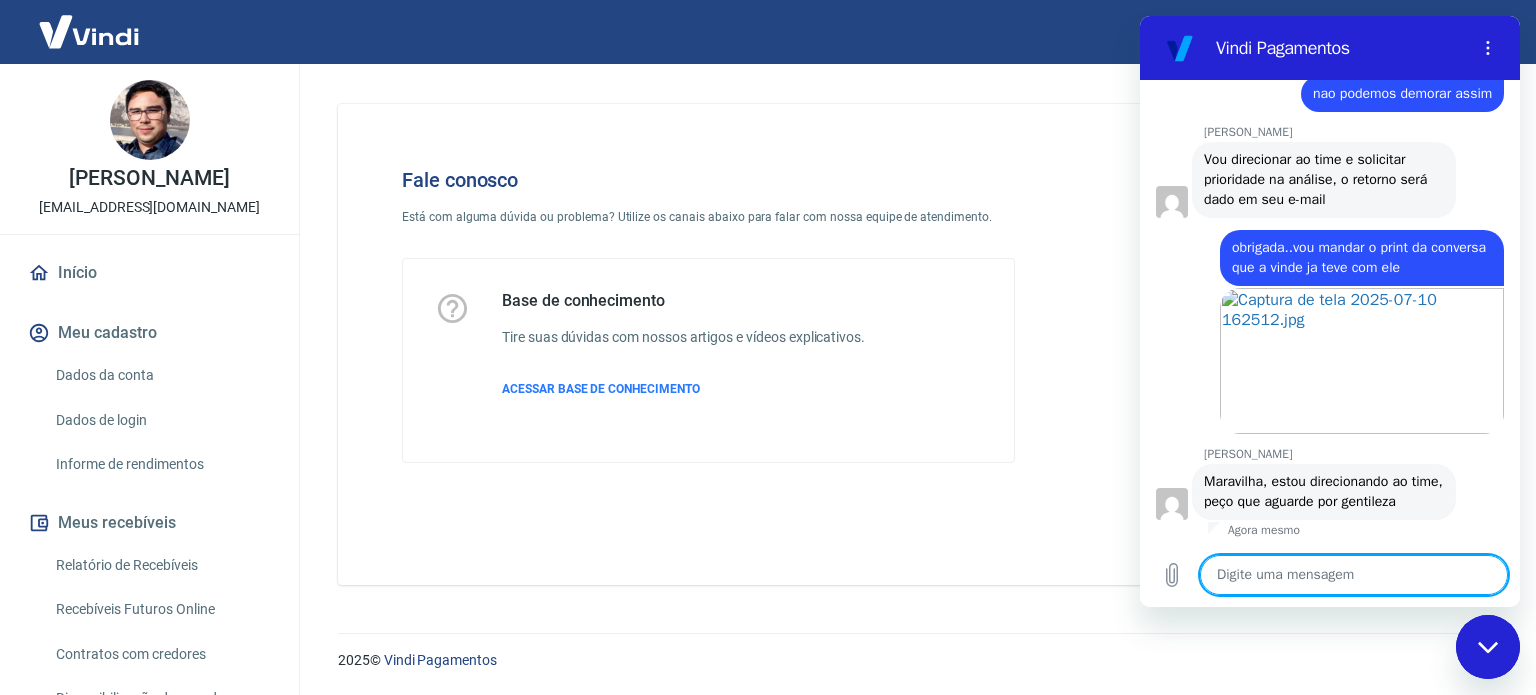 click at bounding box center [1354, 575] 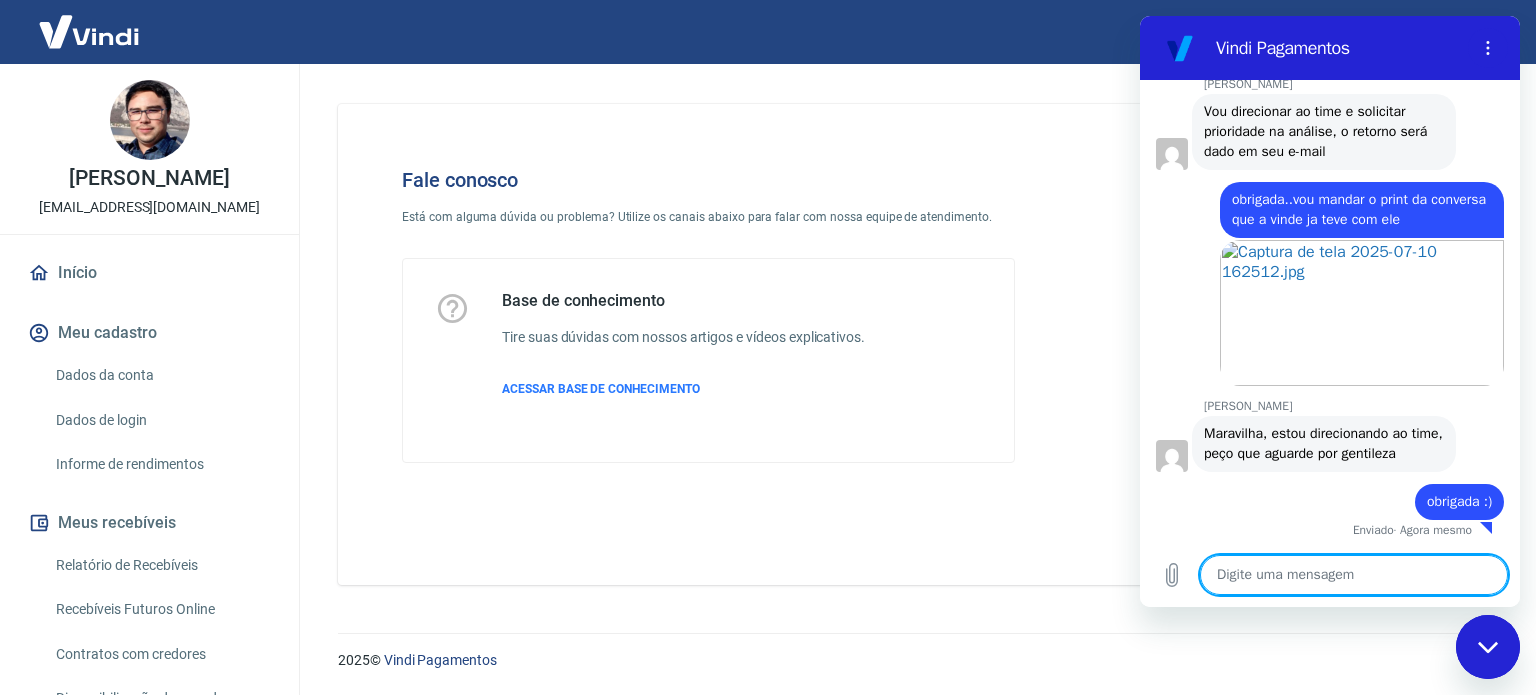scroll, scrollTop: 3603, scrollLeft: 0, axis: vertical 